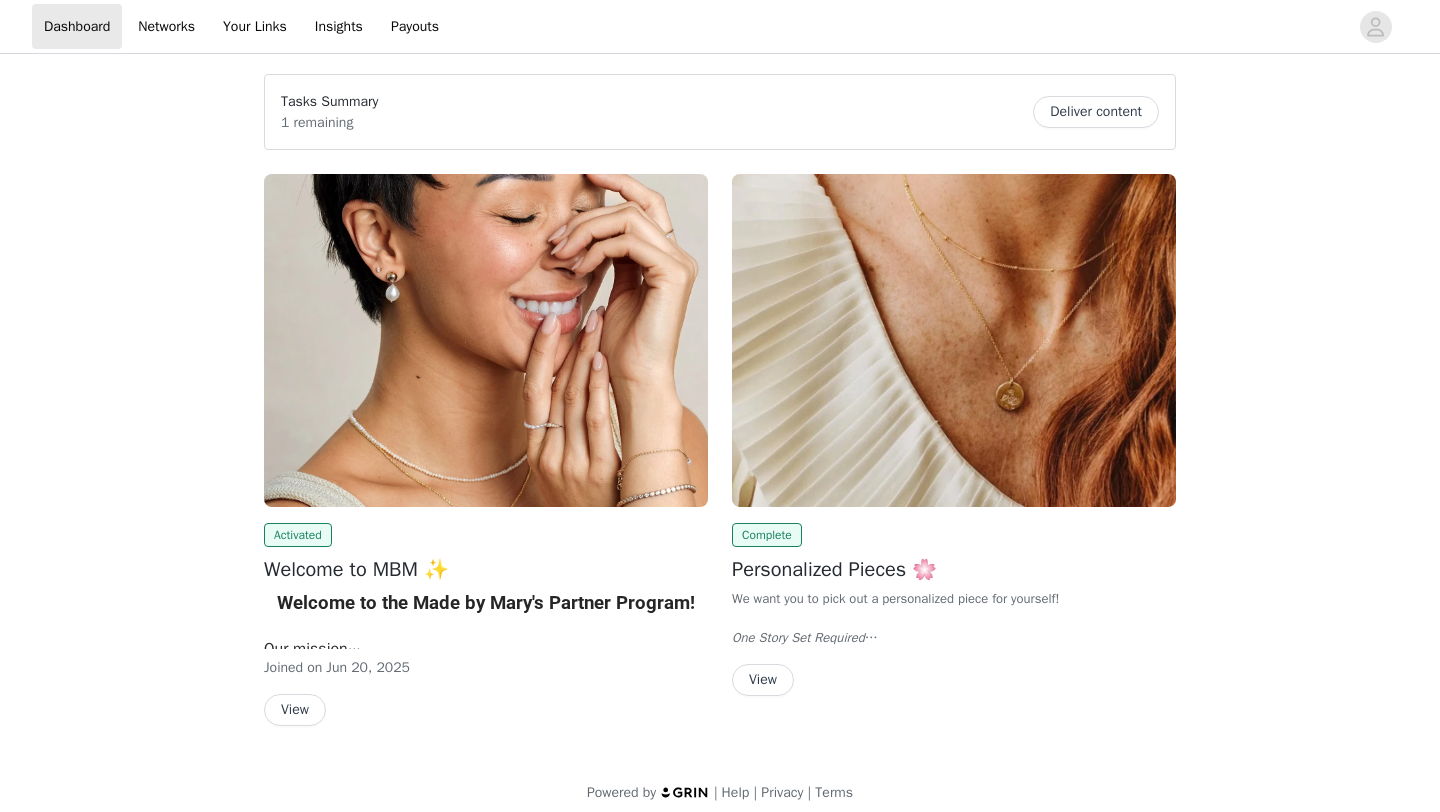 scroll, scrollTop: 0, scrollLeft: 0, axis: both 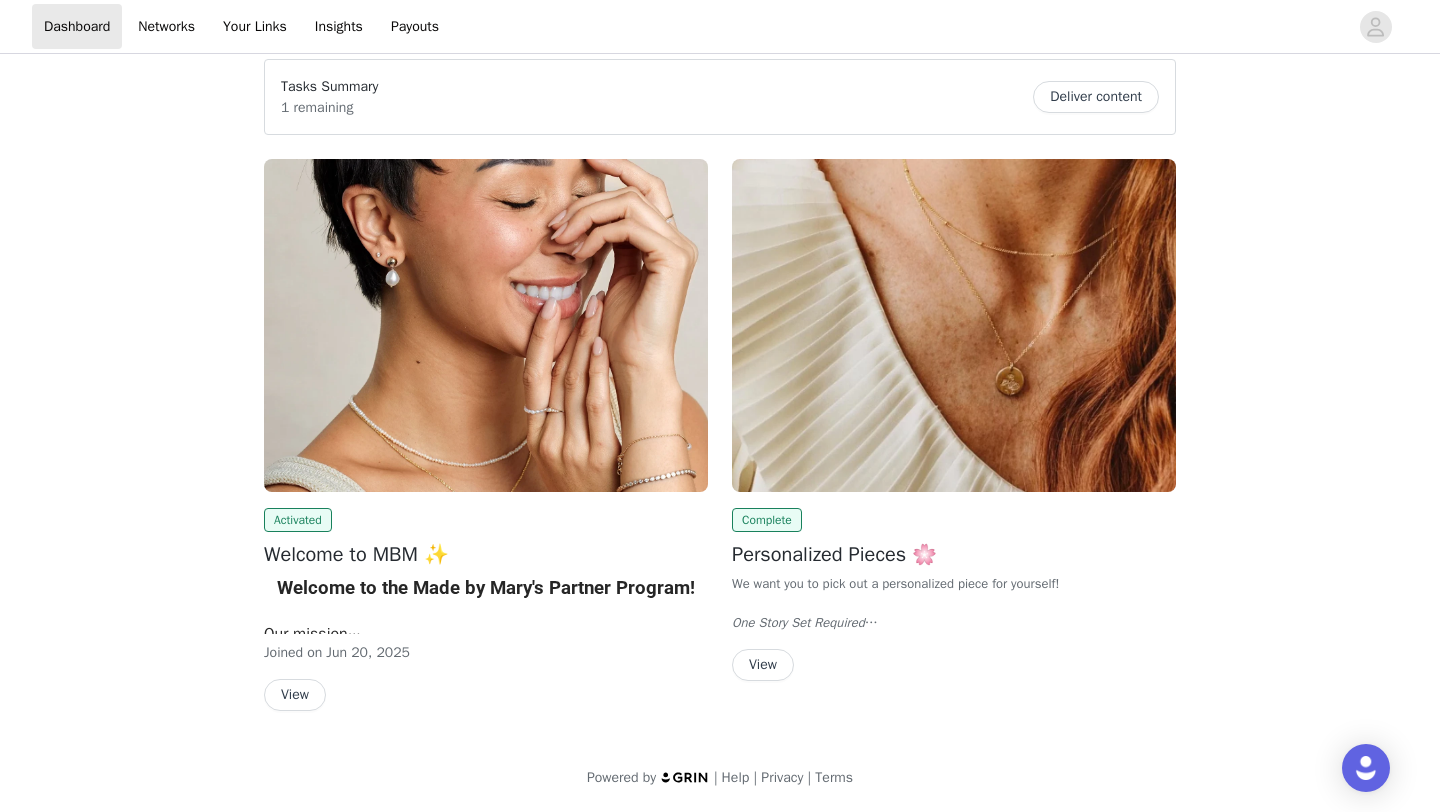 click on "View" at bounding box center [763, 665] 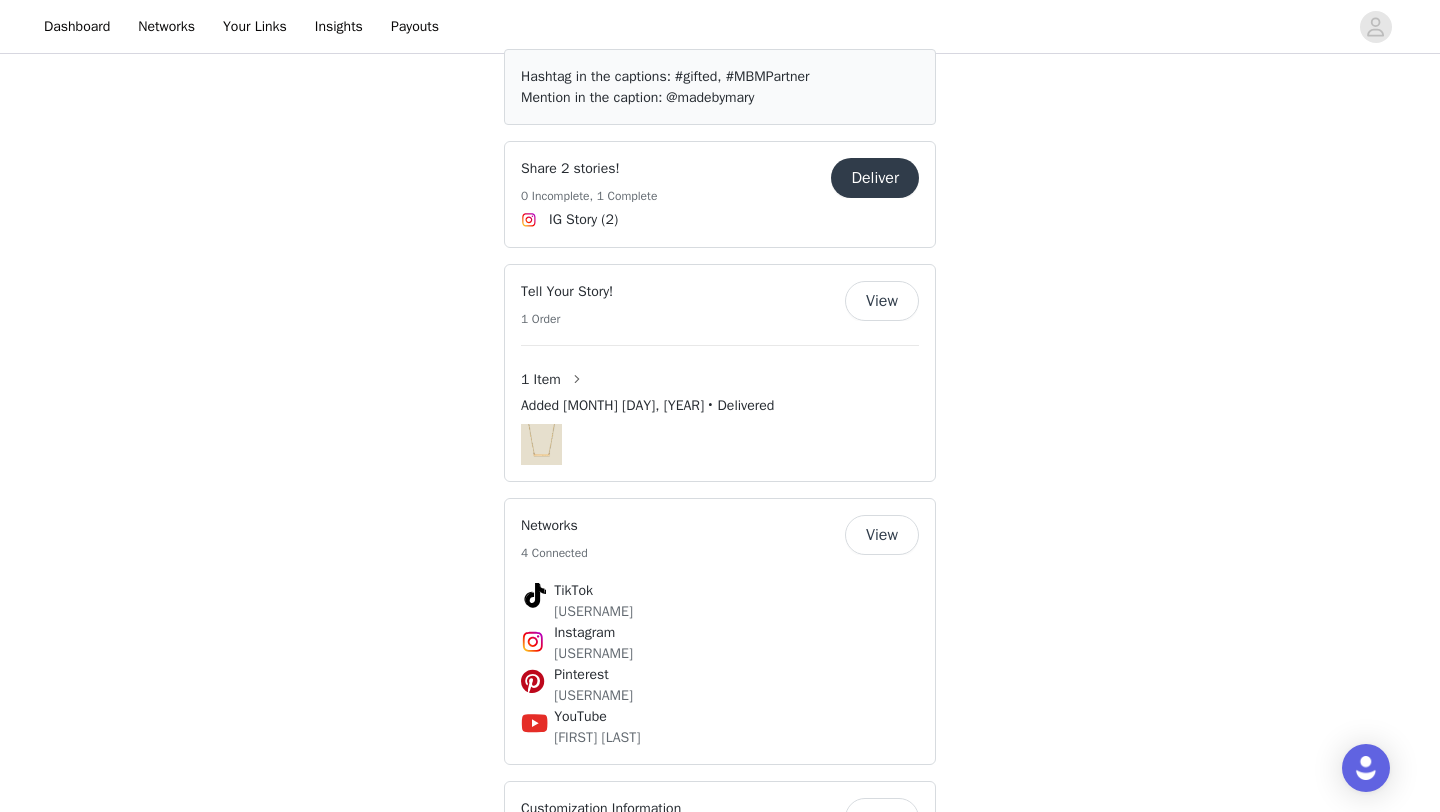 scroll, scrollTop: 987, scrollLeft: 0, axis: vertical 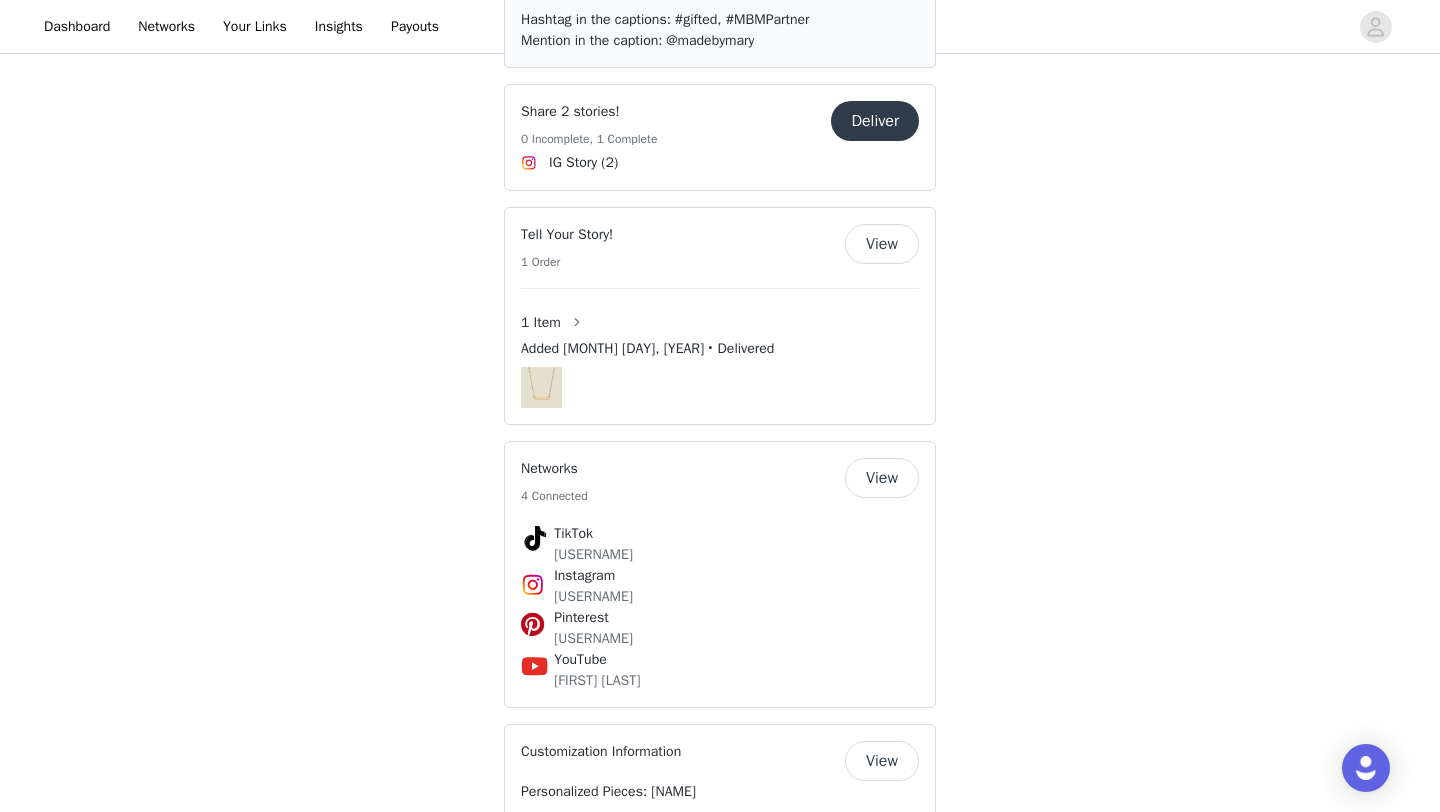 click on "Deliver" at bounding box center (875, 121) 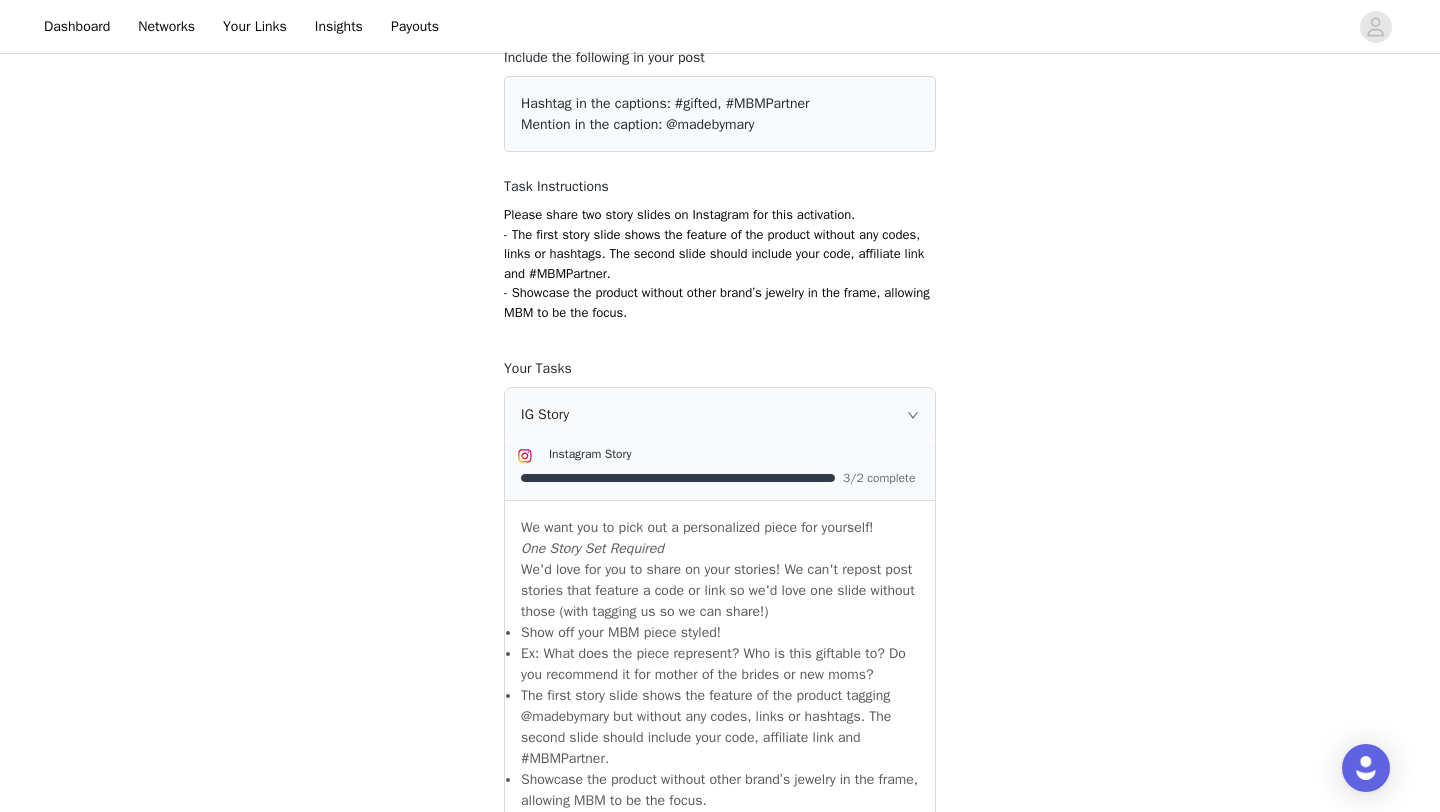 scroll, scrollTop: 0, scrollLeft: 0, axis: both 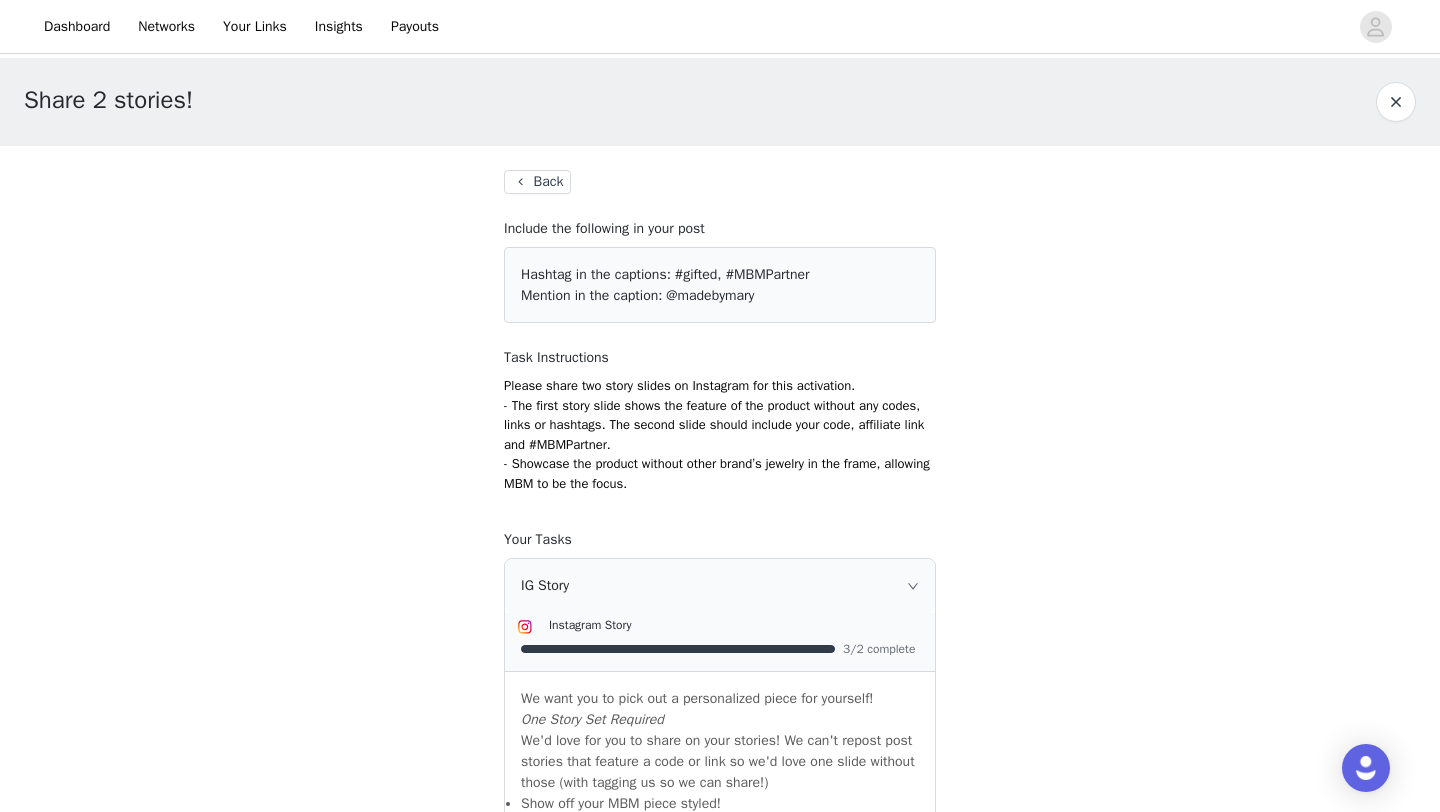 click on "Back" at bounding box center [537, 182] 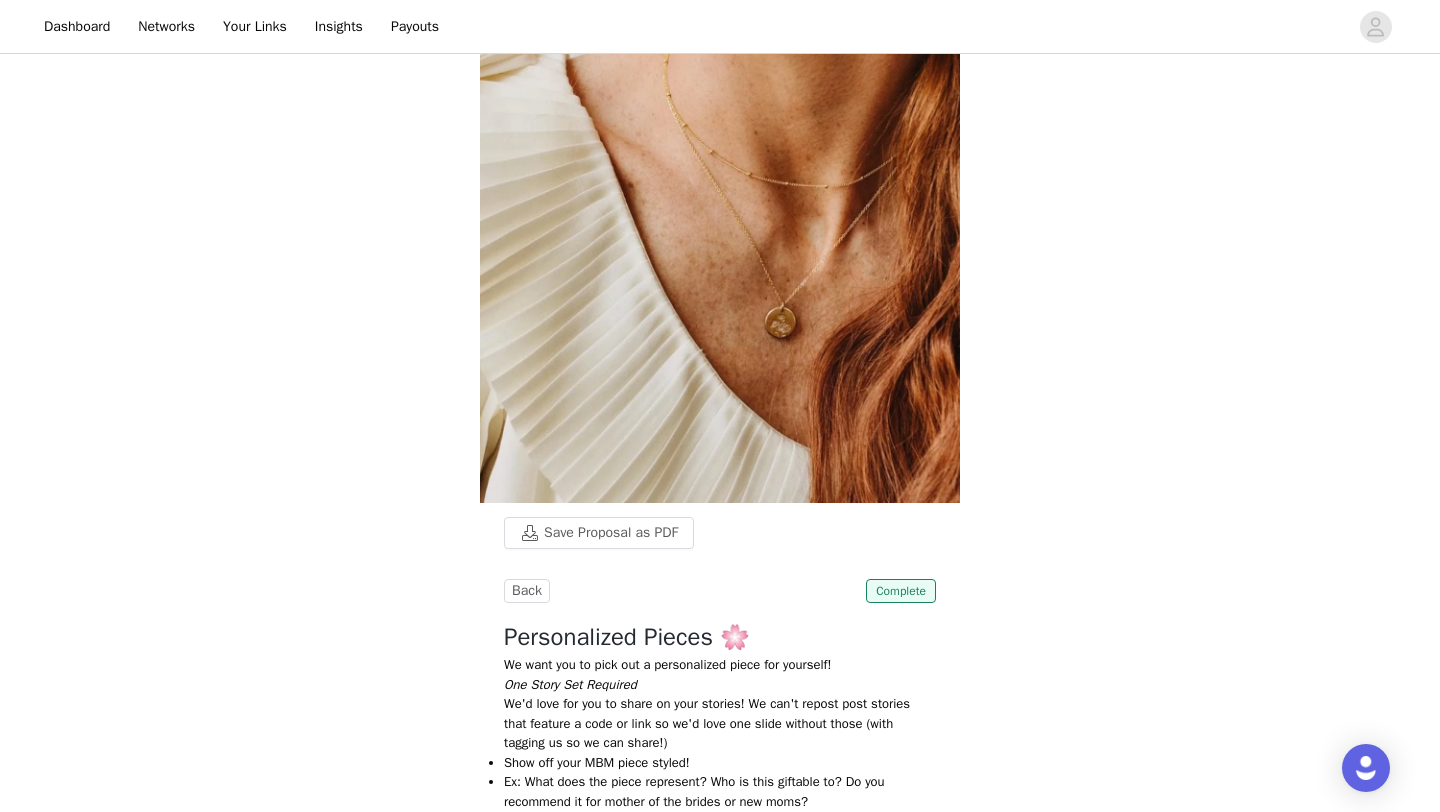 scroll, scrollTop: 54, scrollLeft: 0, axis: vertical 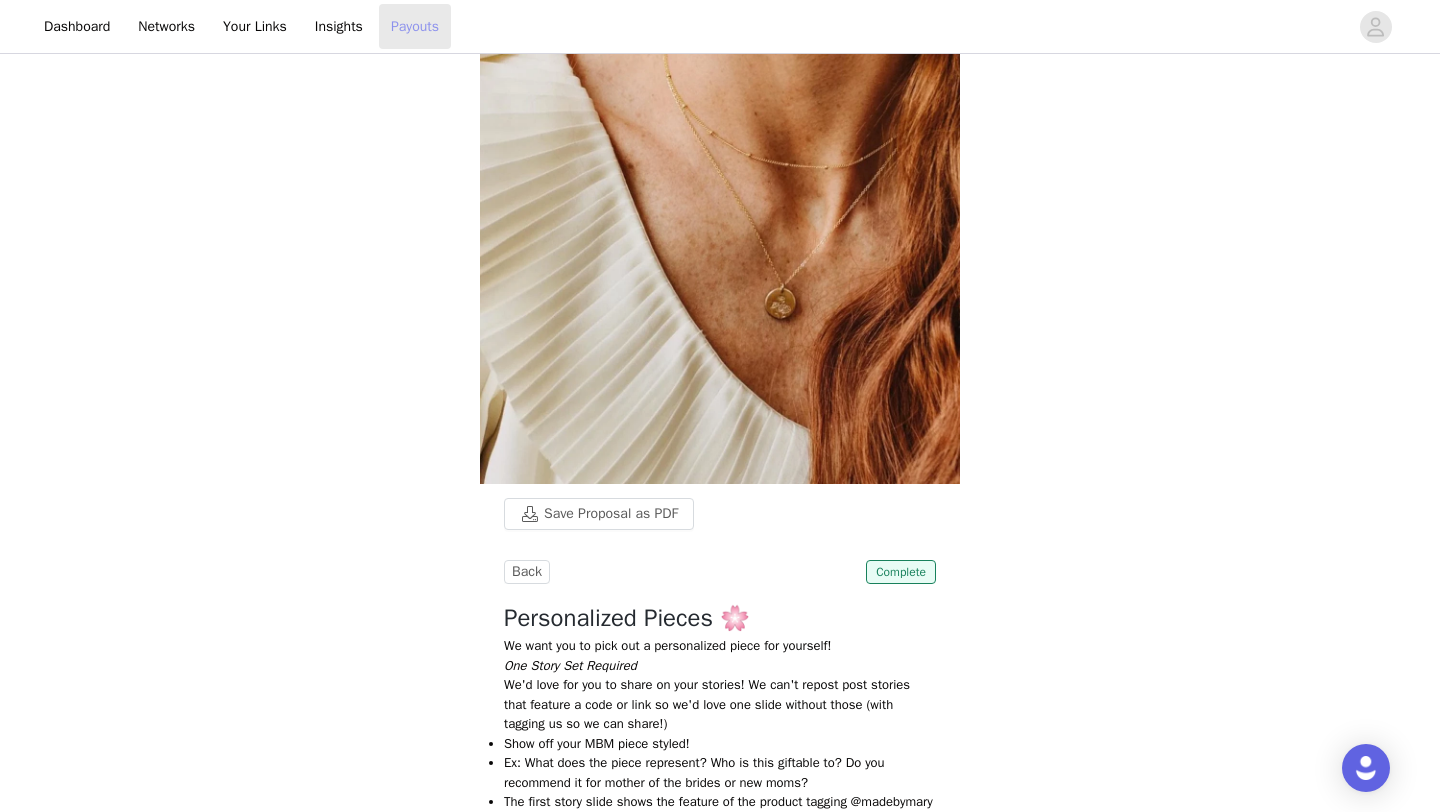 click on "Payouts" at bounding box center (415, 26) 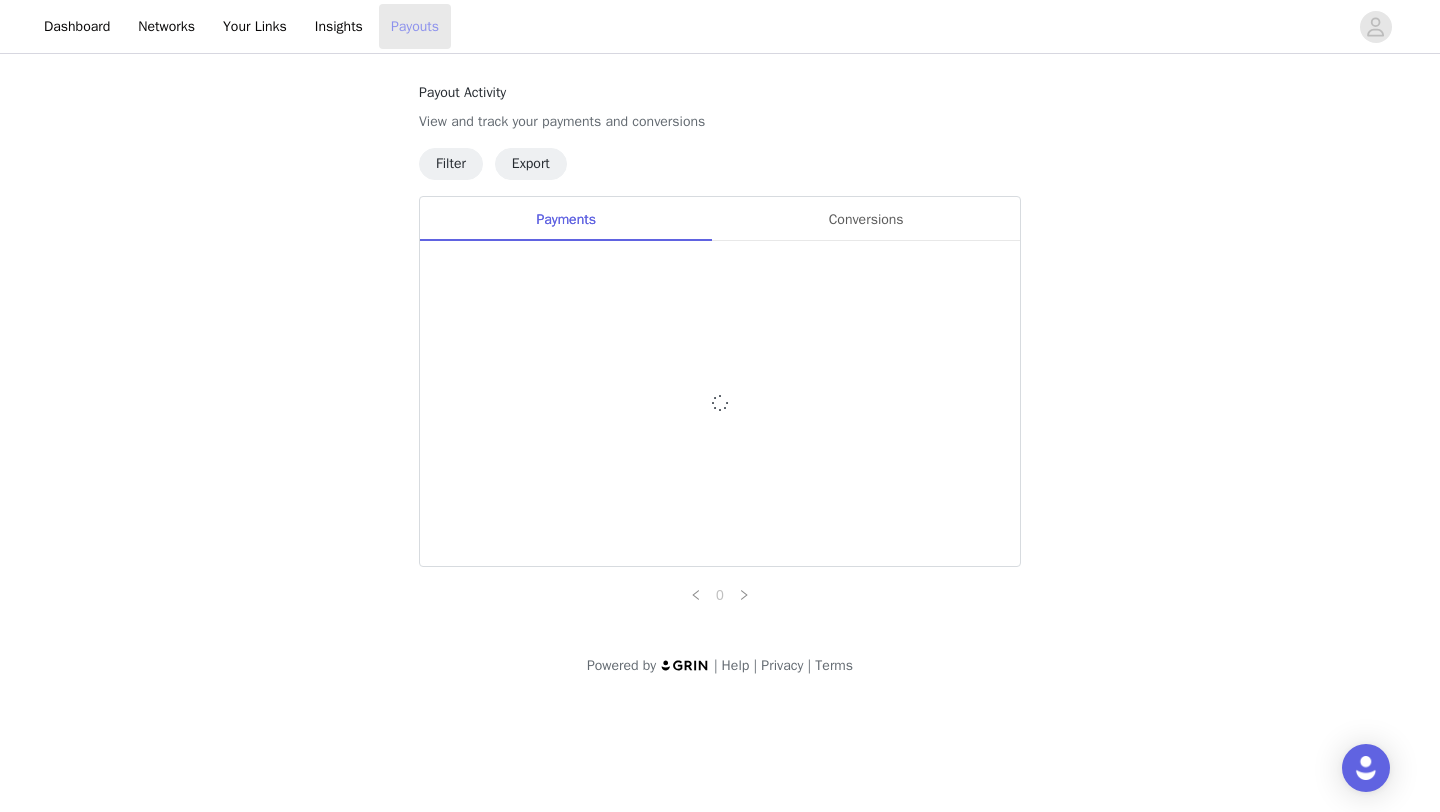 scroll, scrollTop: 0, scrollLeft: 0, axis: both 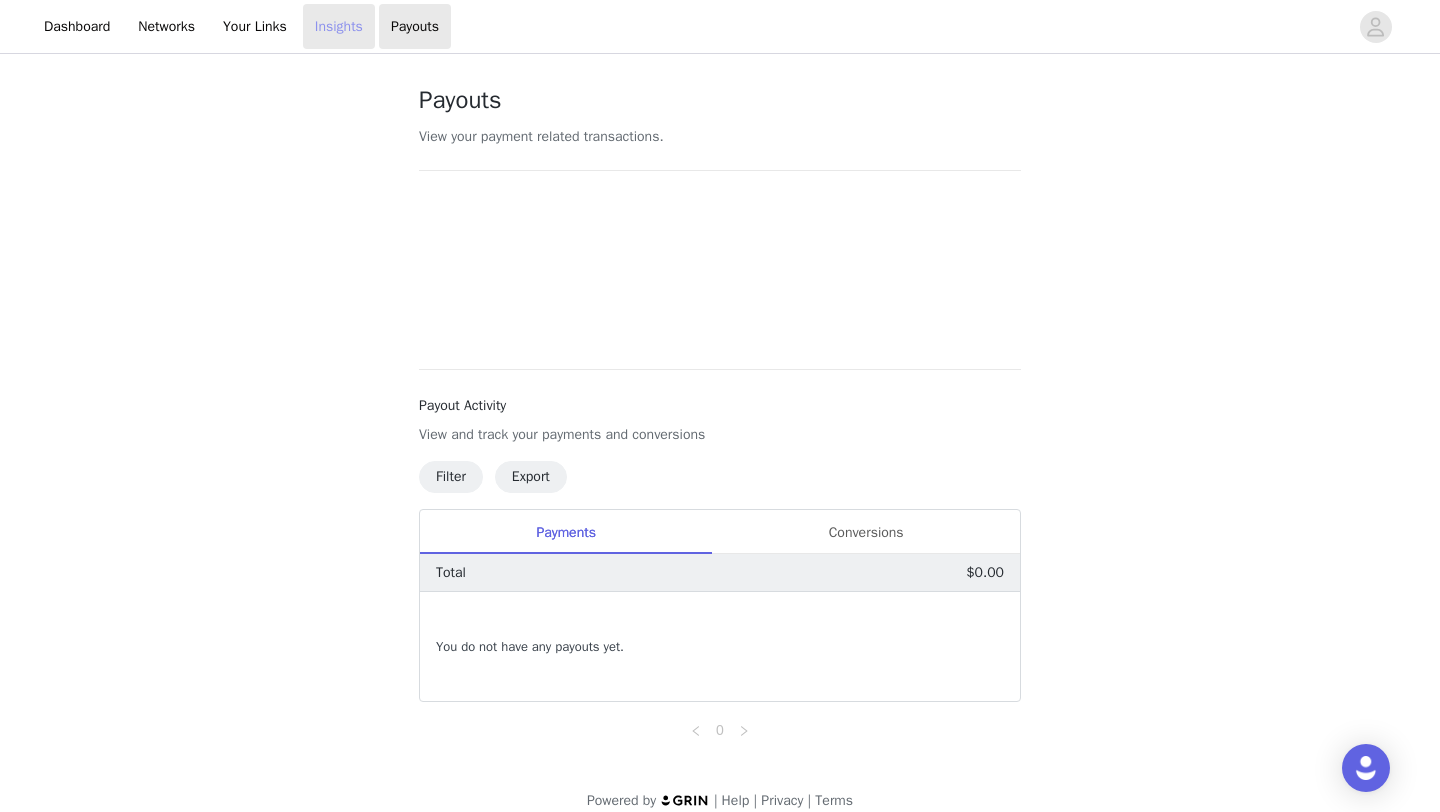 click on "Insights" at bounding box center (339, 26) 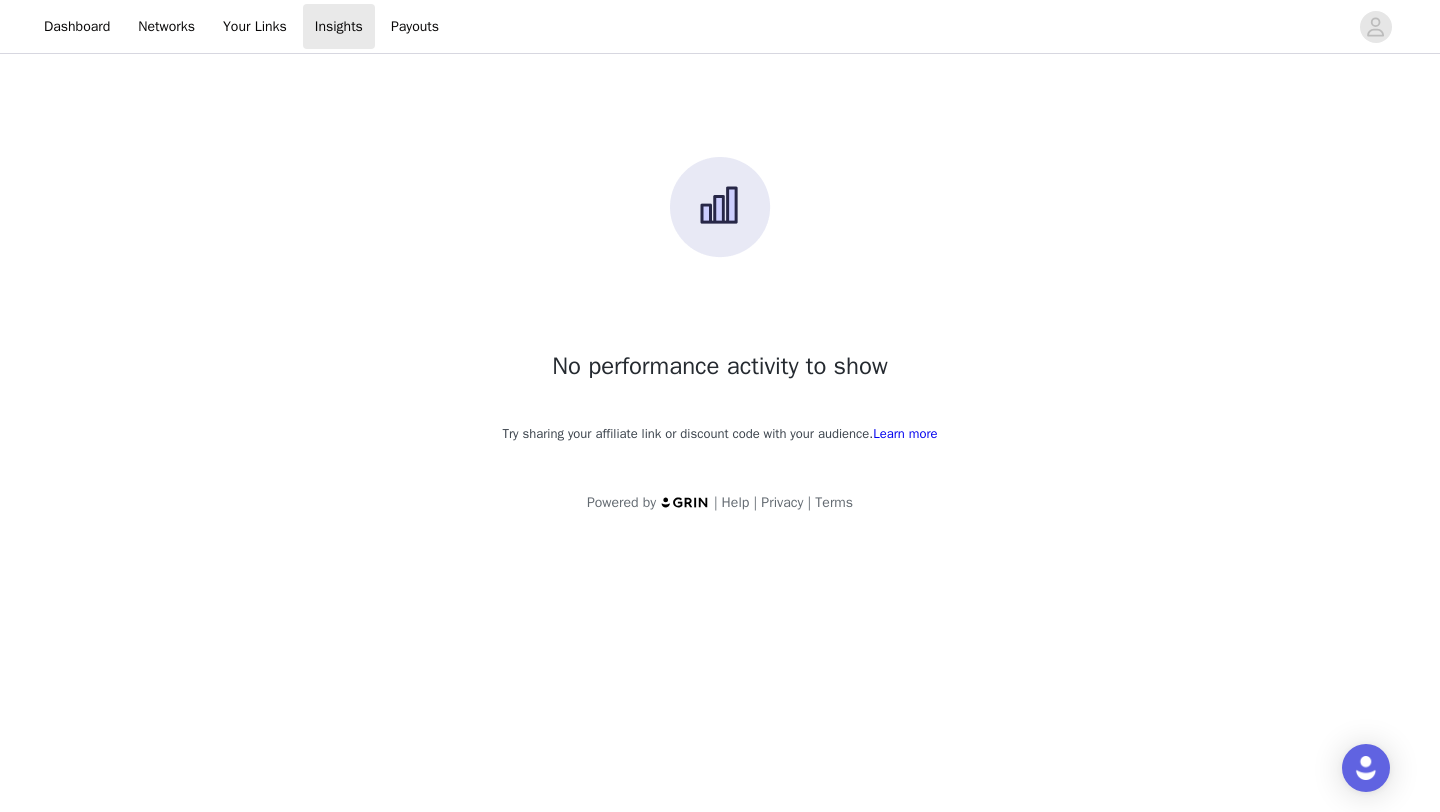 click on "Dashboard Networks Your Links Insights Payouts" at bounding box center [241, 26] 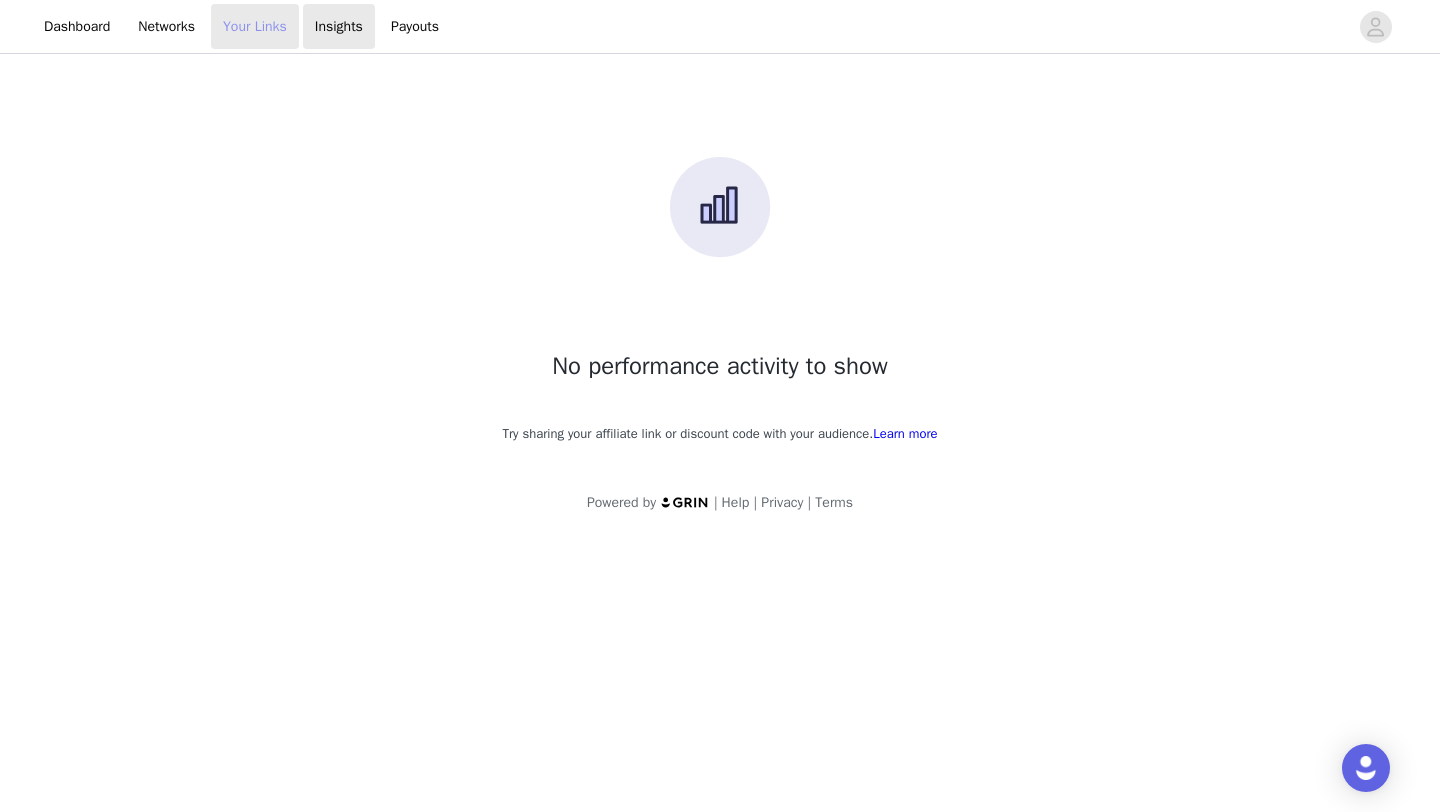 click on "Your Links" at bounding box center [255, 26] 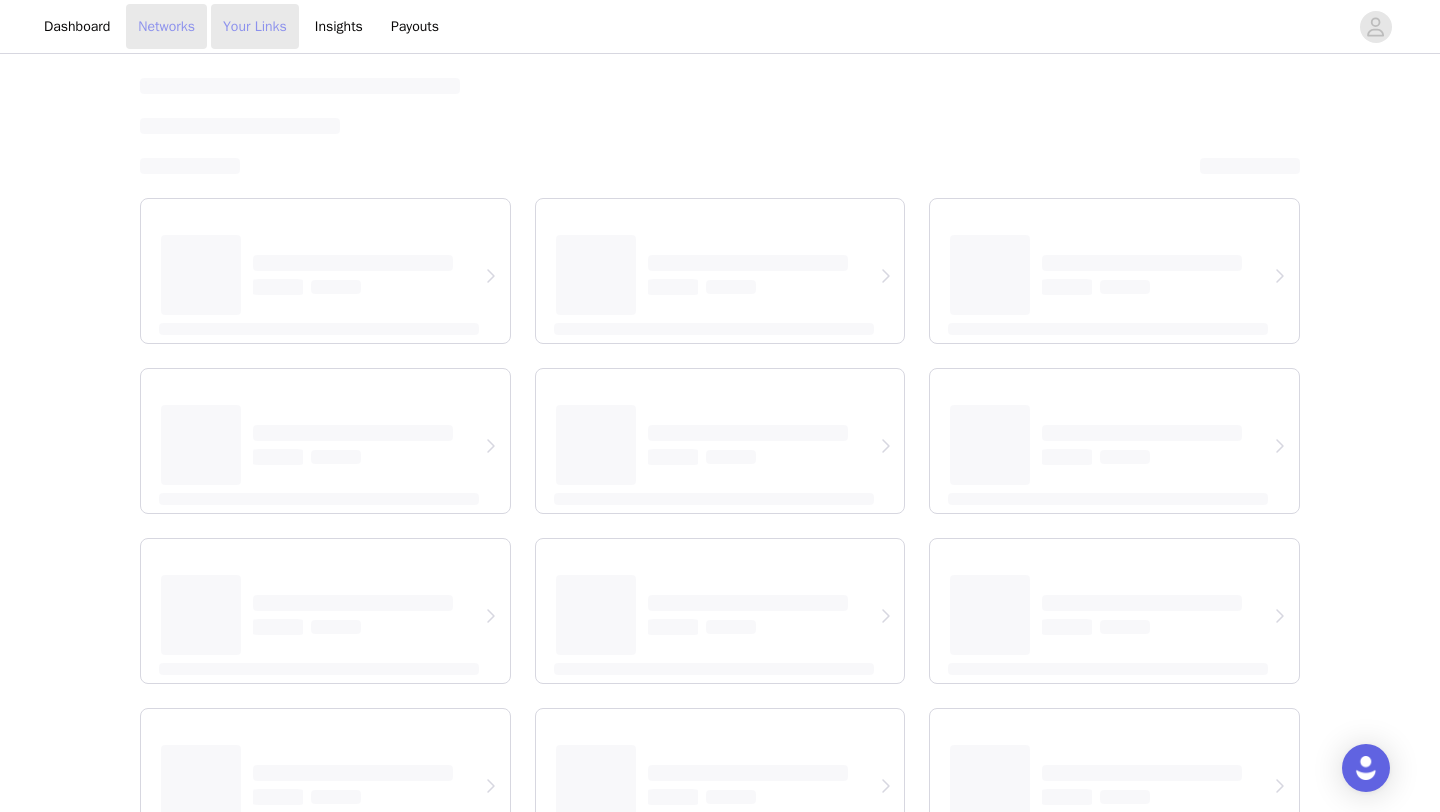 select on "12" 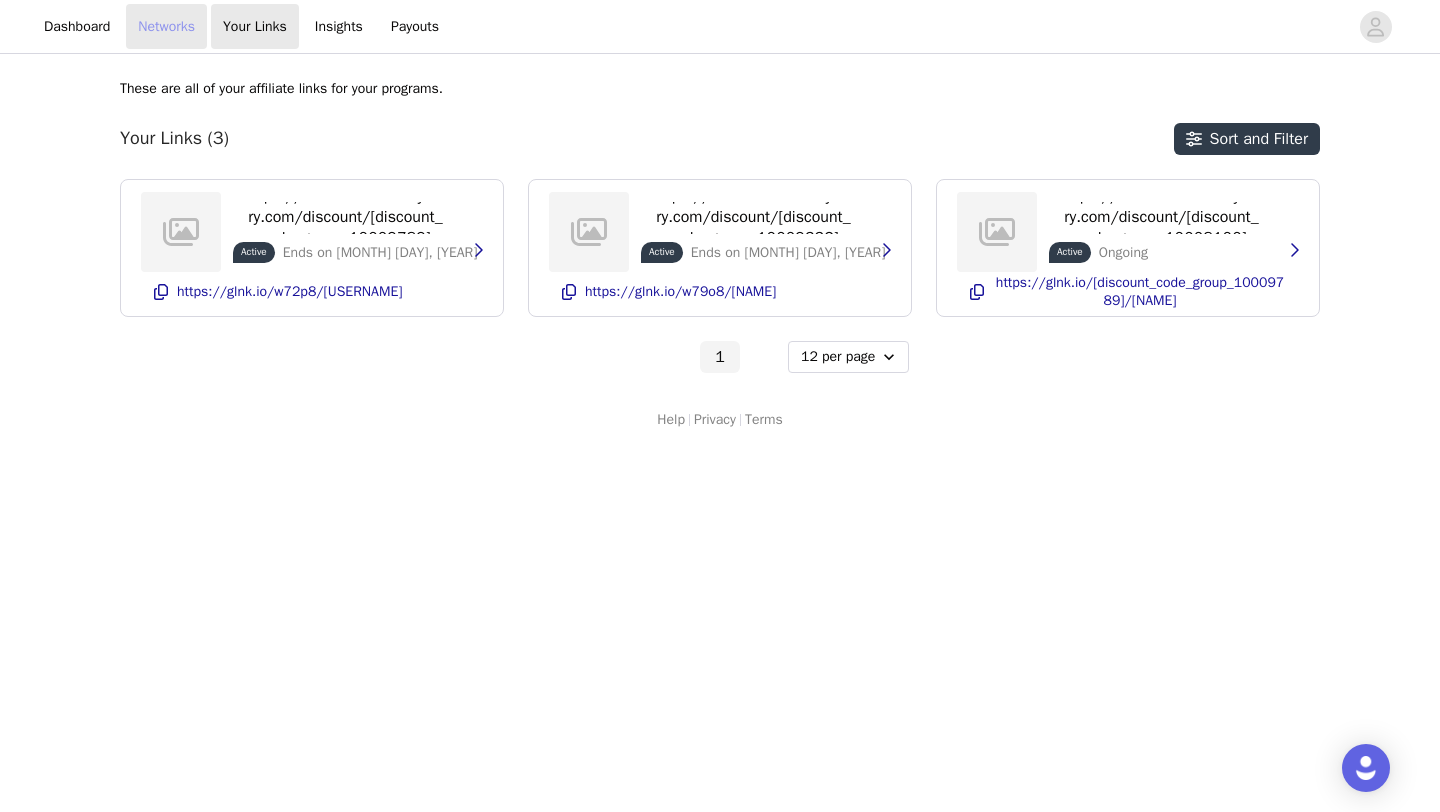 click on "Networks" at bounding box center (166, 26) 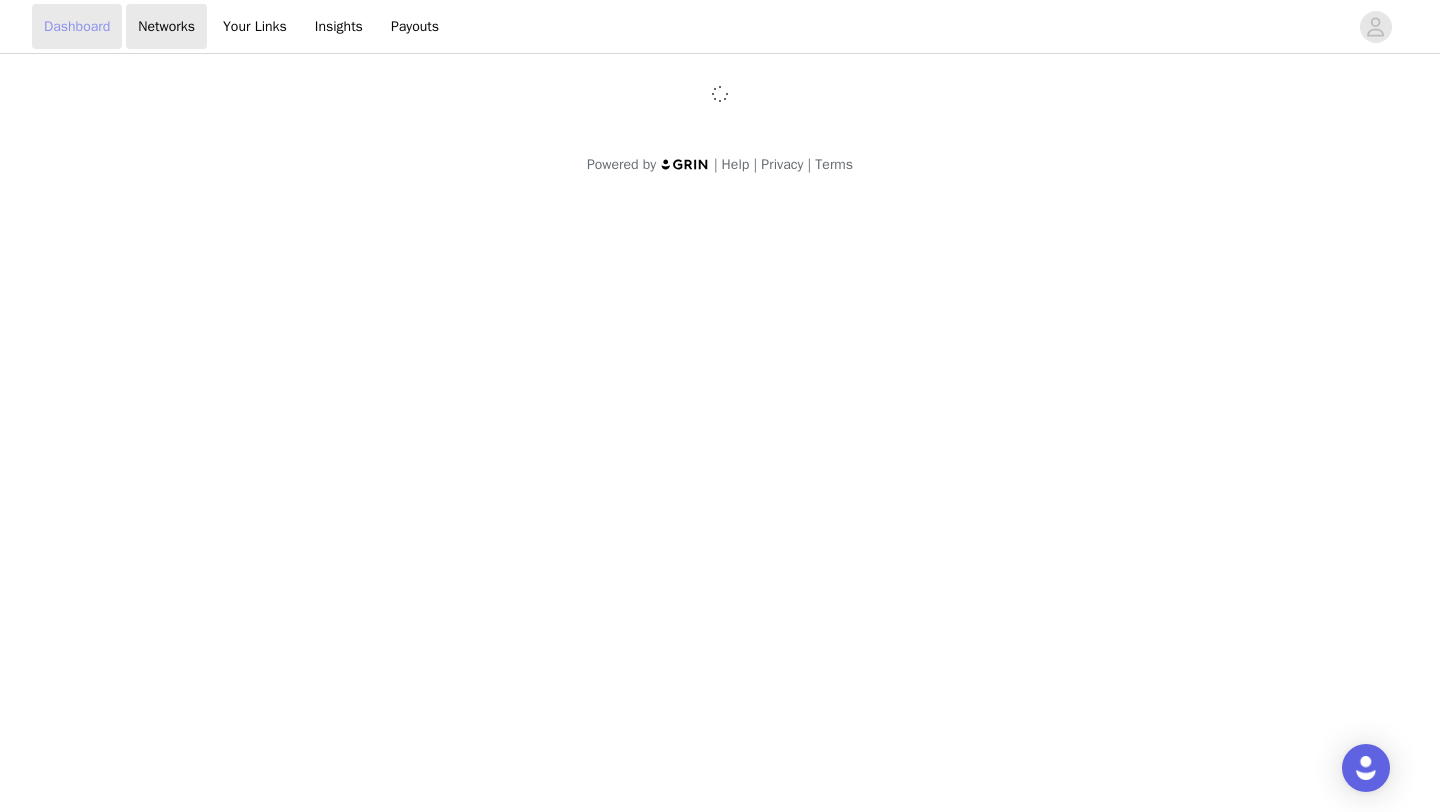 click on "Dashboard" at bounding box center (77, 26) 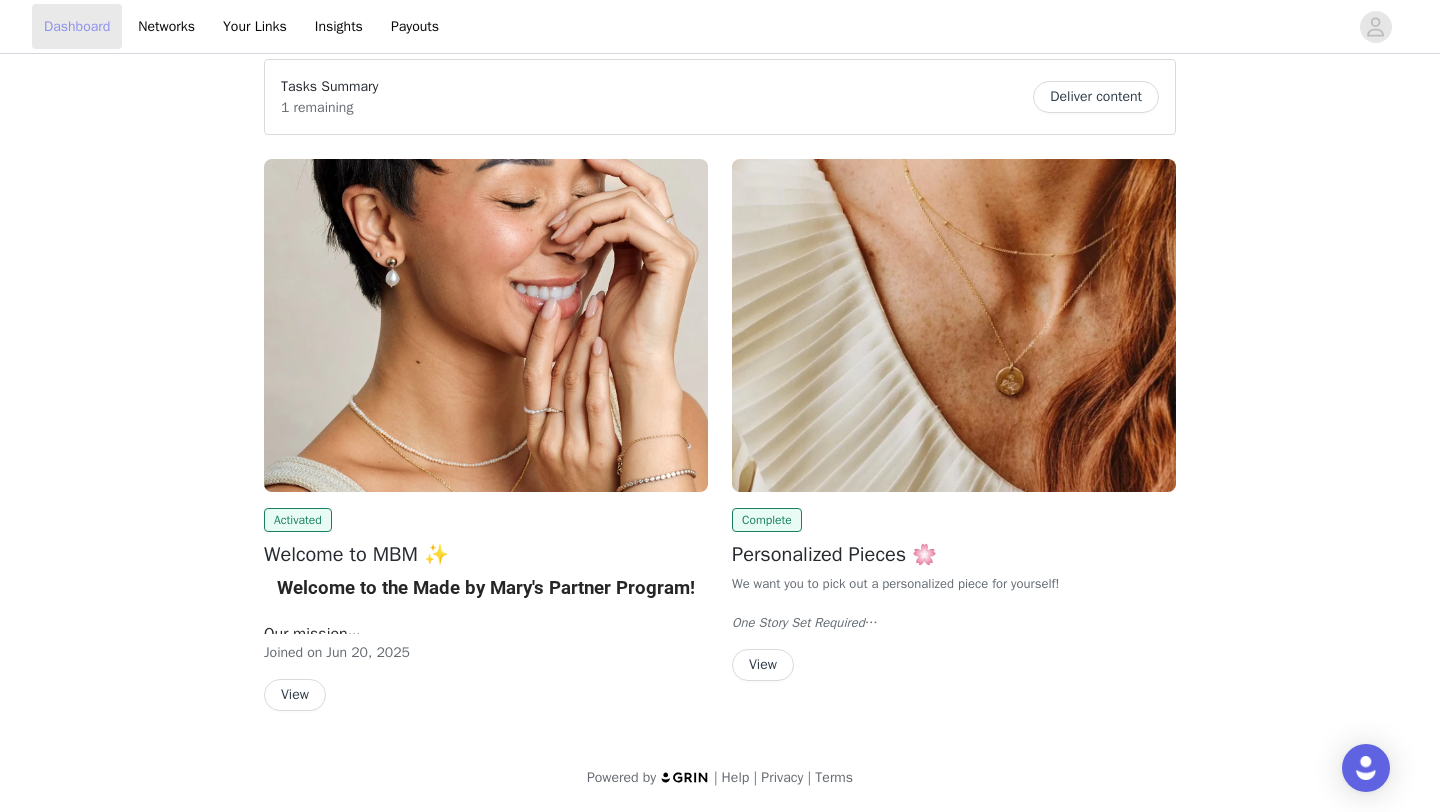 scroll, scrollTop: 0, scrollLeft: 0, axis: both 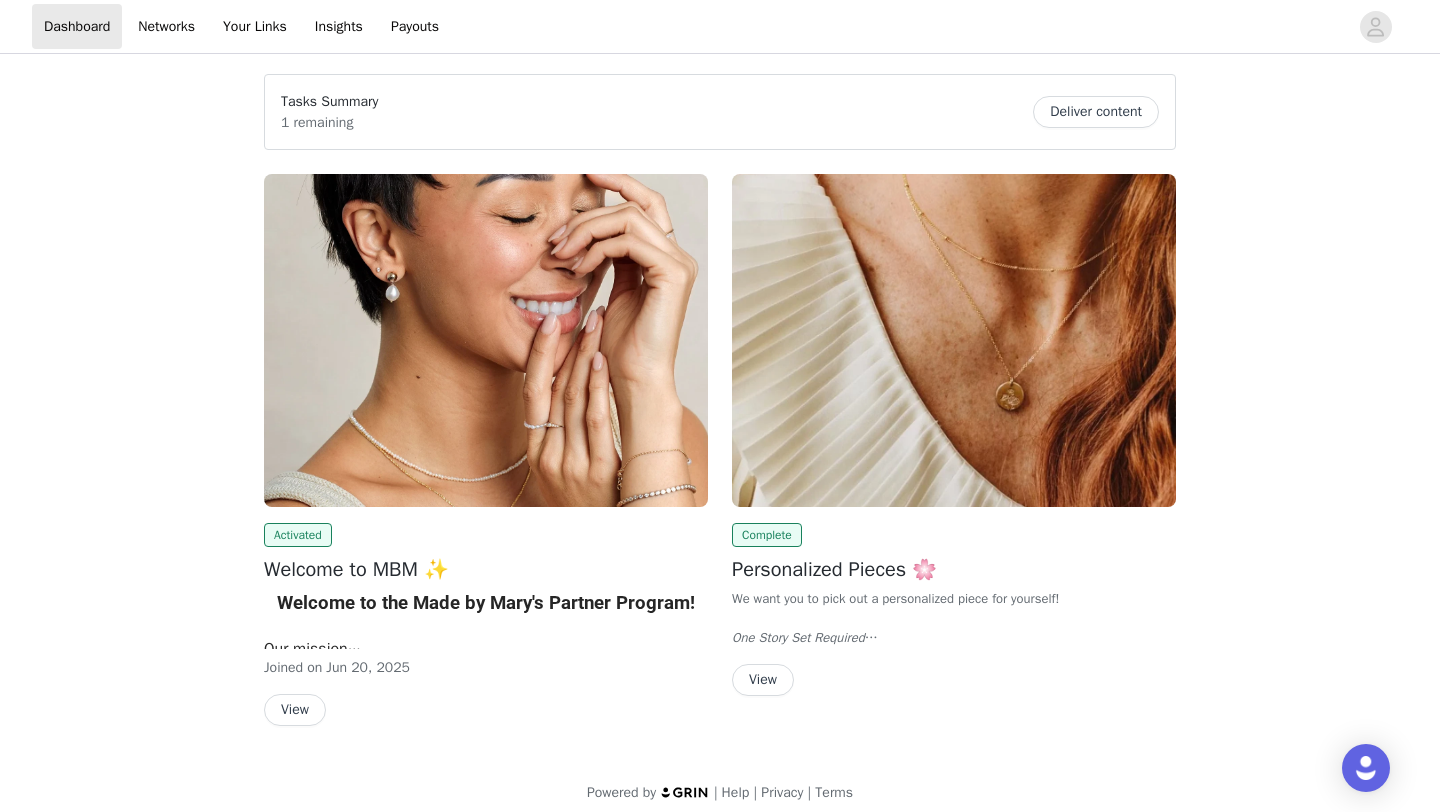 click on "Deliver content" at bounding box center (1096, 112) 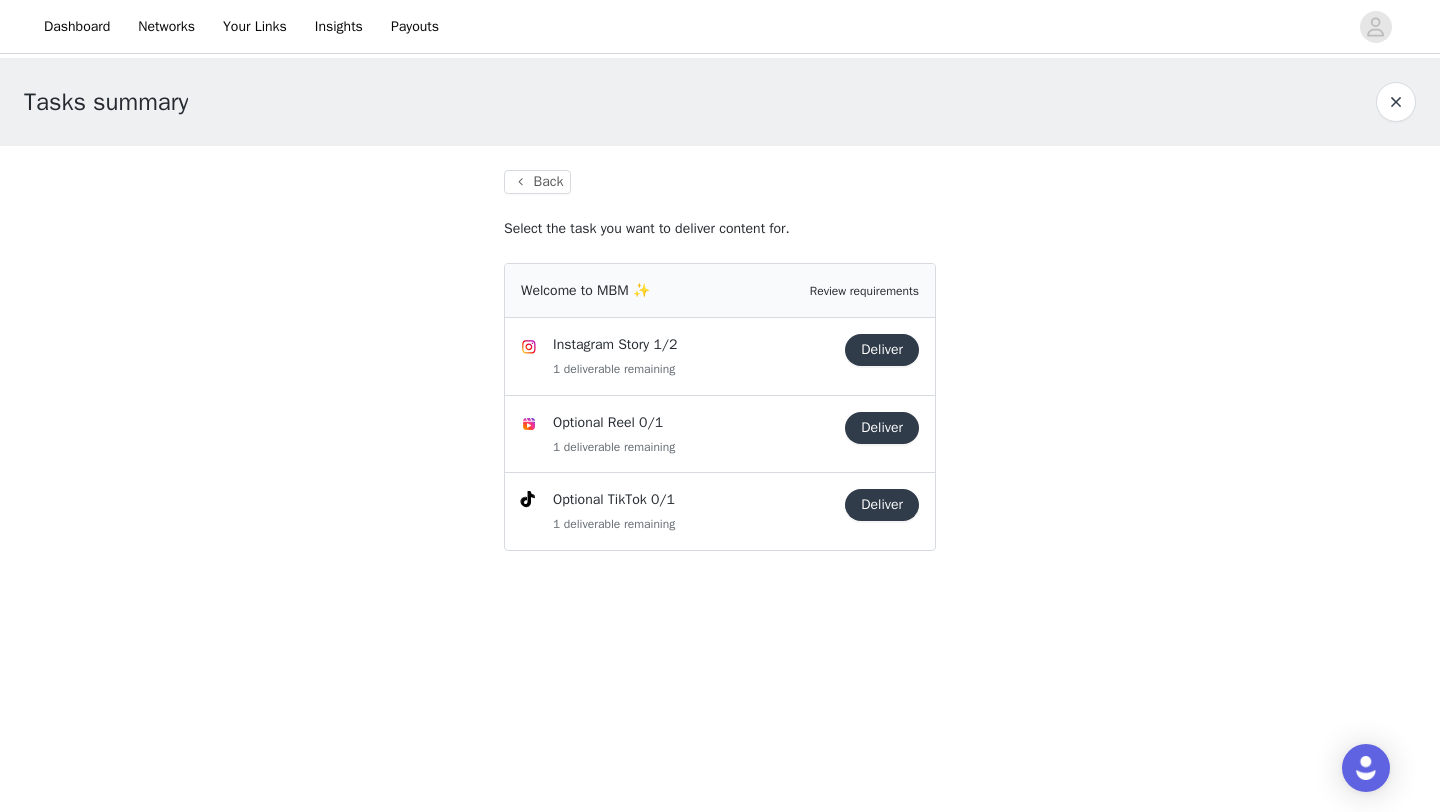 click on "Deliver" at bounding box center [882, 350] 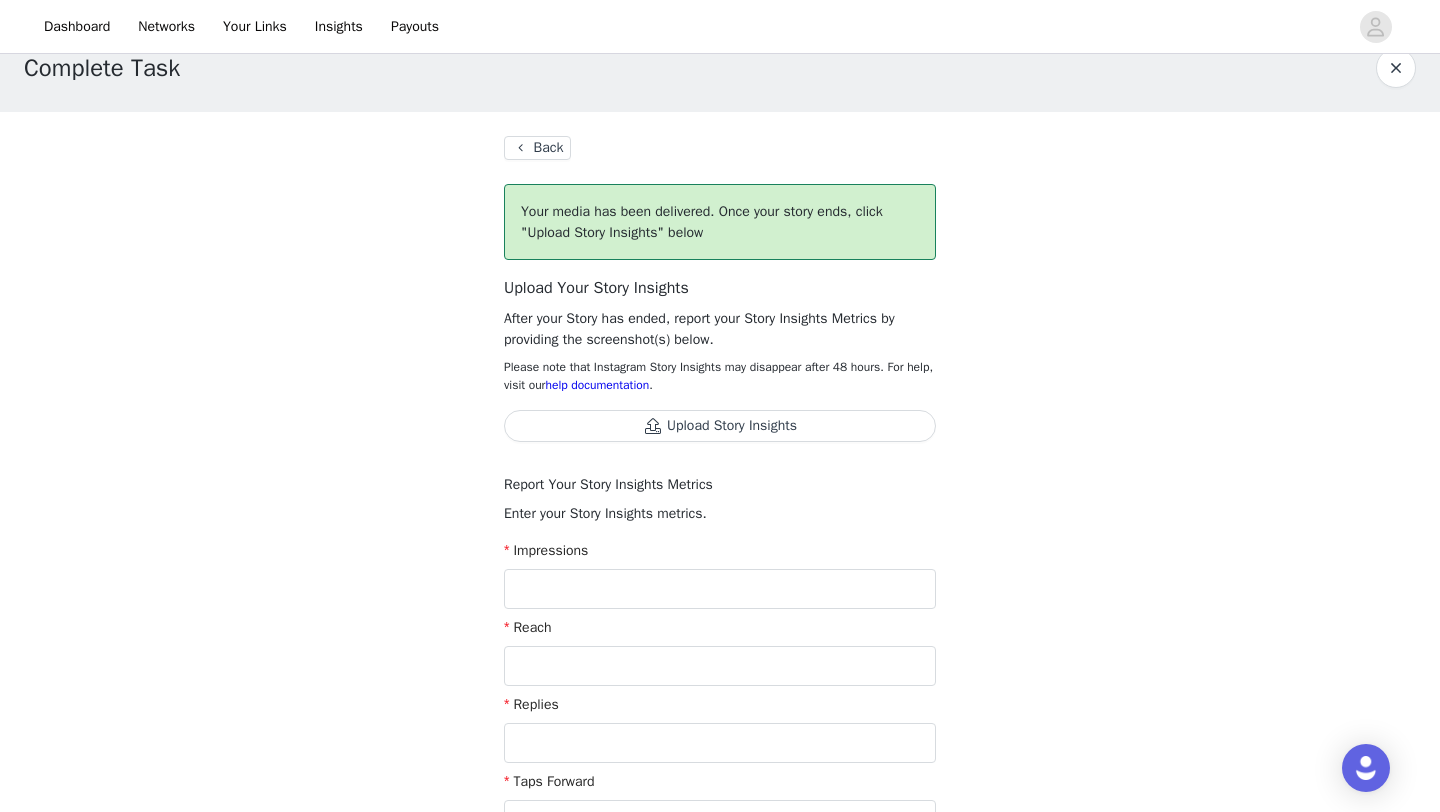 scroll, scrollTop: 673, scrollLeft: 0, axis: vertical 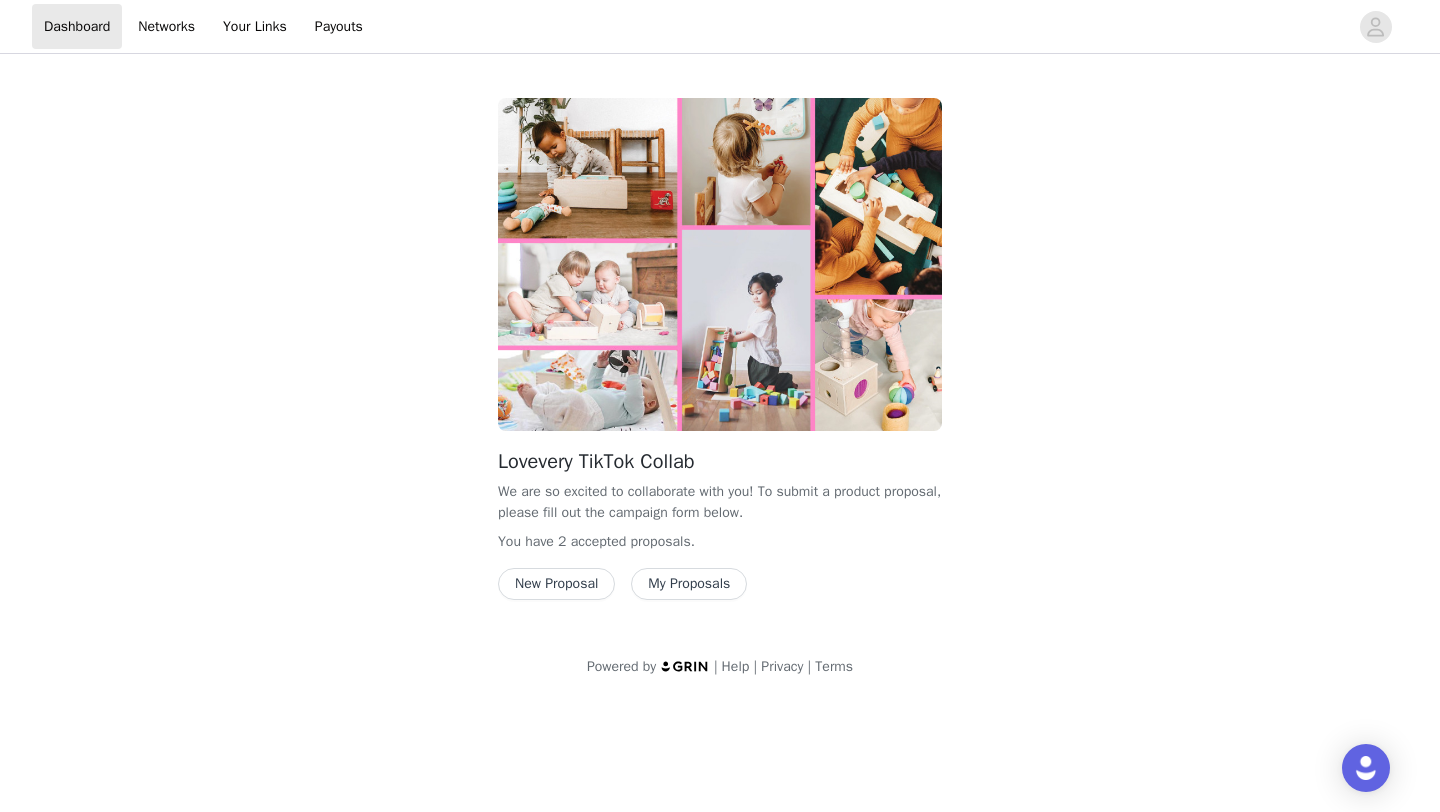 click on "New Proposal" at bounding box center (556, 584) 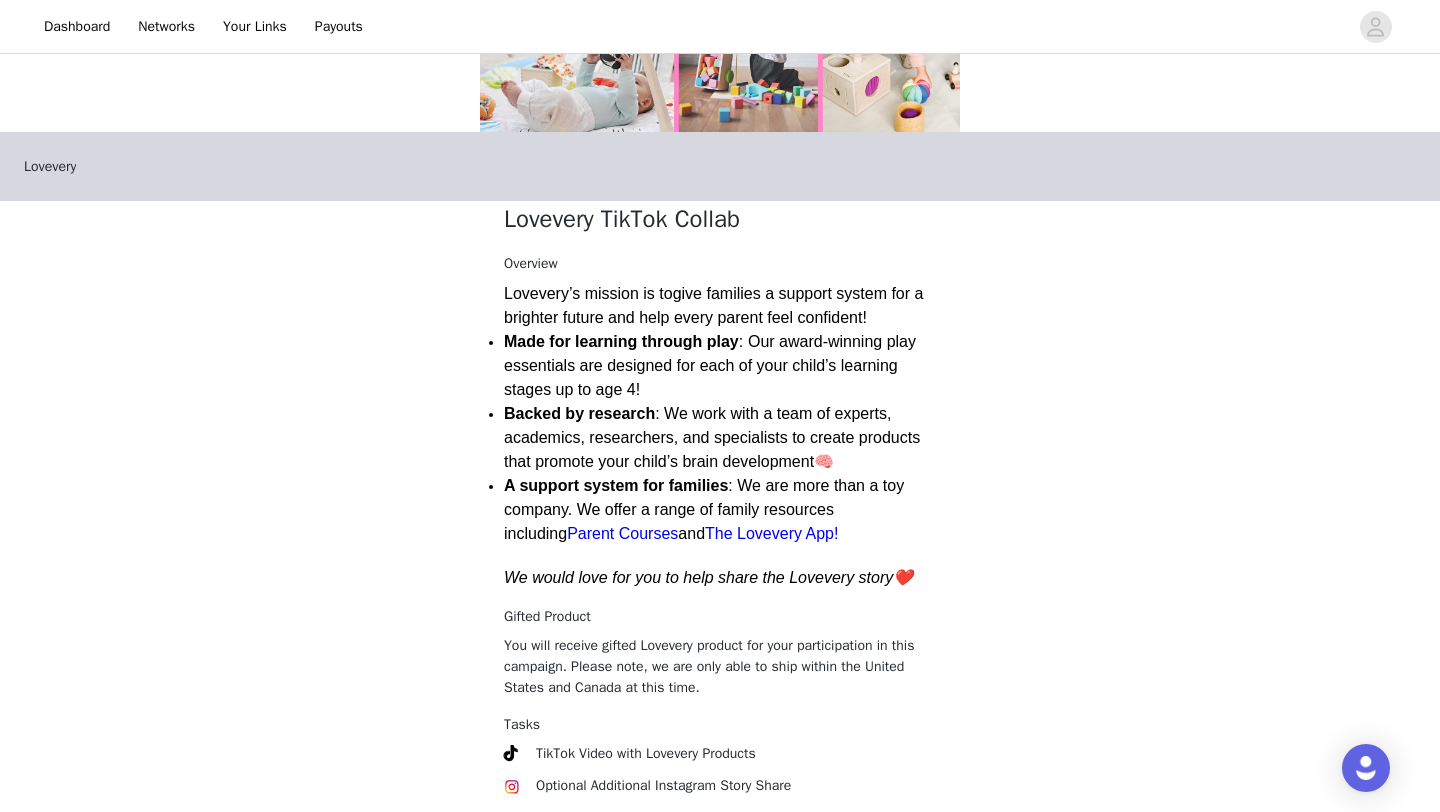 scroll, scrollTop: 595, scrollLeft: 0, axis: vertical 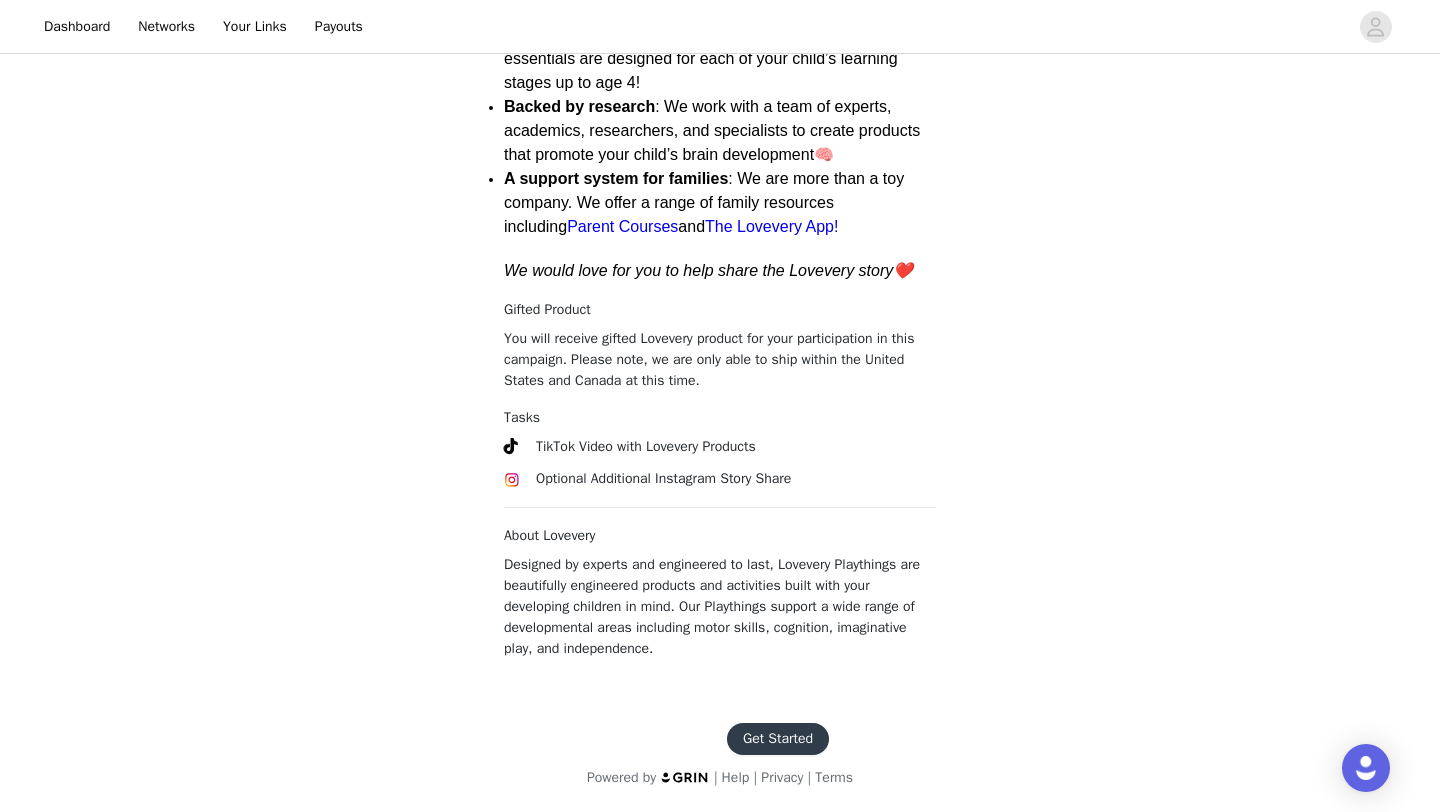 click on "Get Started" at bounding box center (778, 739) 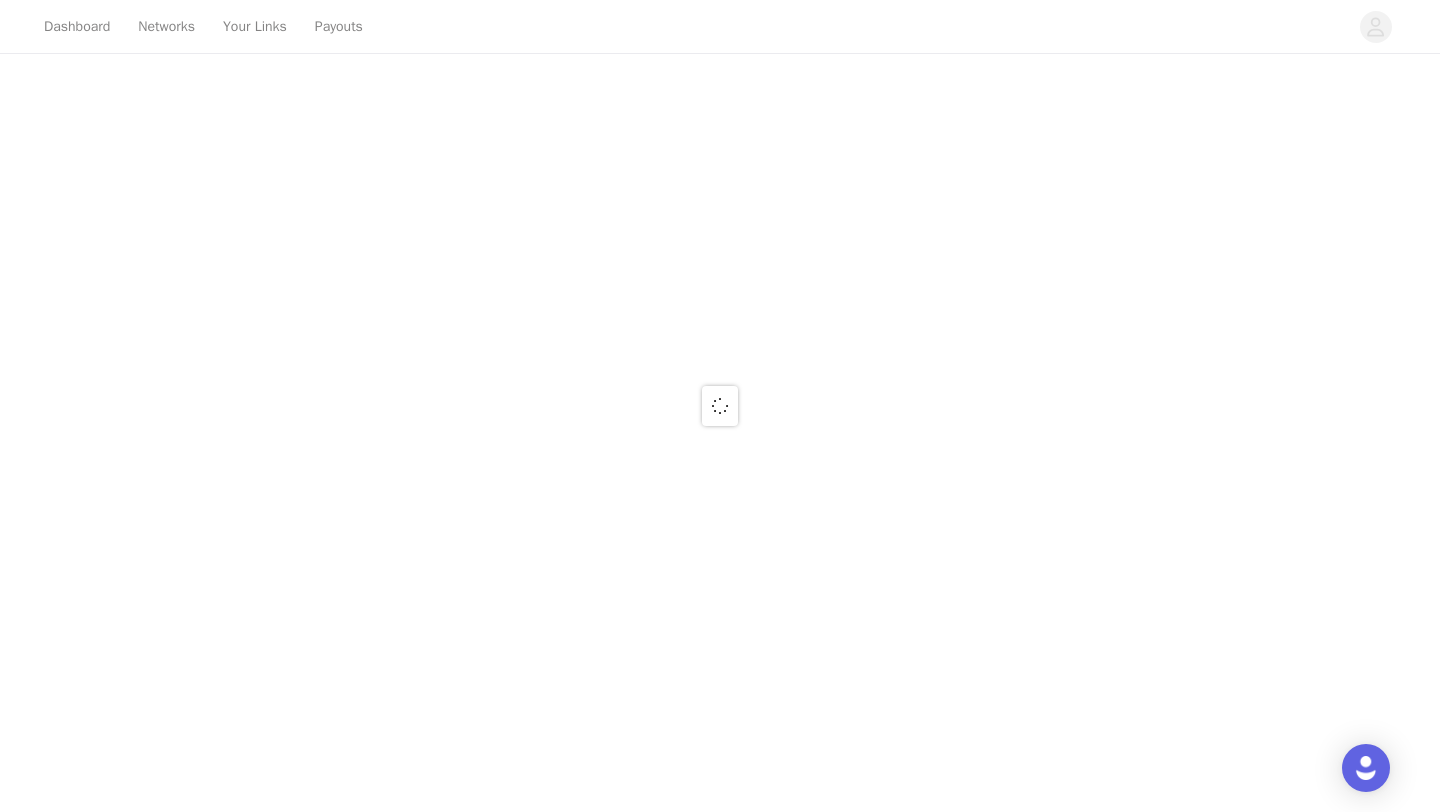 scroll, scrollTop: 0, scrollLeft: 0, axis: both 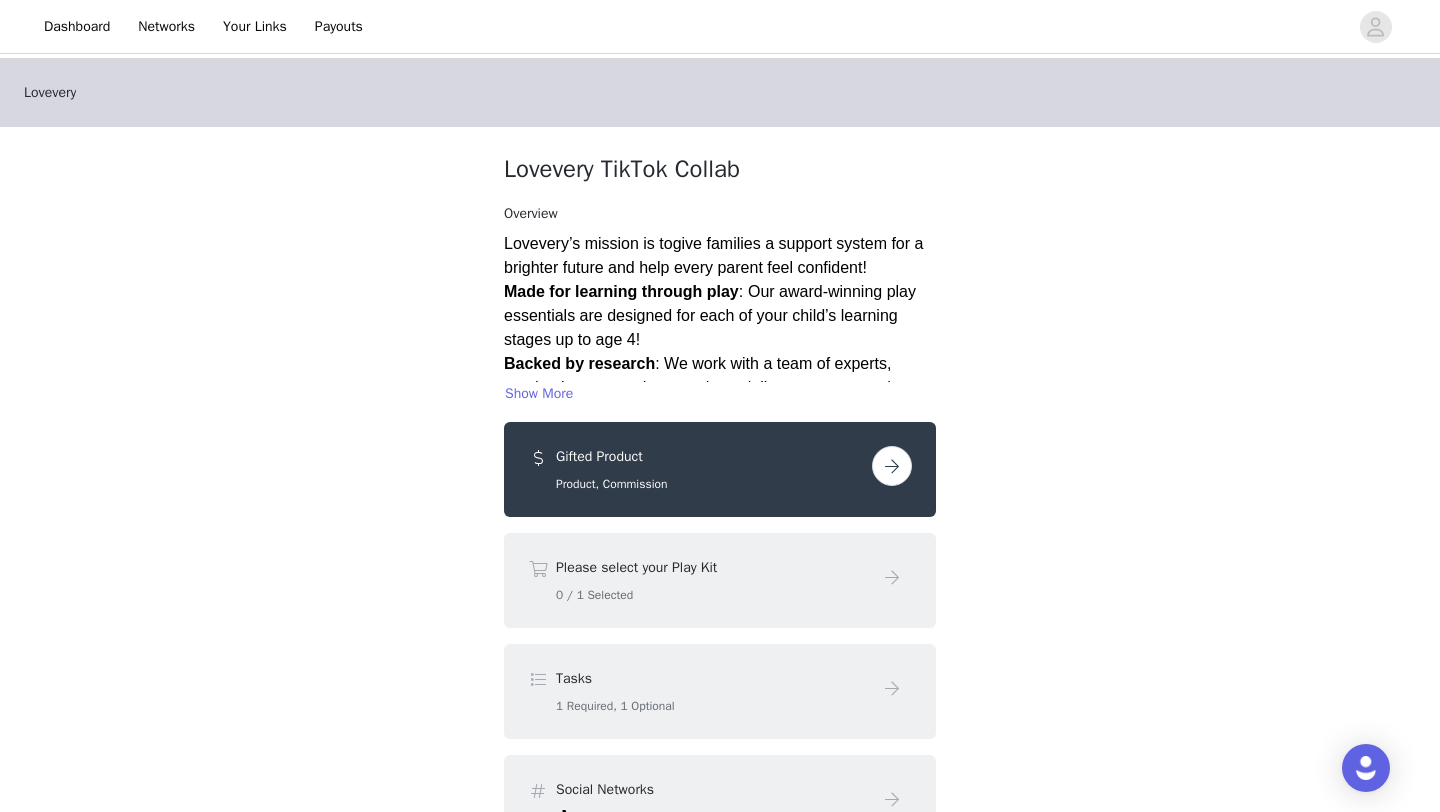 click at bounding box center (892, 466) 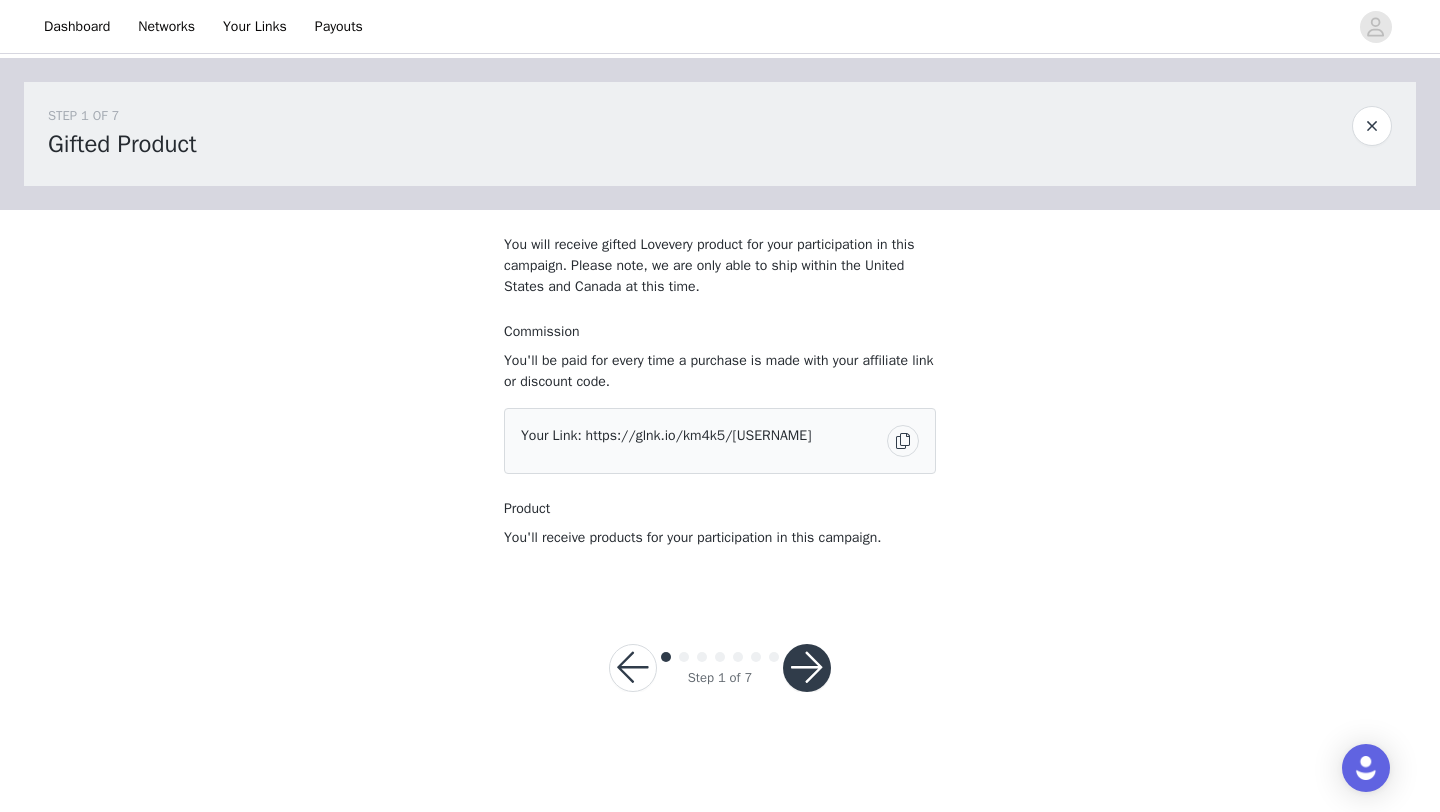 click at bounding box center [807, 668] 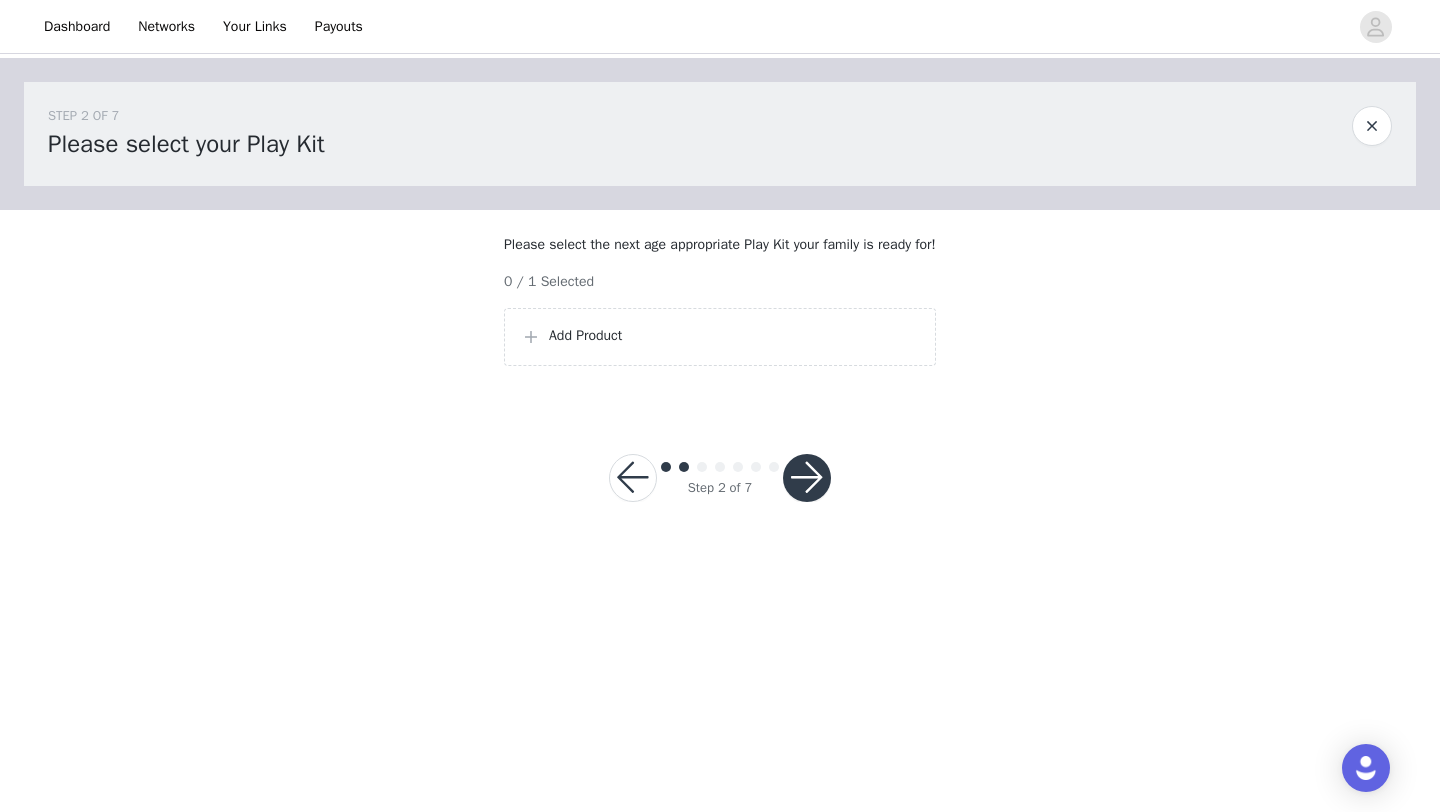 click on "Add Product" at bounding box center (734, 335) 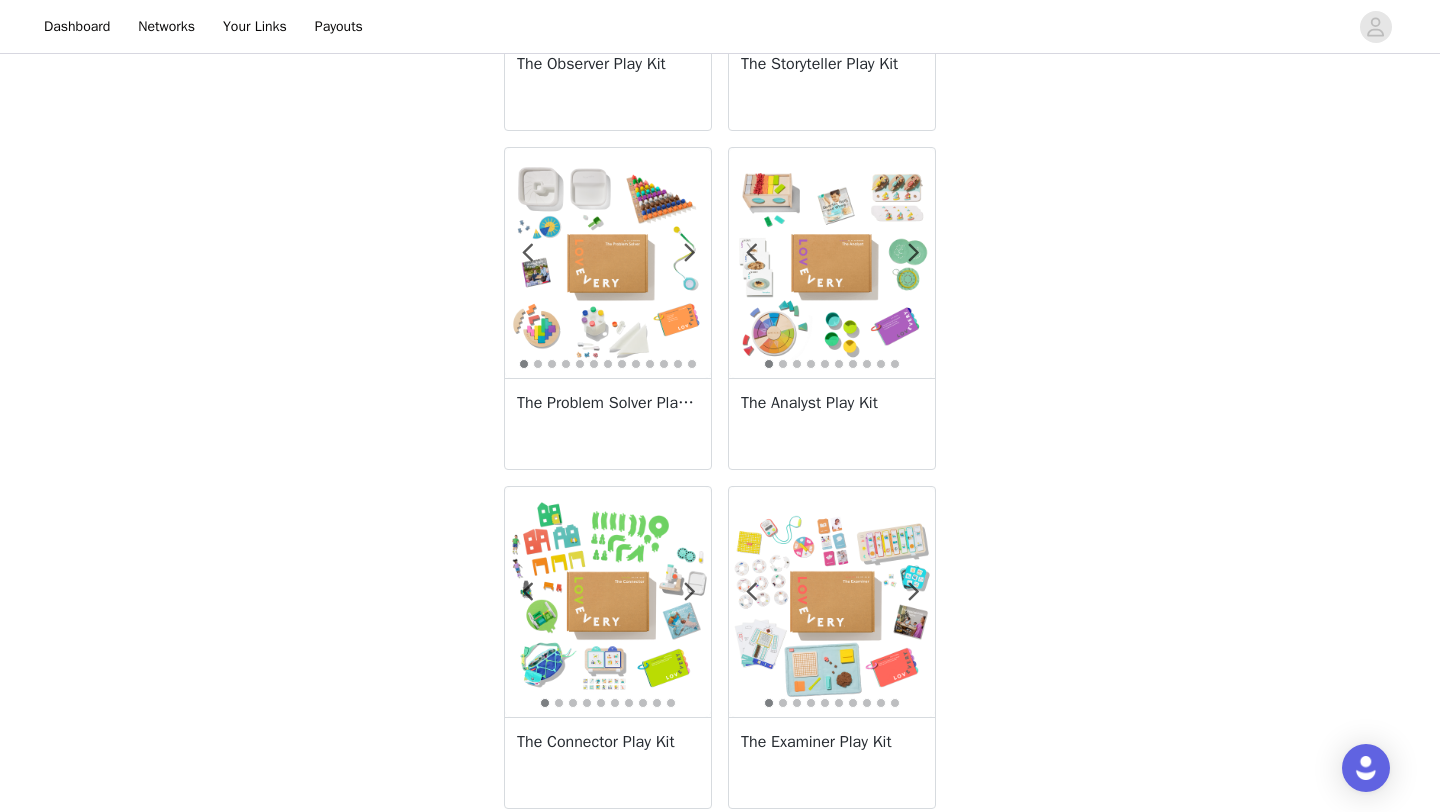 scroll, scrollTop: 3071, scrollLeft: 0, axis: vertical 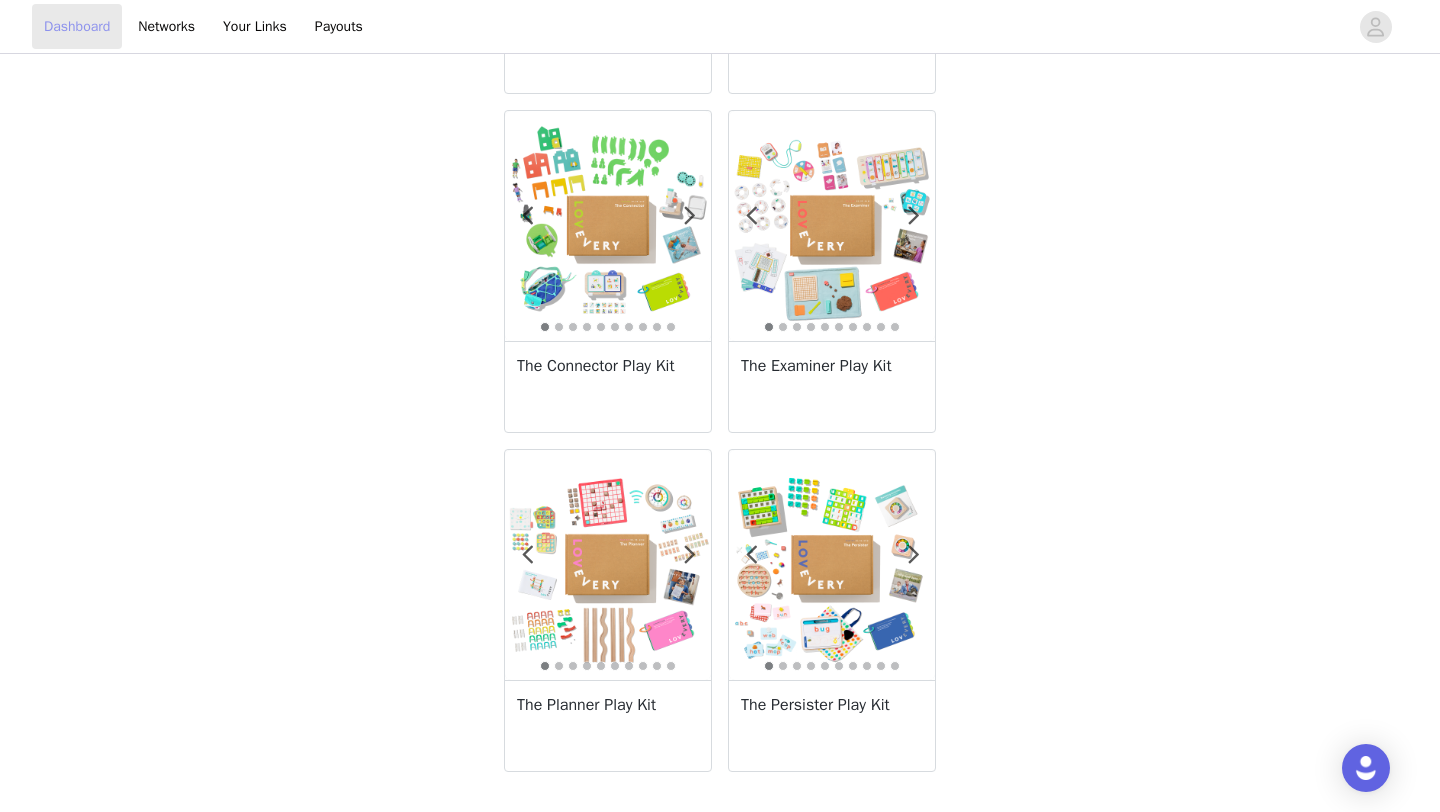 click on "Dashboard" at bounding box center [77, 26] 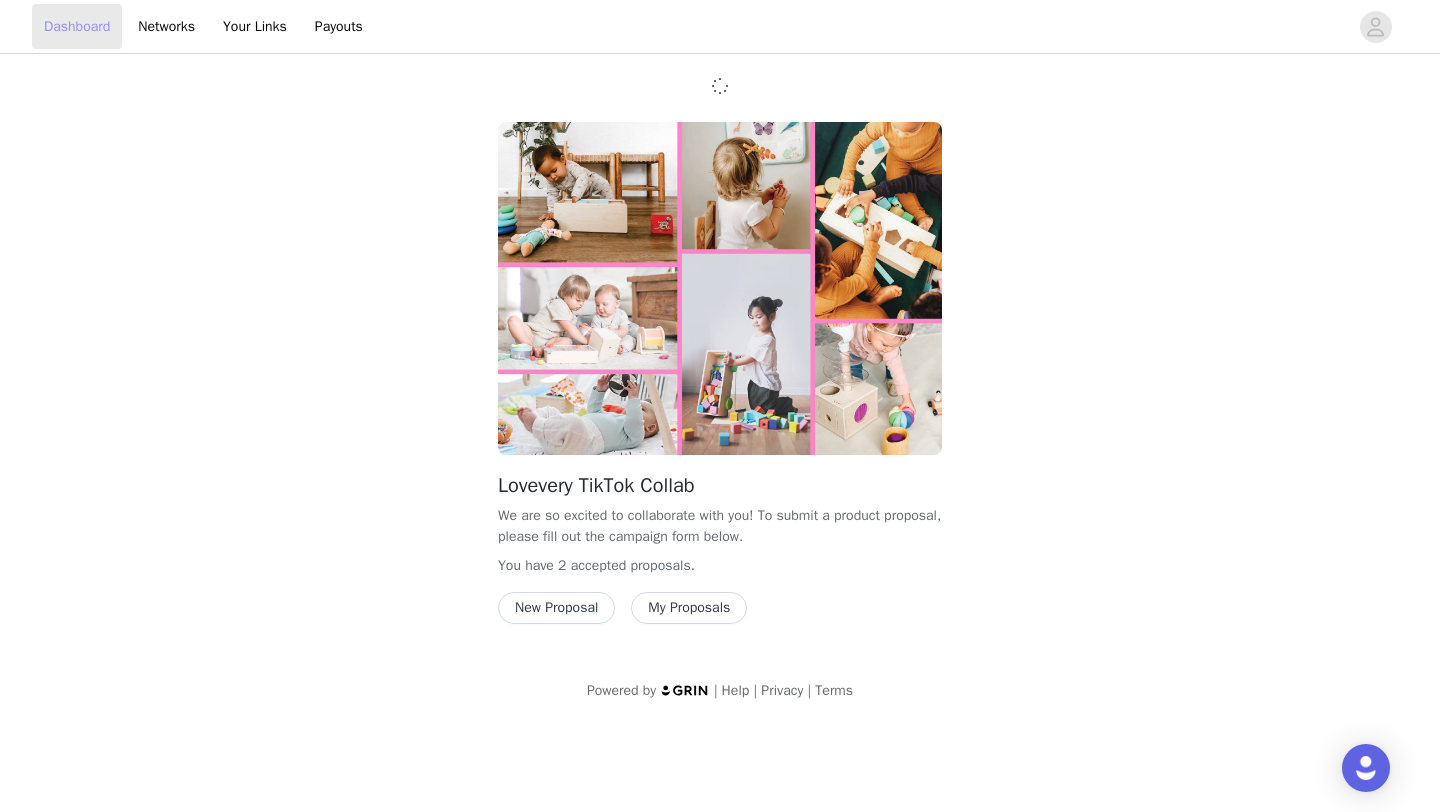 scroll, scrollTop: 0, scrollLeft: 0, axis: both 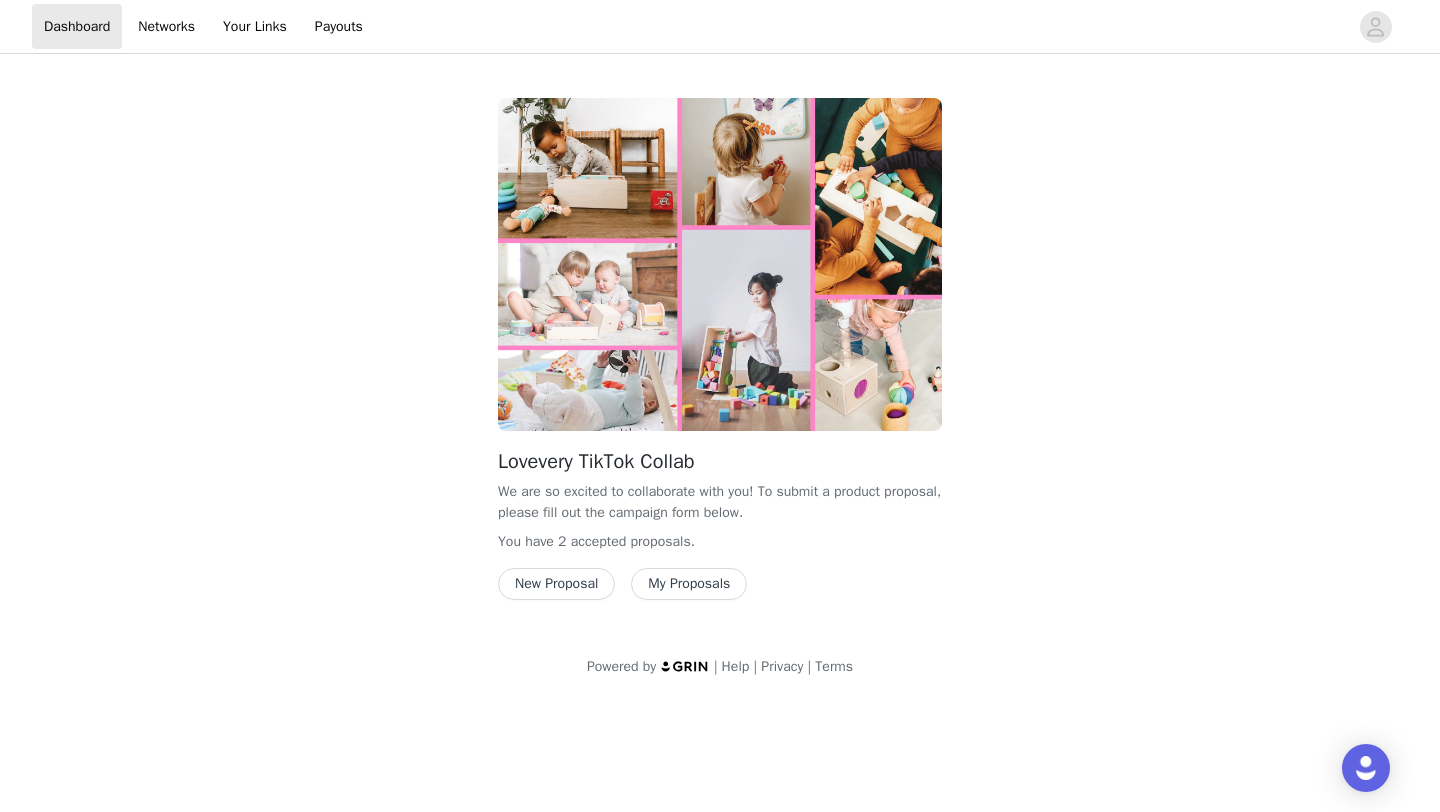 click on "My Proposals" at bounding box center (689, 584) 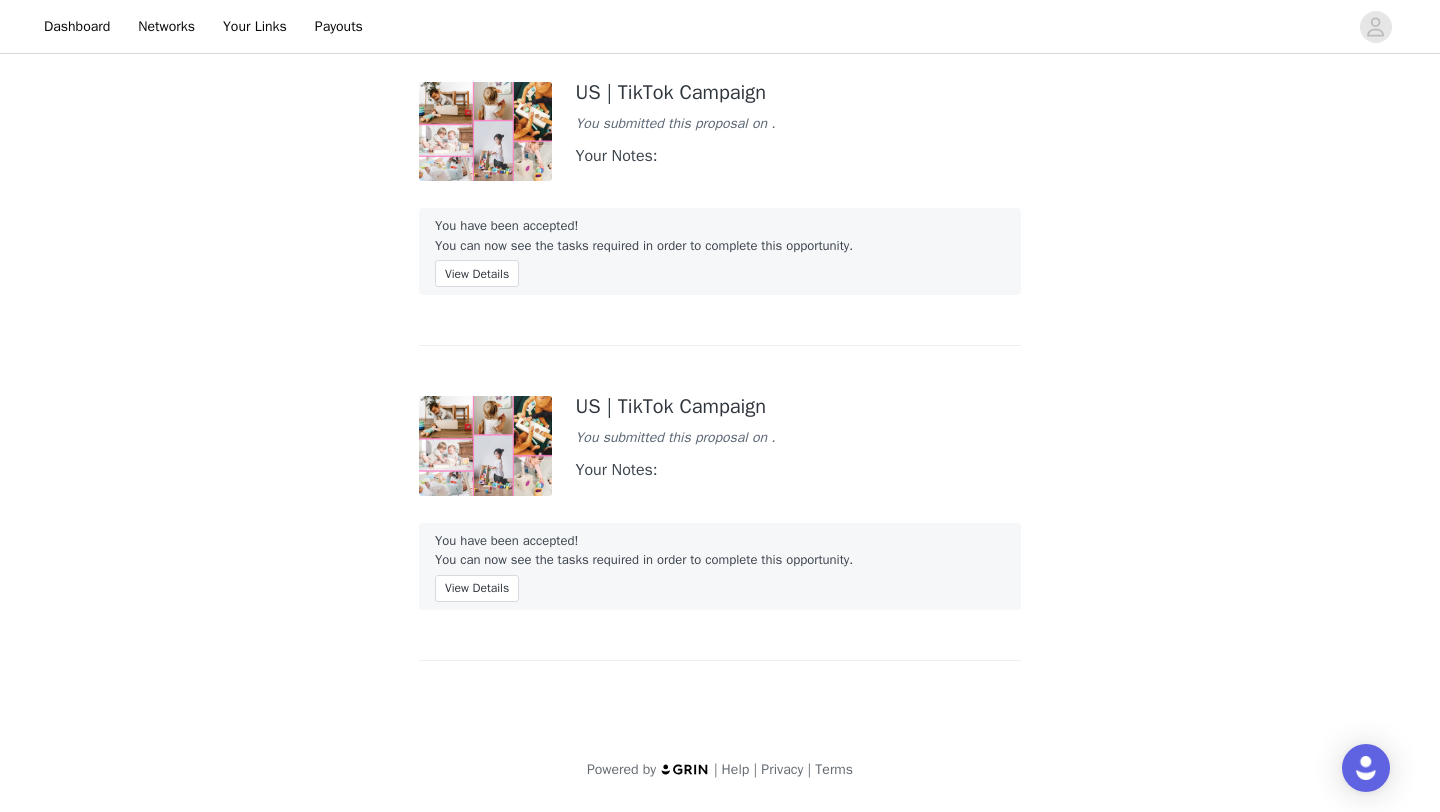 click on "US | TikTok Campaign
You submitted this proposal on .
Your Notes:" at bounding box center [720, 445] 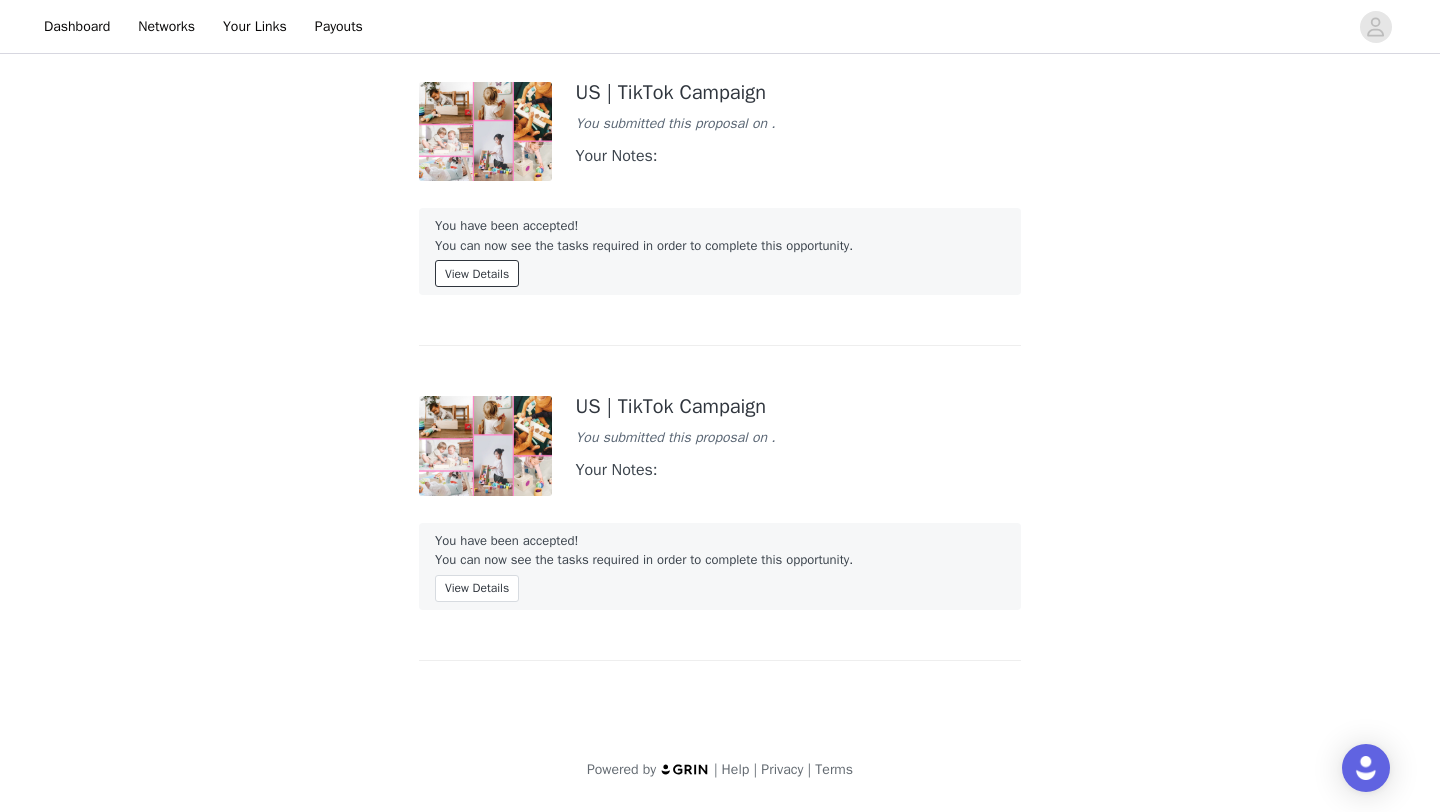 click on "View Details" at bounding box center (477, 273) 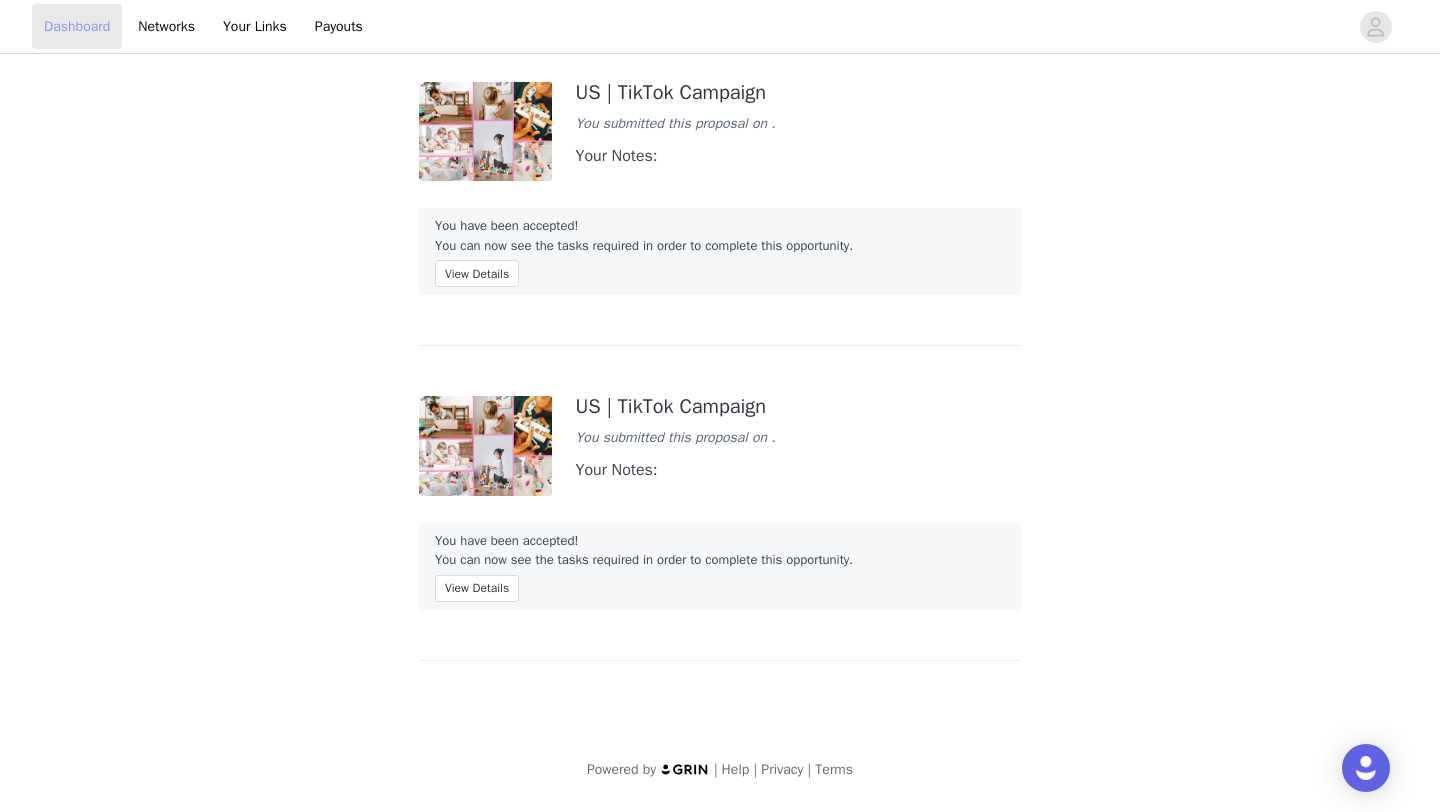 click on "Dashboard" at bounding box center (77, 26) 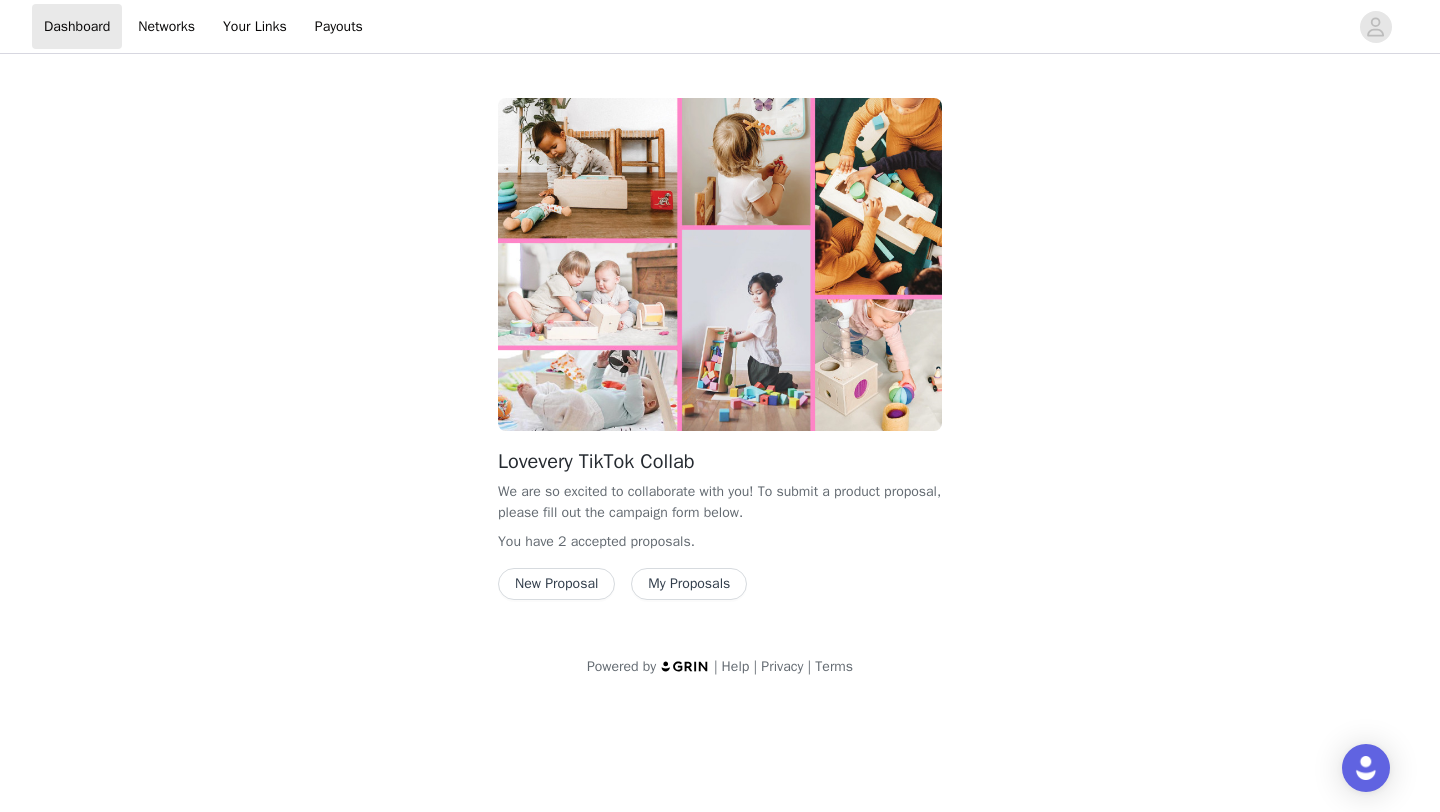 click on "New Proposal" at bounding box center (556, 584) 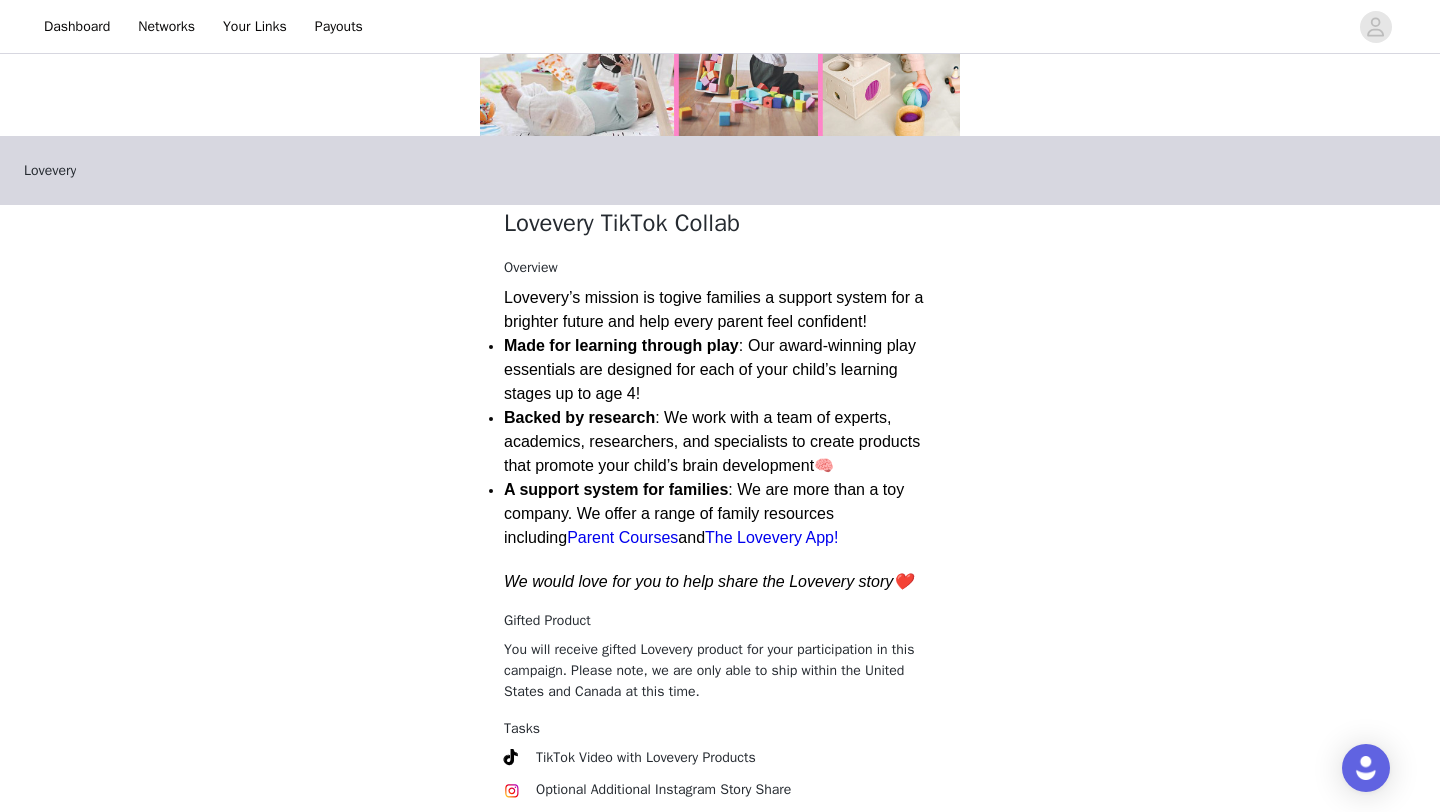 scroll, scrollTop: 364, scrollLeft: 0, axis: vertical 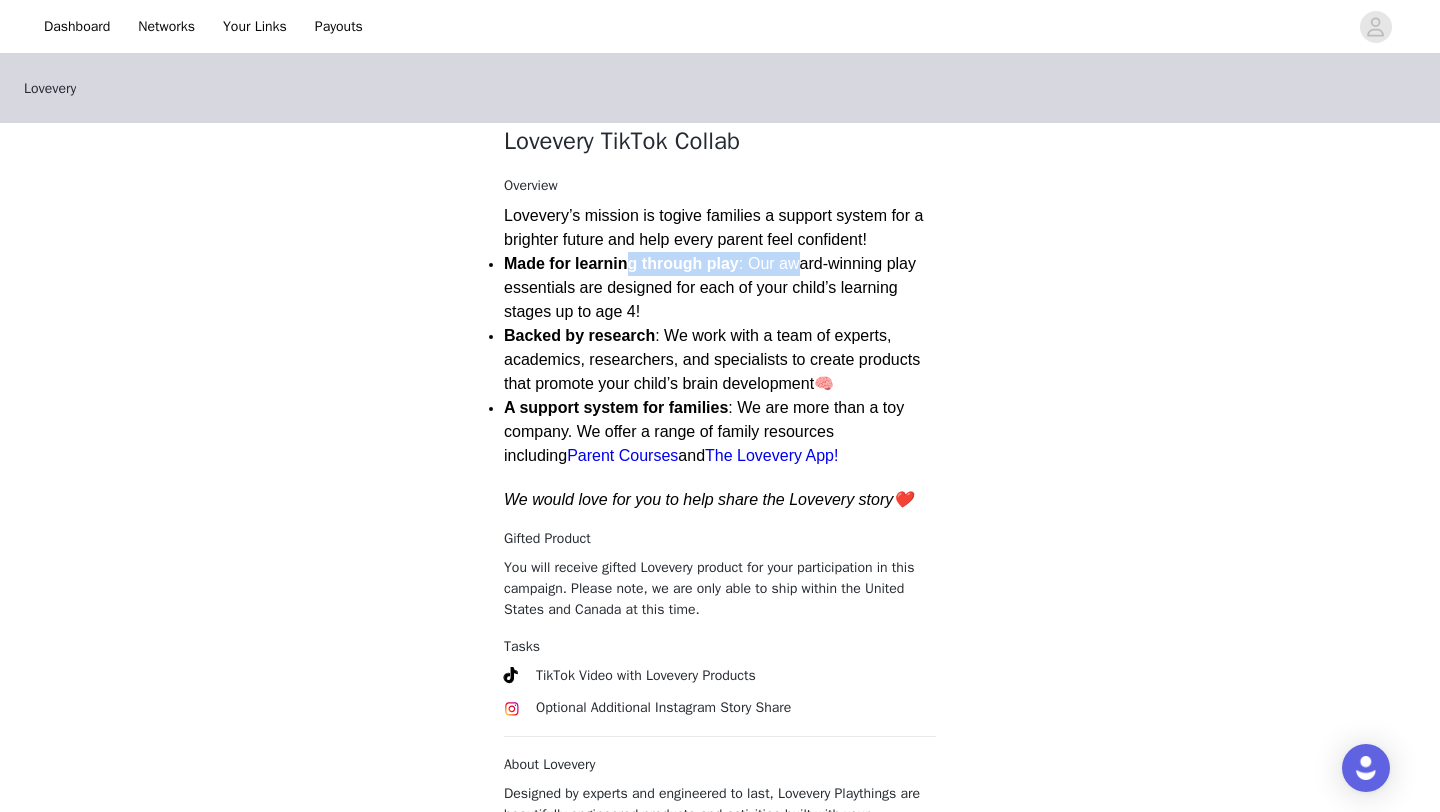 drag, startPoint x: 624, startPoint y: 258, endPoint x: 793, endPoint y: 263, distance: 169.07394 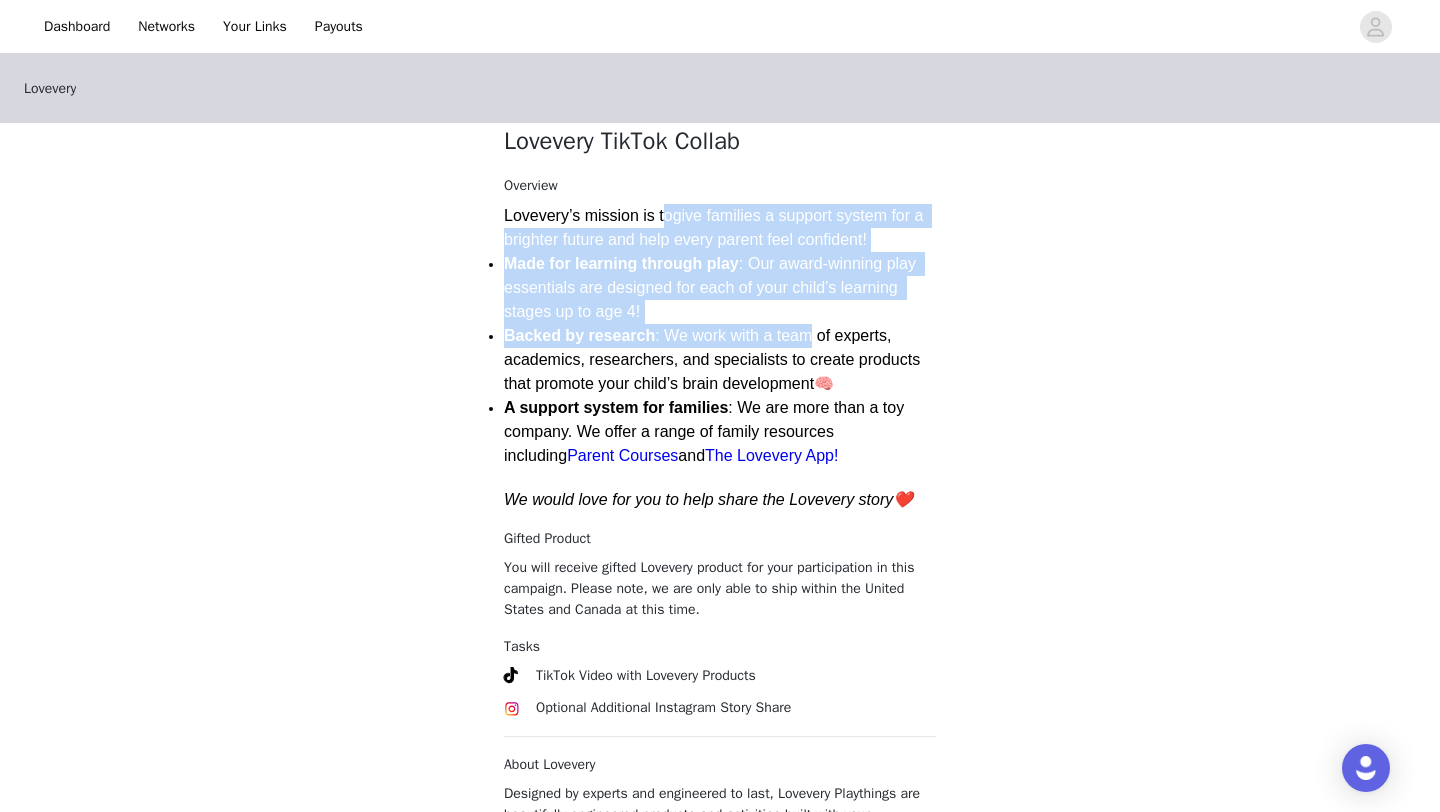 drag, startPoint x: 806, startPoint y: 341, endPoint x: 668, endPoint y: 221, distance: 182.87701 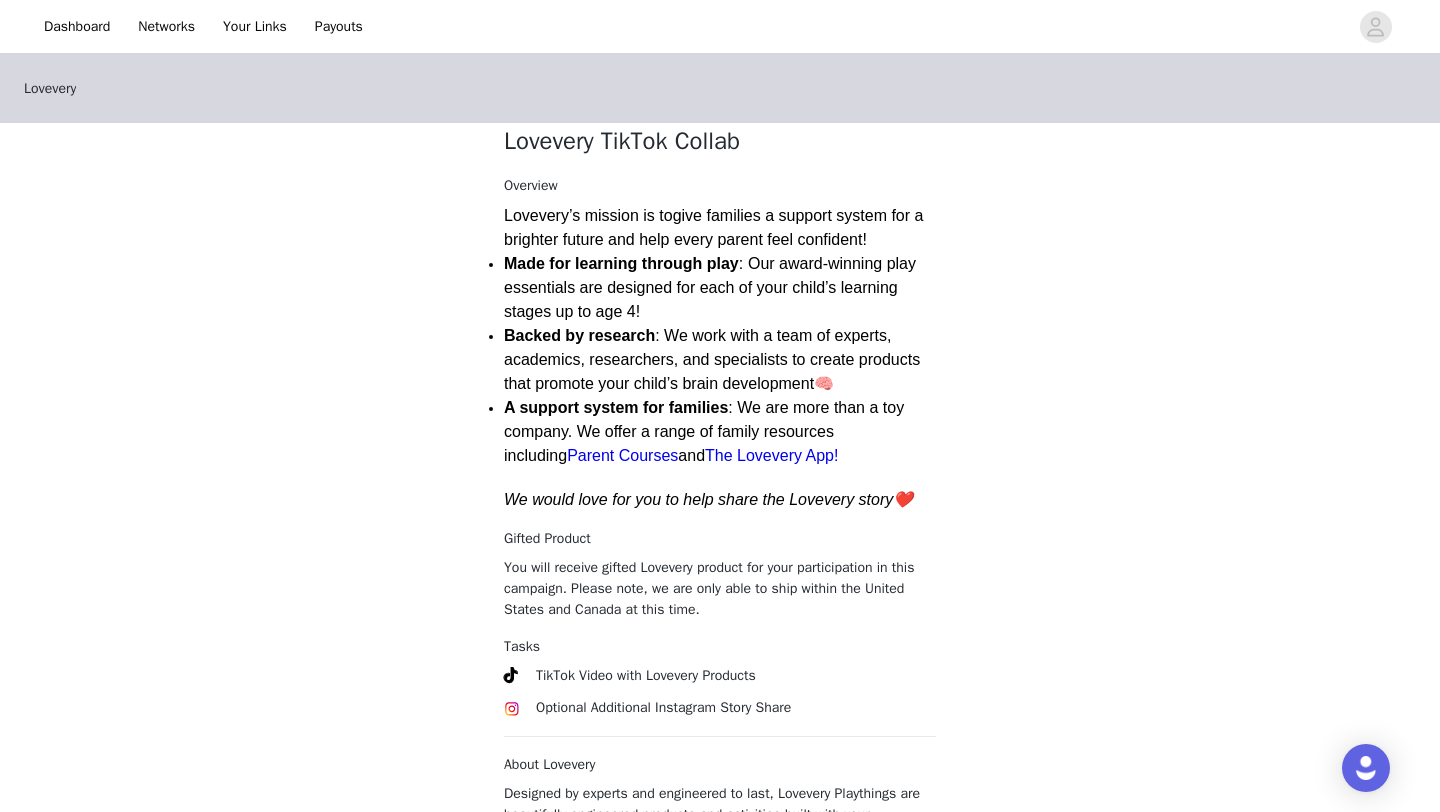 click on "Made for learning through play" at bounding box center (621, 263) 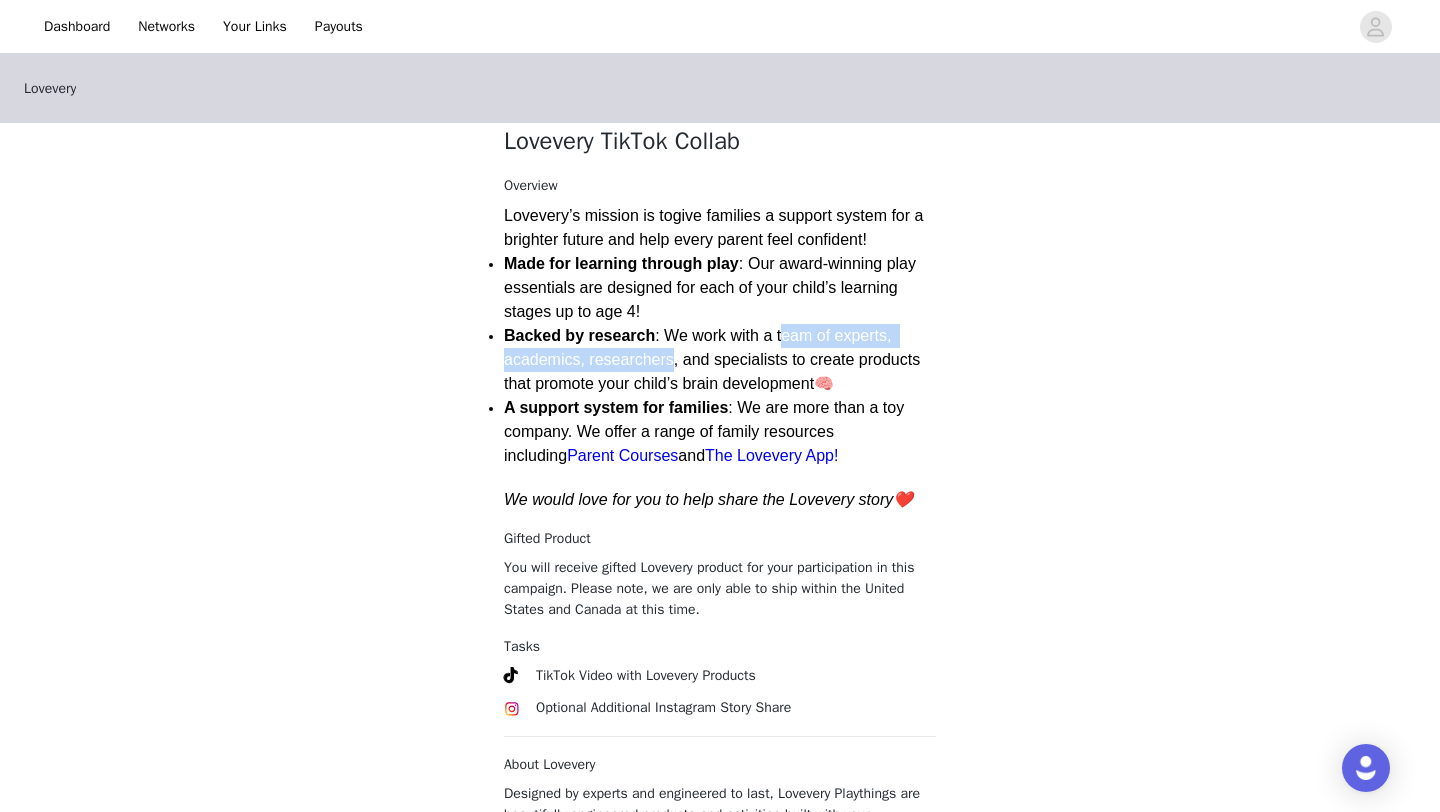 drag, startPoint x: 670, startPoint y: 374, endPoint x: 815, endPoint y: 338, distance: 149.40215 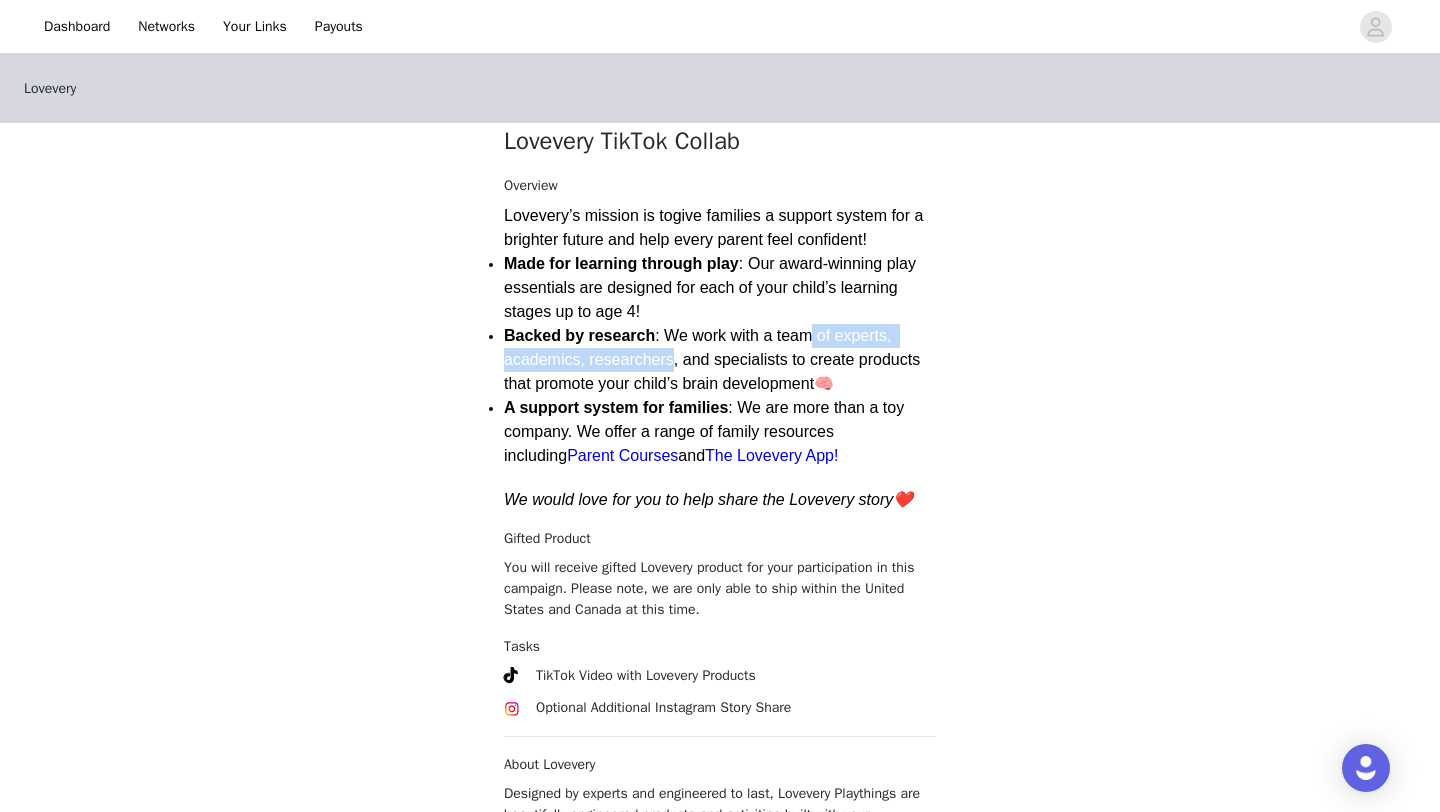 click on "Backed by research : We work with a team of experts, academics, researchers, and specialists to create products that promote your child’s brain development🧠" at bounding box center [714, 359] 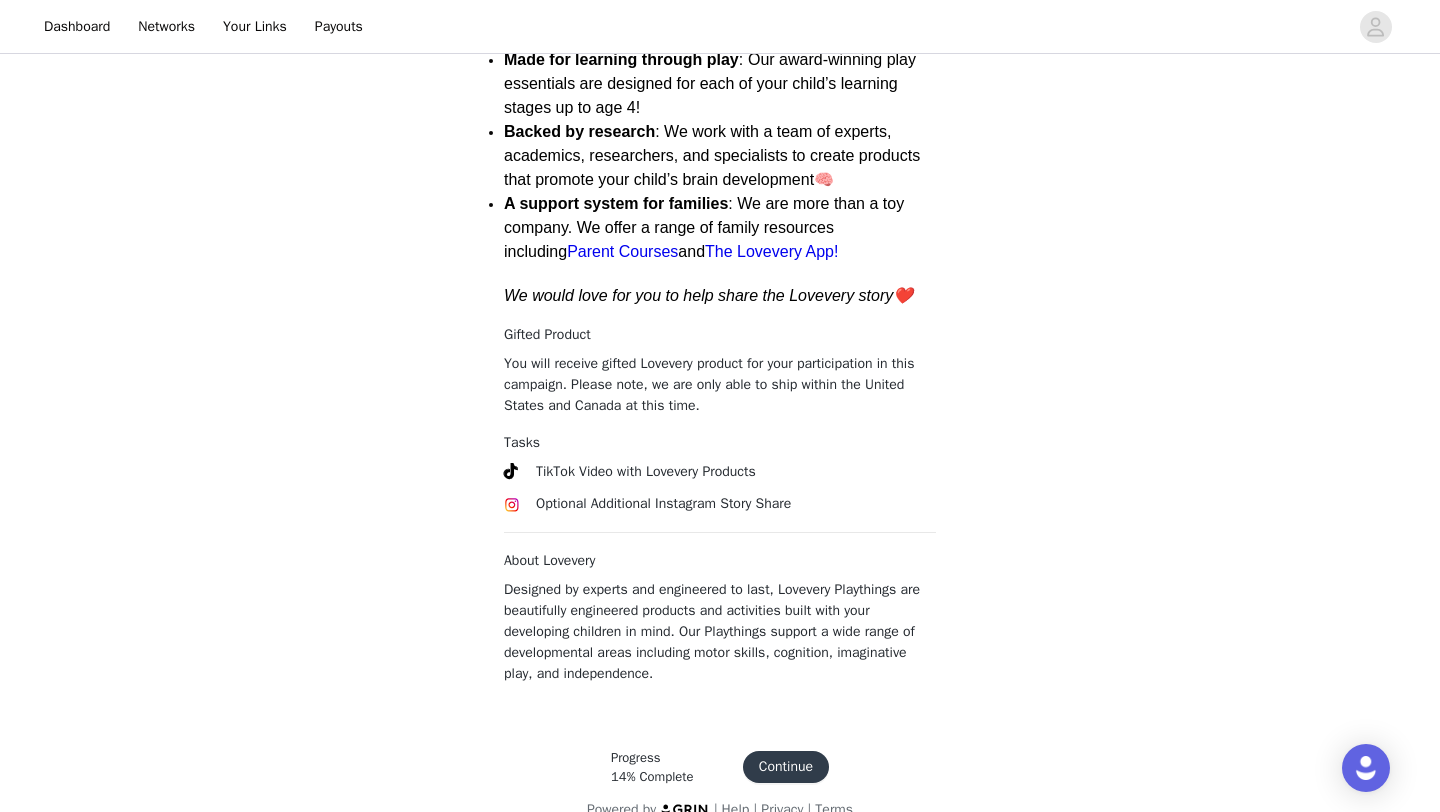 scroll, scrollTop: 602, scrollLeft: 0, axis: vertical 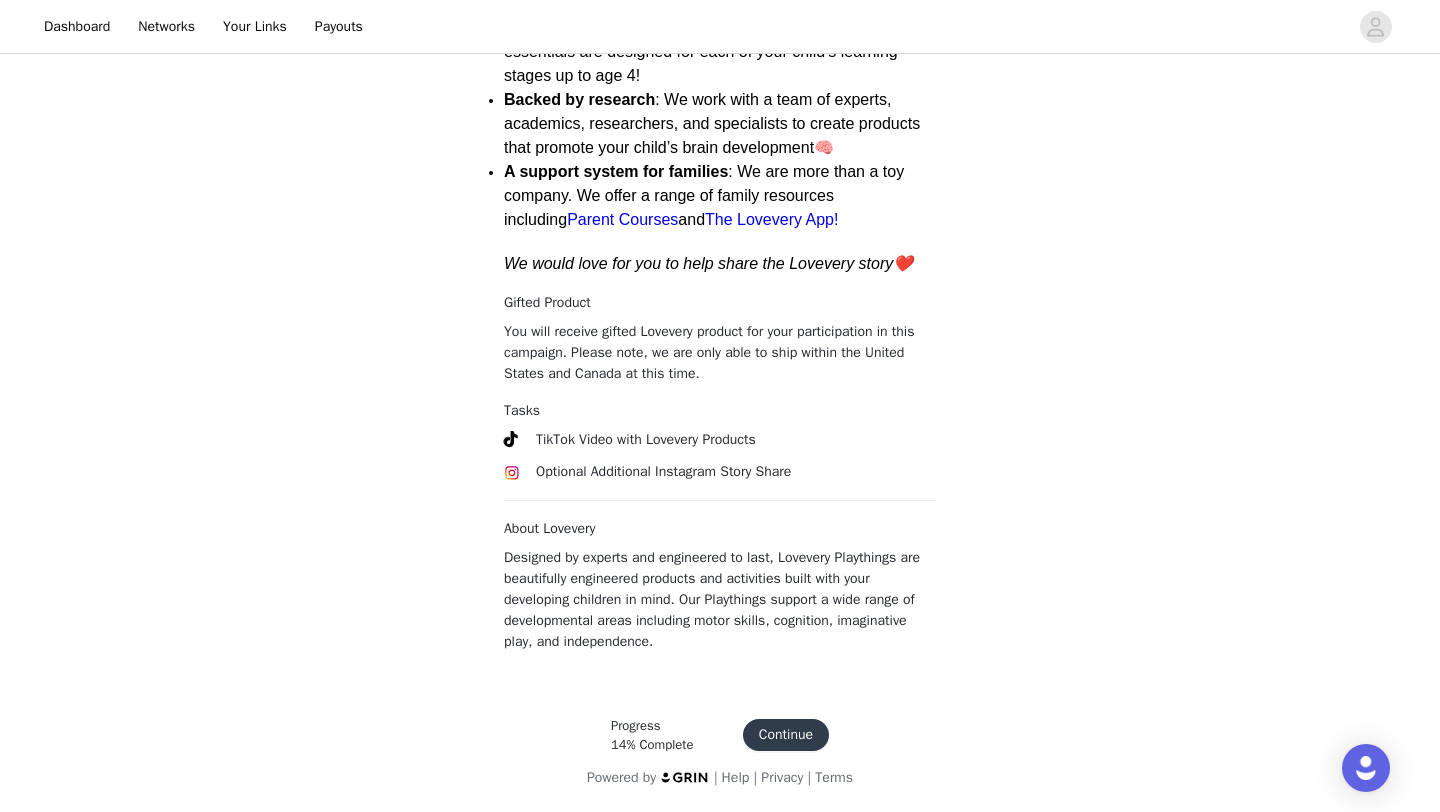 click on "Continue" at bounding box center [786, 735] 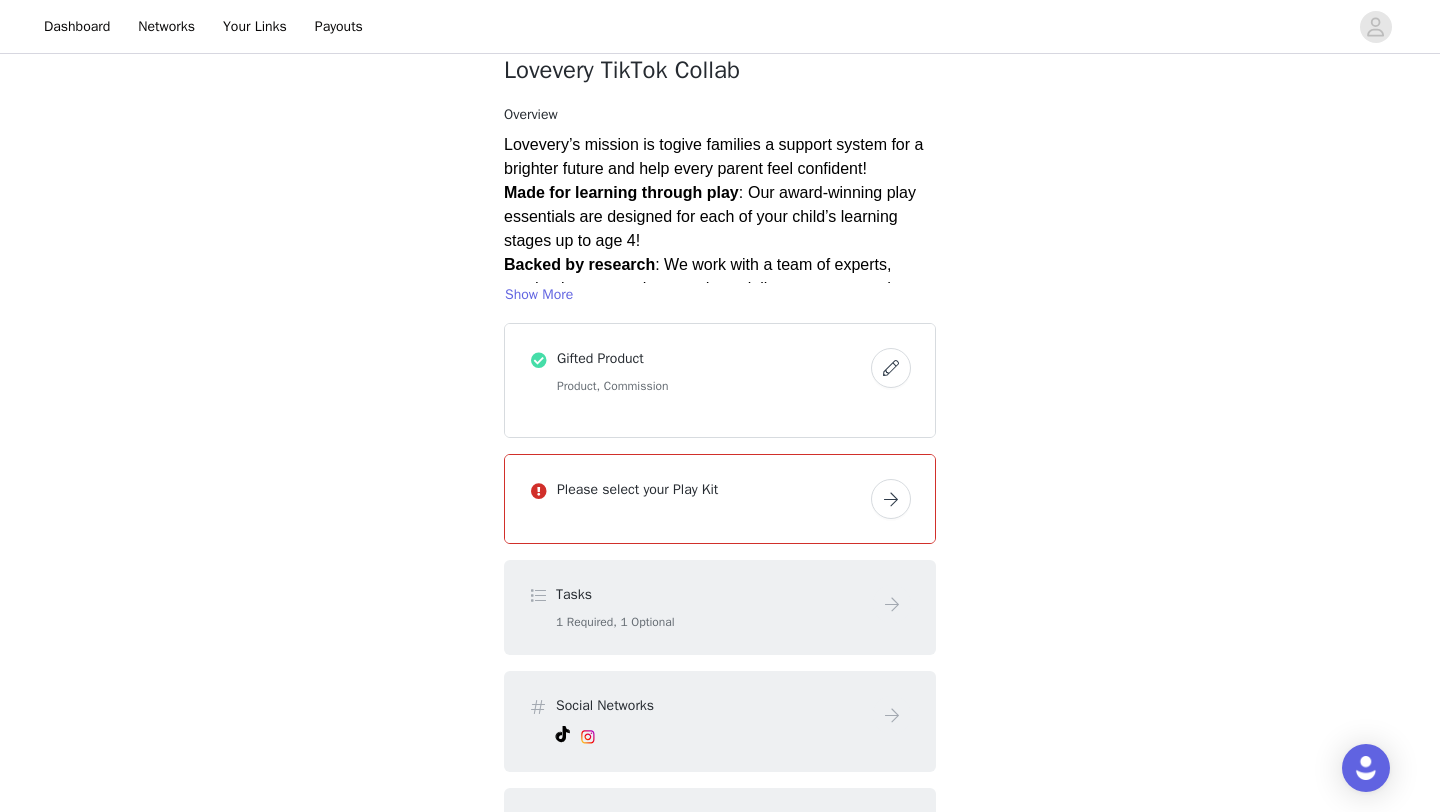 scroll, scrollTop: 199, scrollLeft: 0, axis: vertical 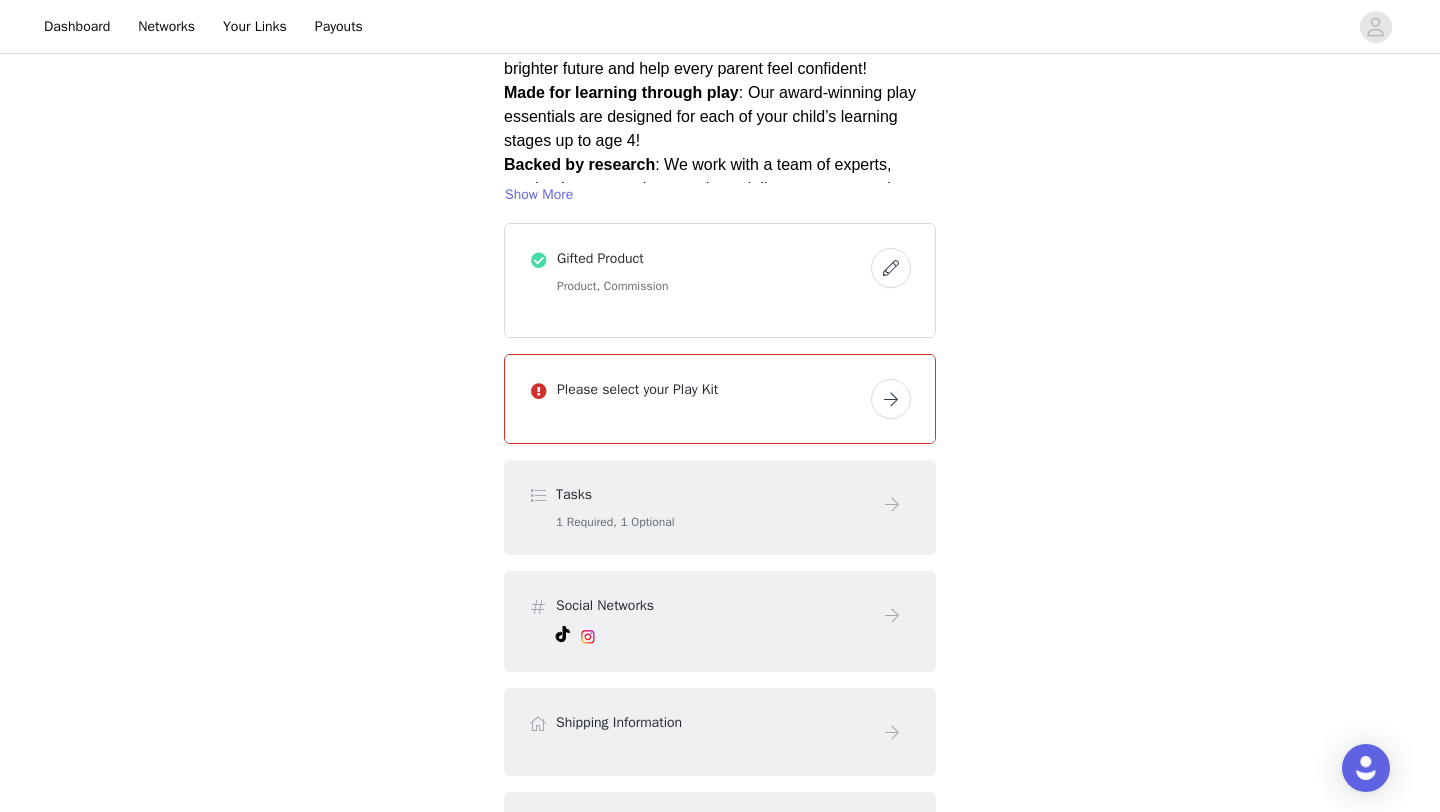 click on "Please select your Play Kit" at bounding box center (710, 389) 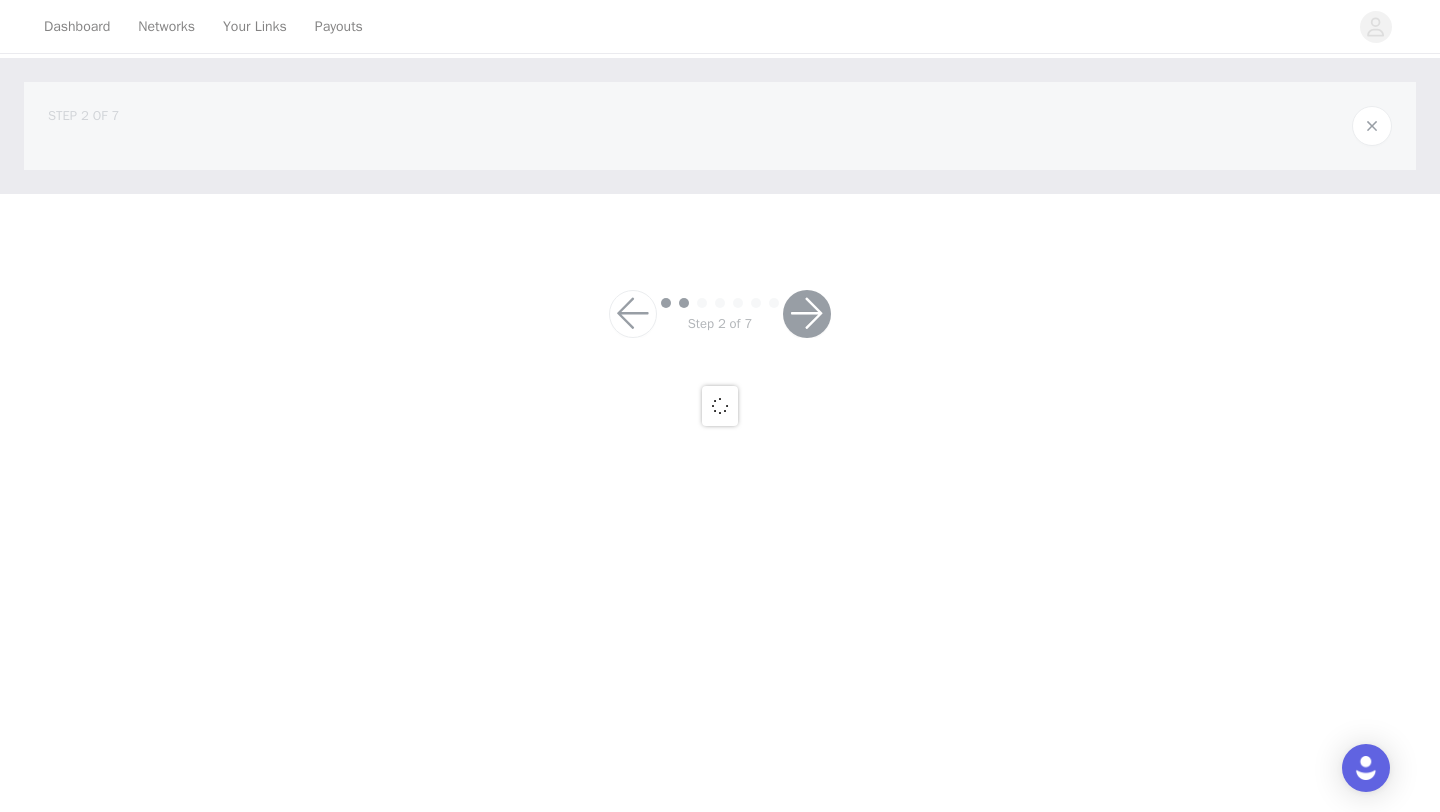 scroll, scrollTop: 0, scrollLeft: 0, axis: both 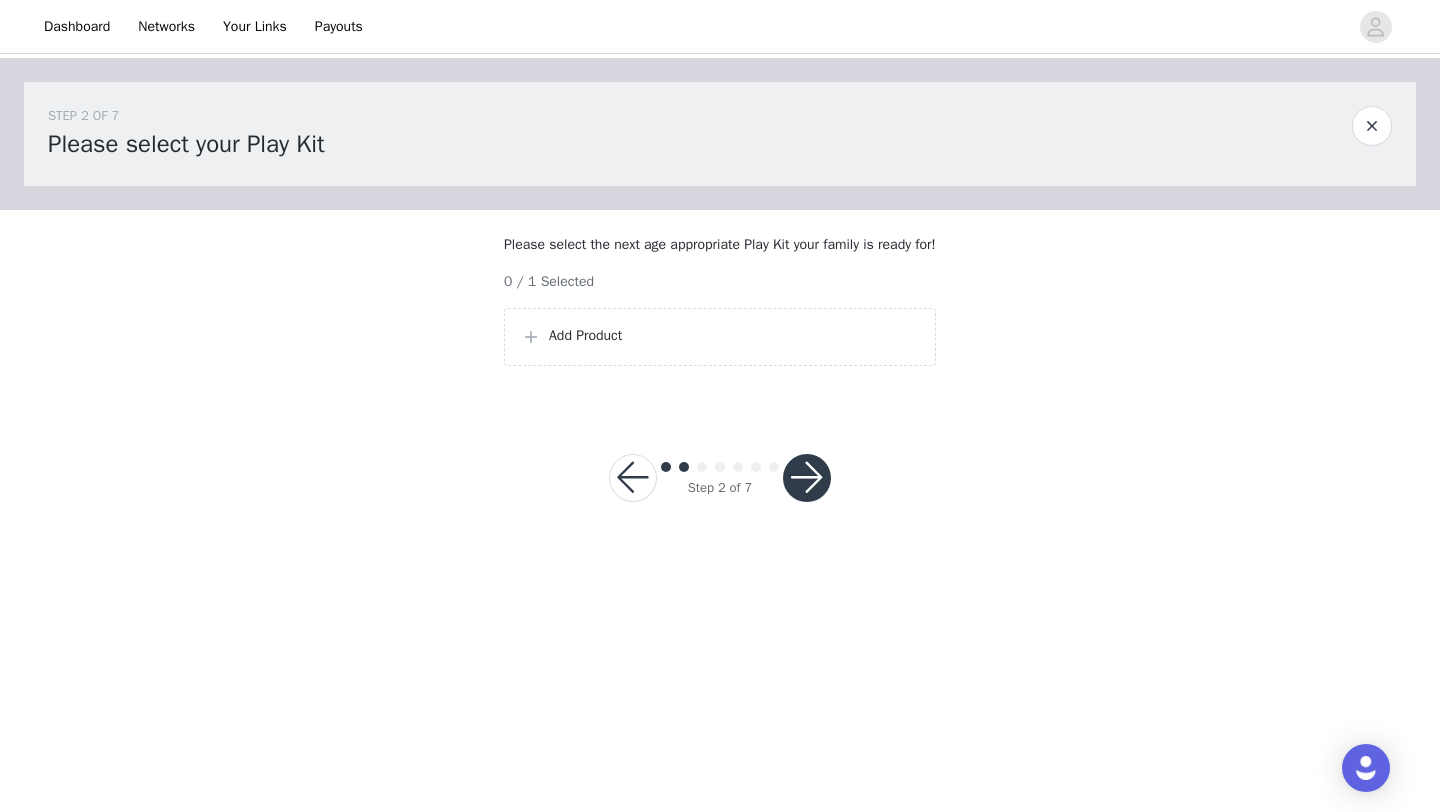 click on "Add Product" at bounding box center [734, 335] 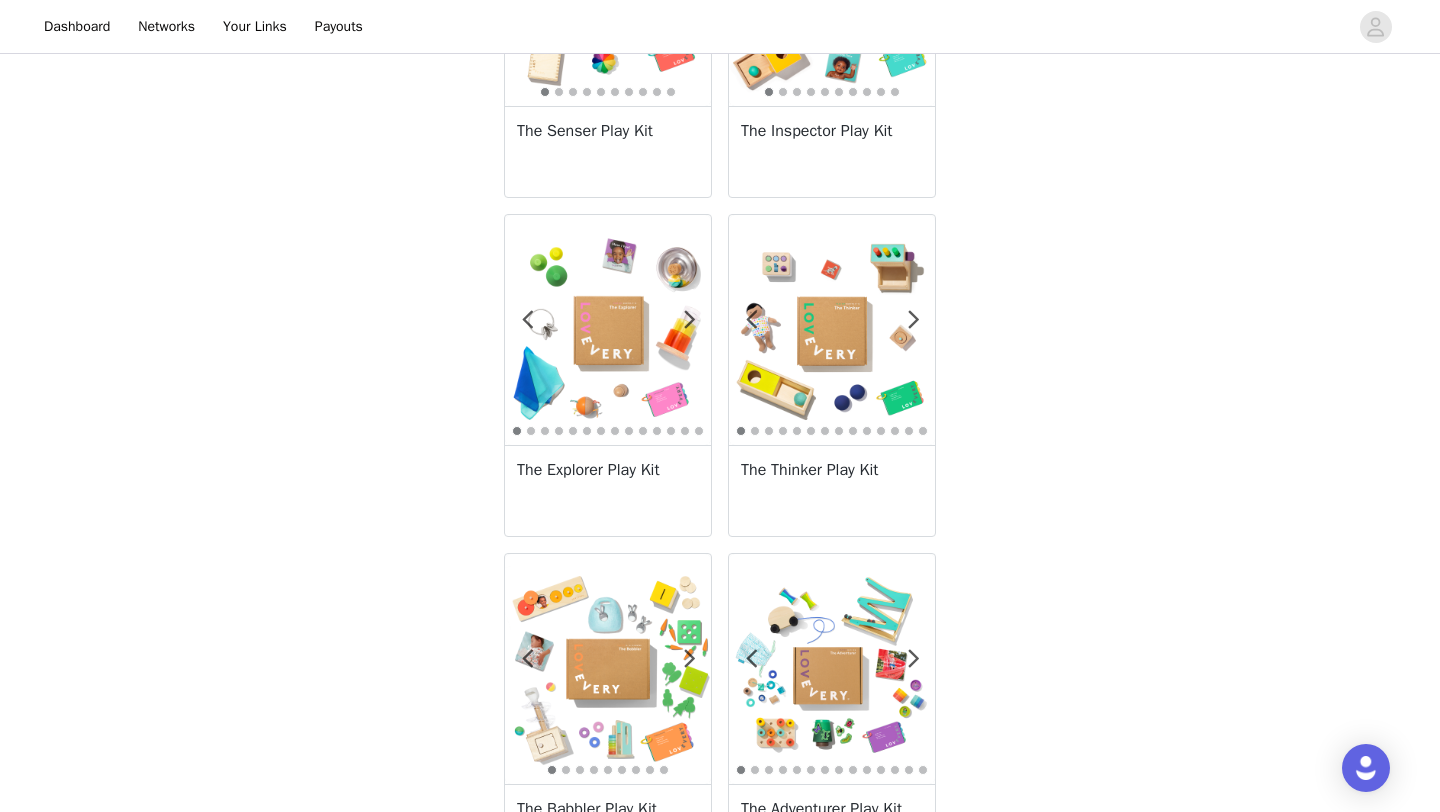 scroll, scrollTop: 772, scrollLeft: 0, axis: vertical 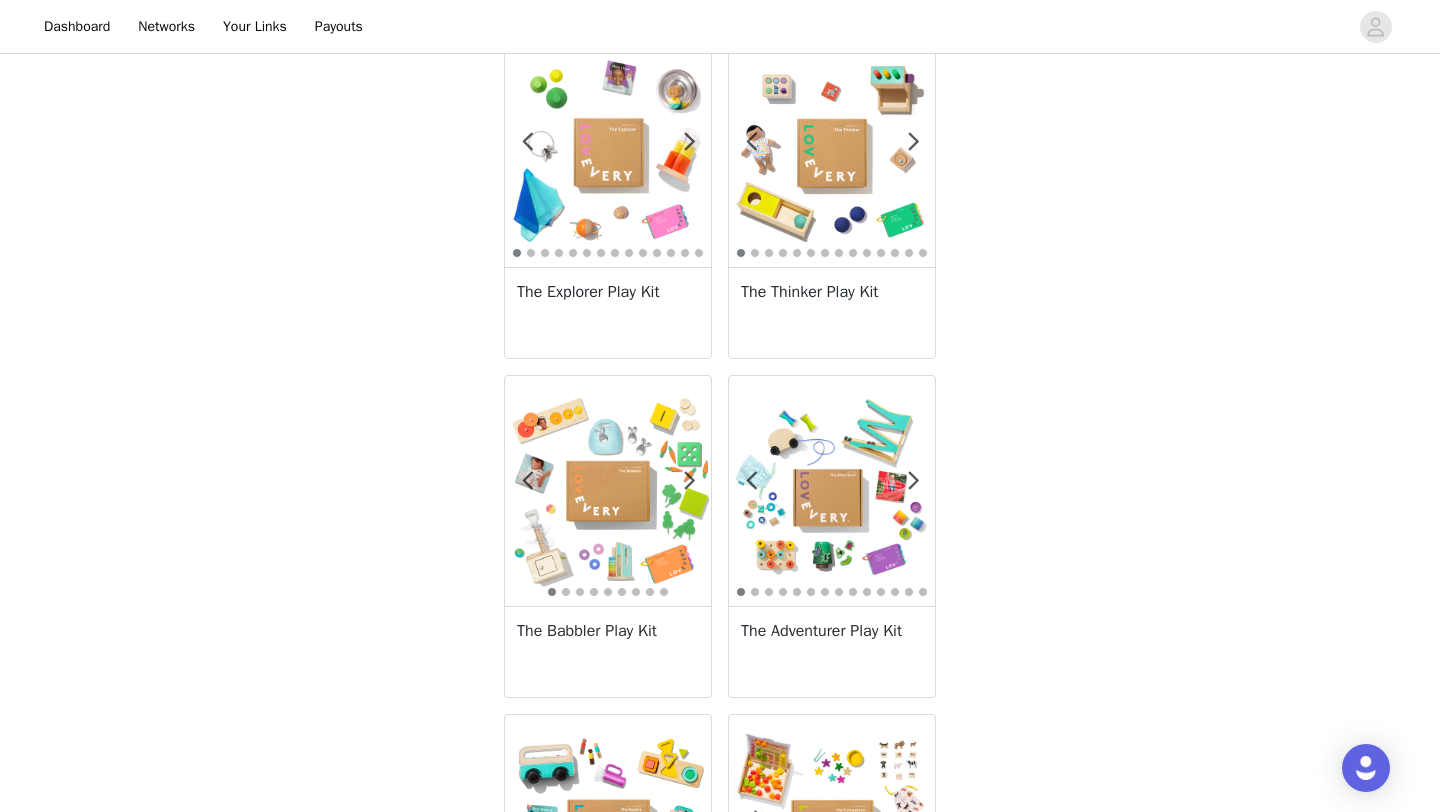 click on "The Babbler Play Kit" at bounding box center [608, 651] 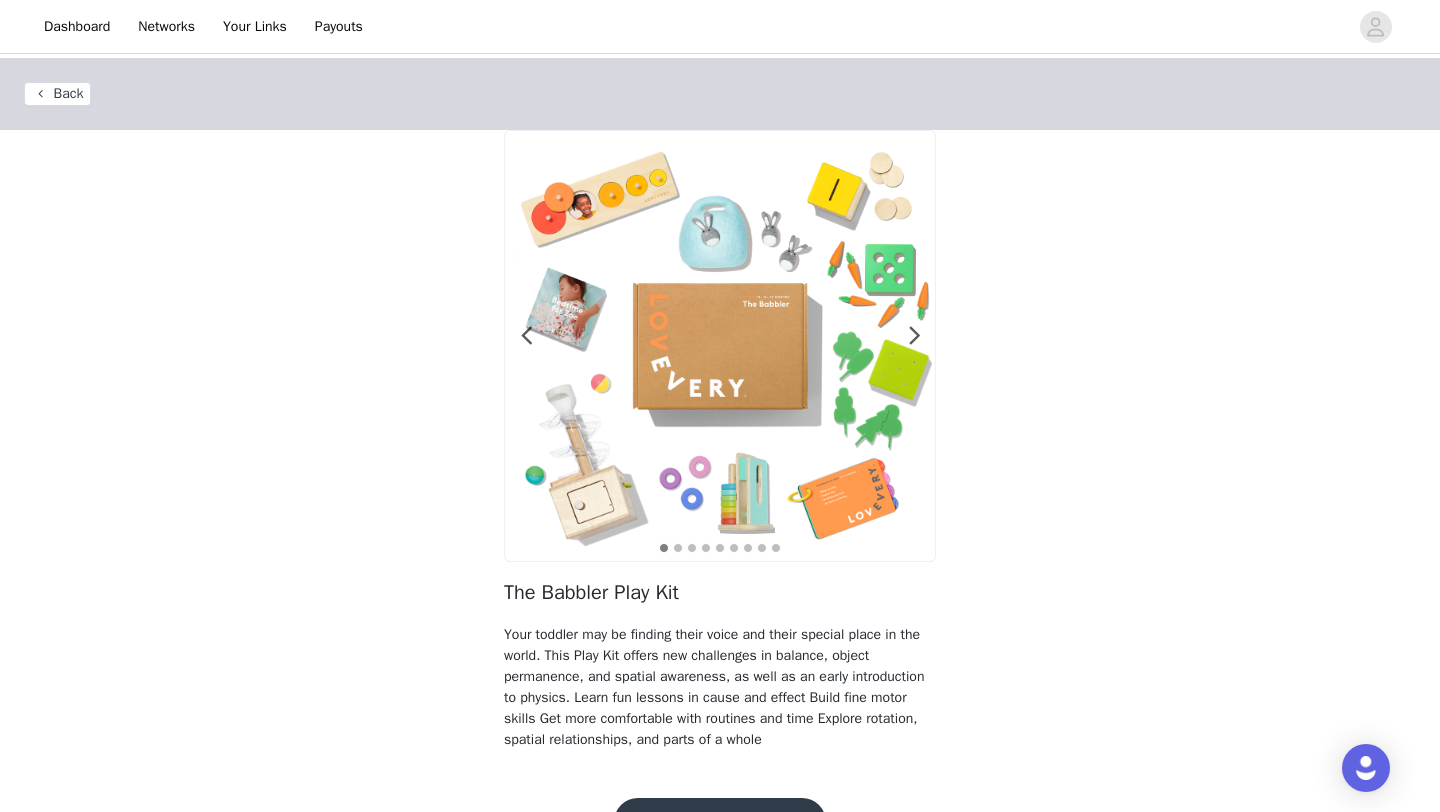 scroll, scrollTop: 58, scrollLeft: 0, axis: vertical 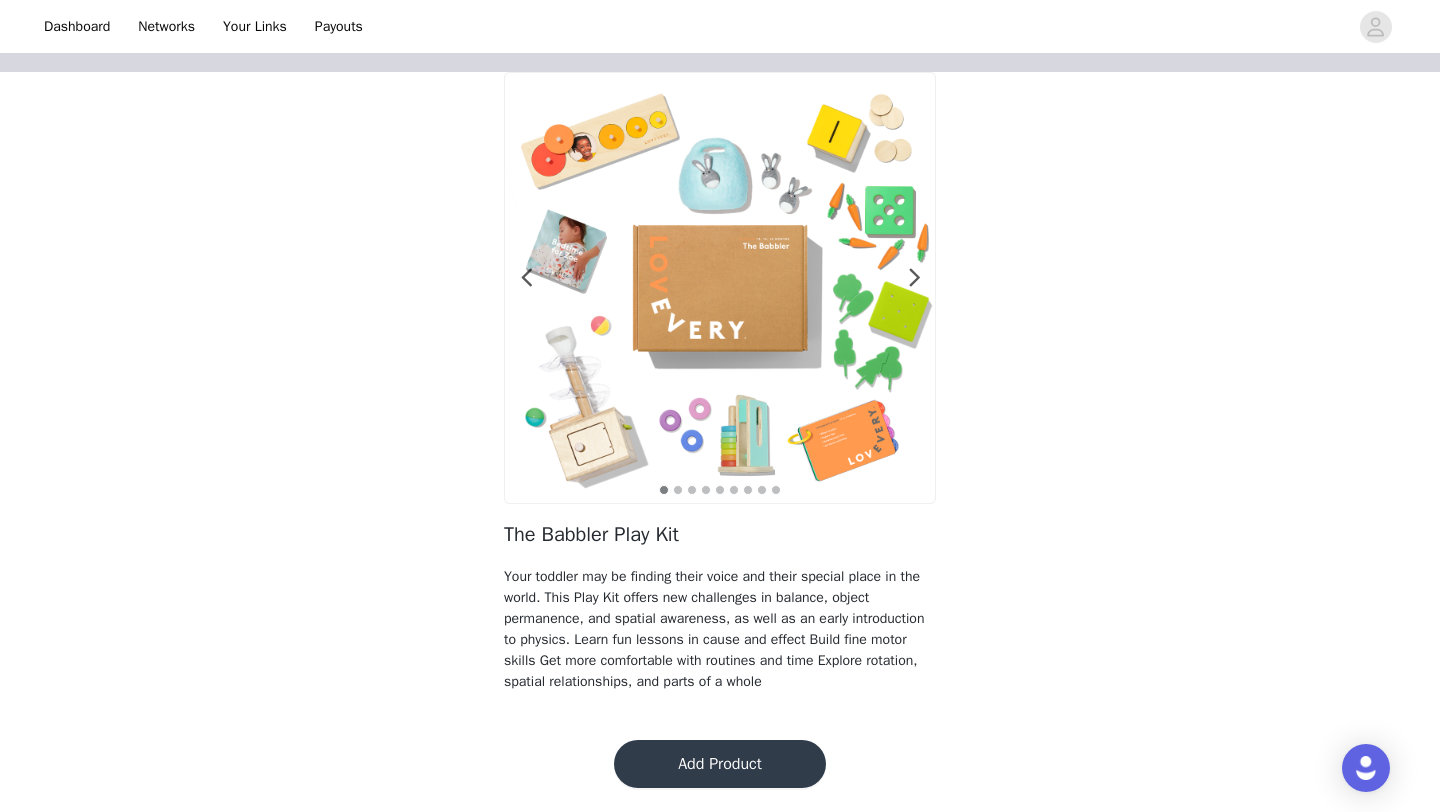 click on "Add Product" at bounding box center (720, 764) 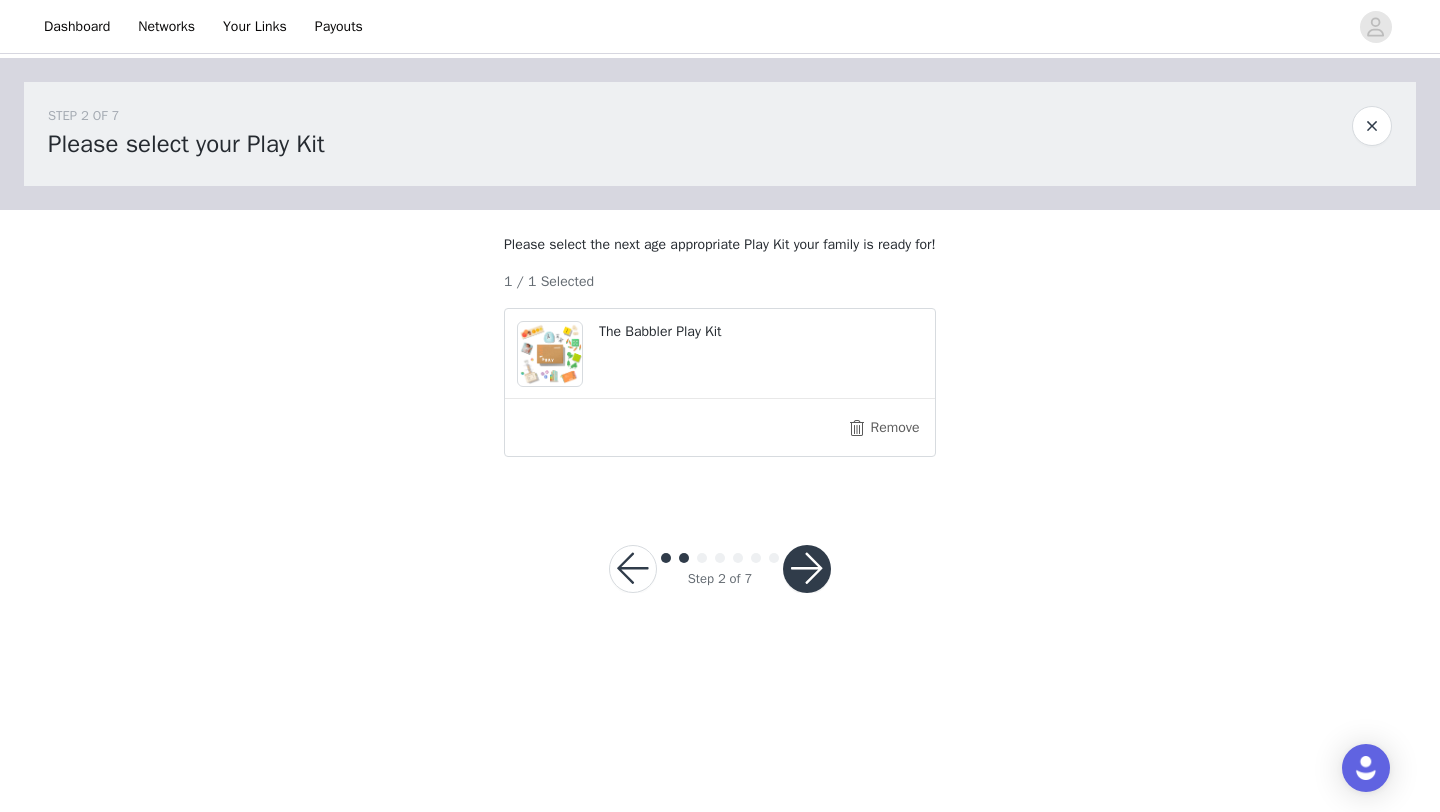 click at bounding box center (807, 569) 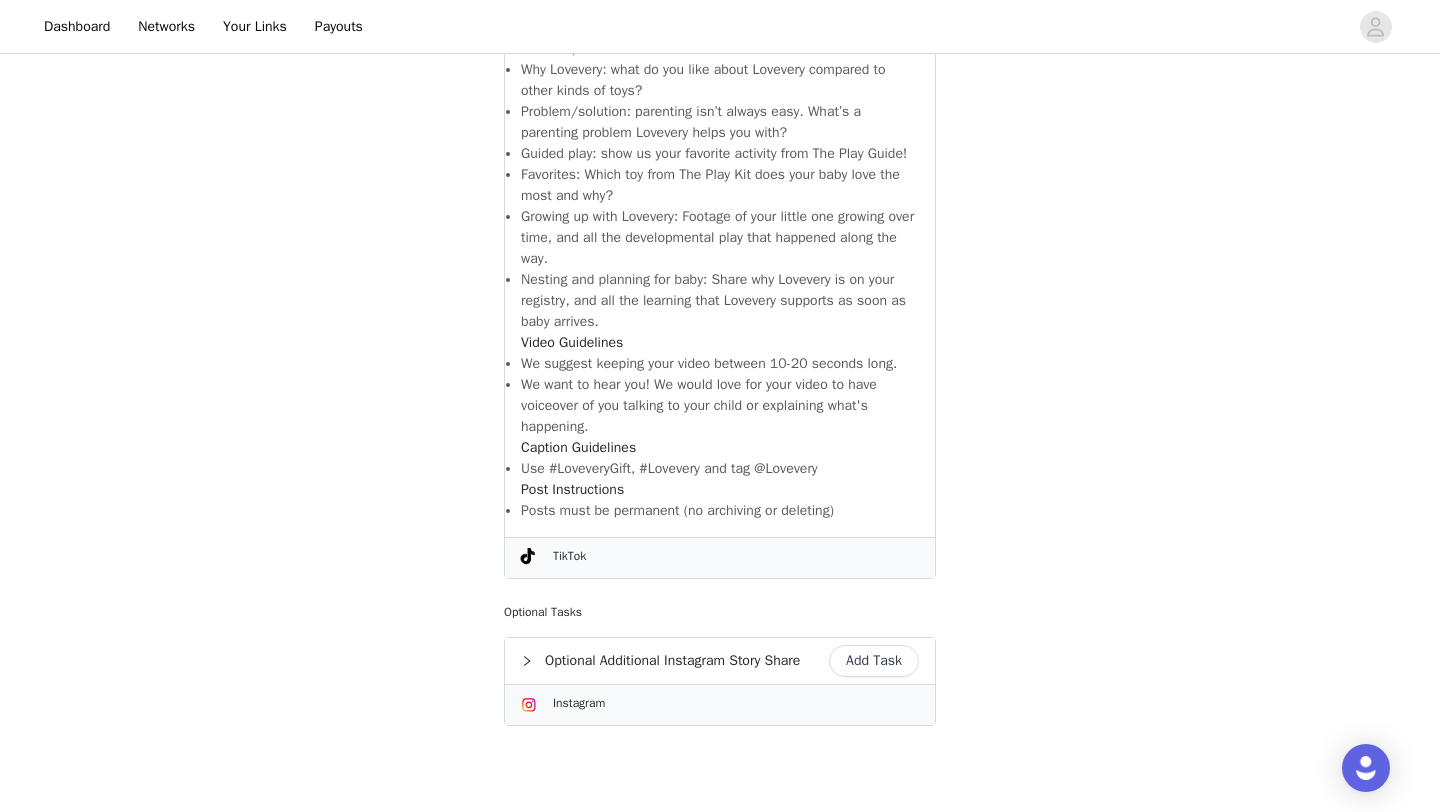 scroll, scrollTop: 1382, scrollLeft: 0, axis: vertical 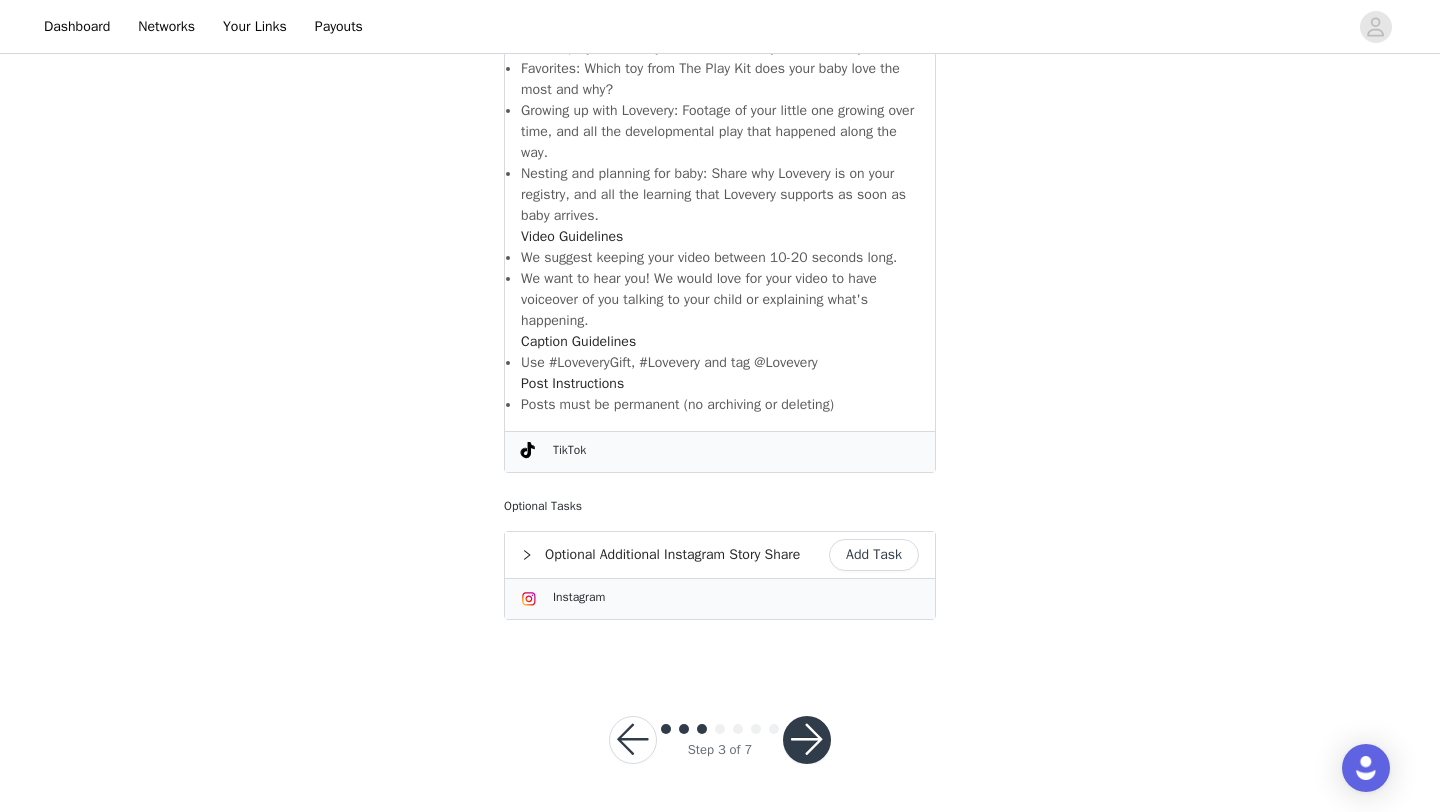 click at bounding box center [807, 740] 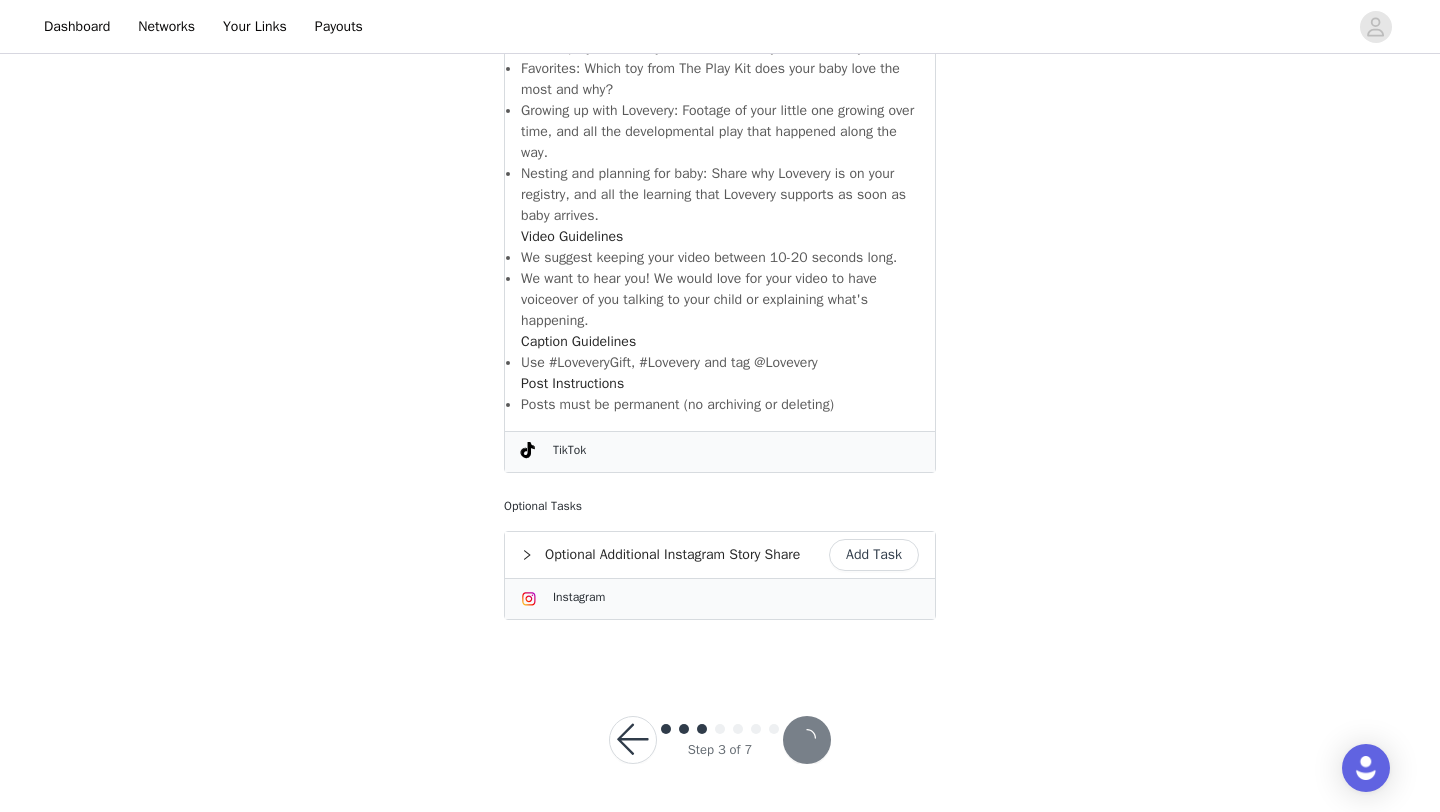 scroll, scrollTop: 1308, scrollLeft: 0, axis: vertical 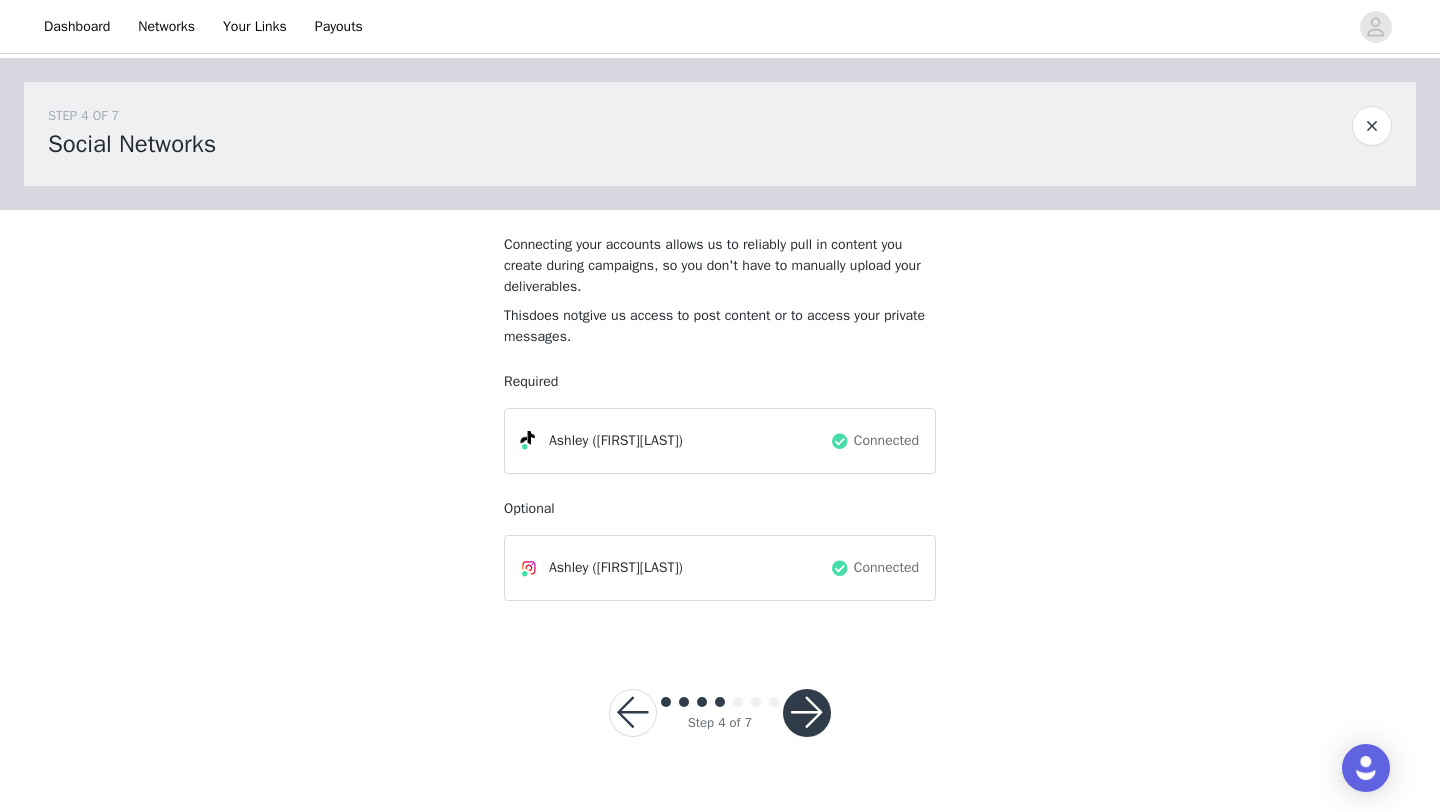 click at bounding box center [807, 713] 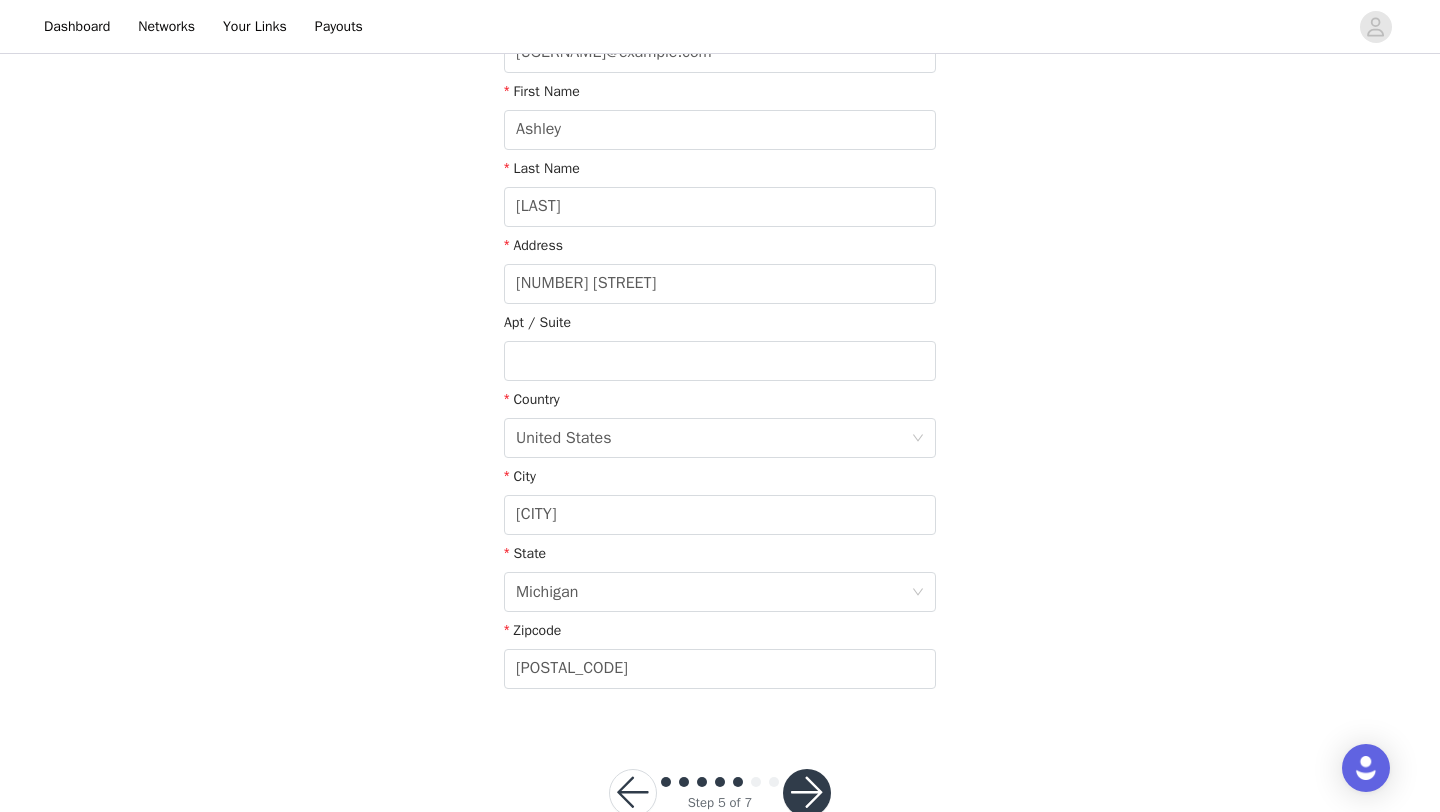 scroll, scrollTop: 422, scrollLeft: 0, axis: vertical 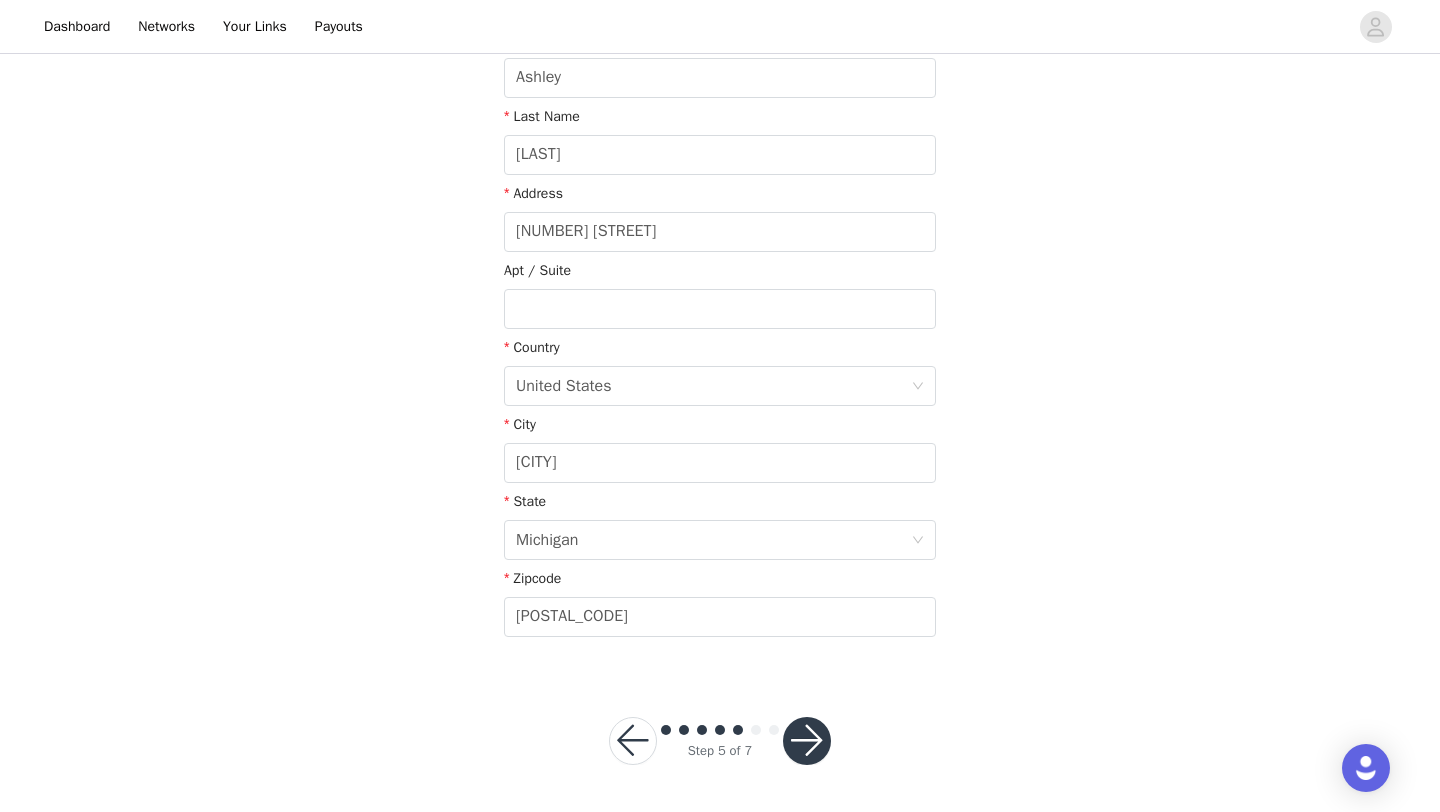 click at bounding box center (807, 741) 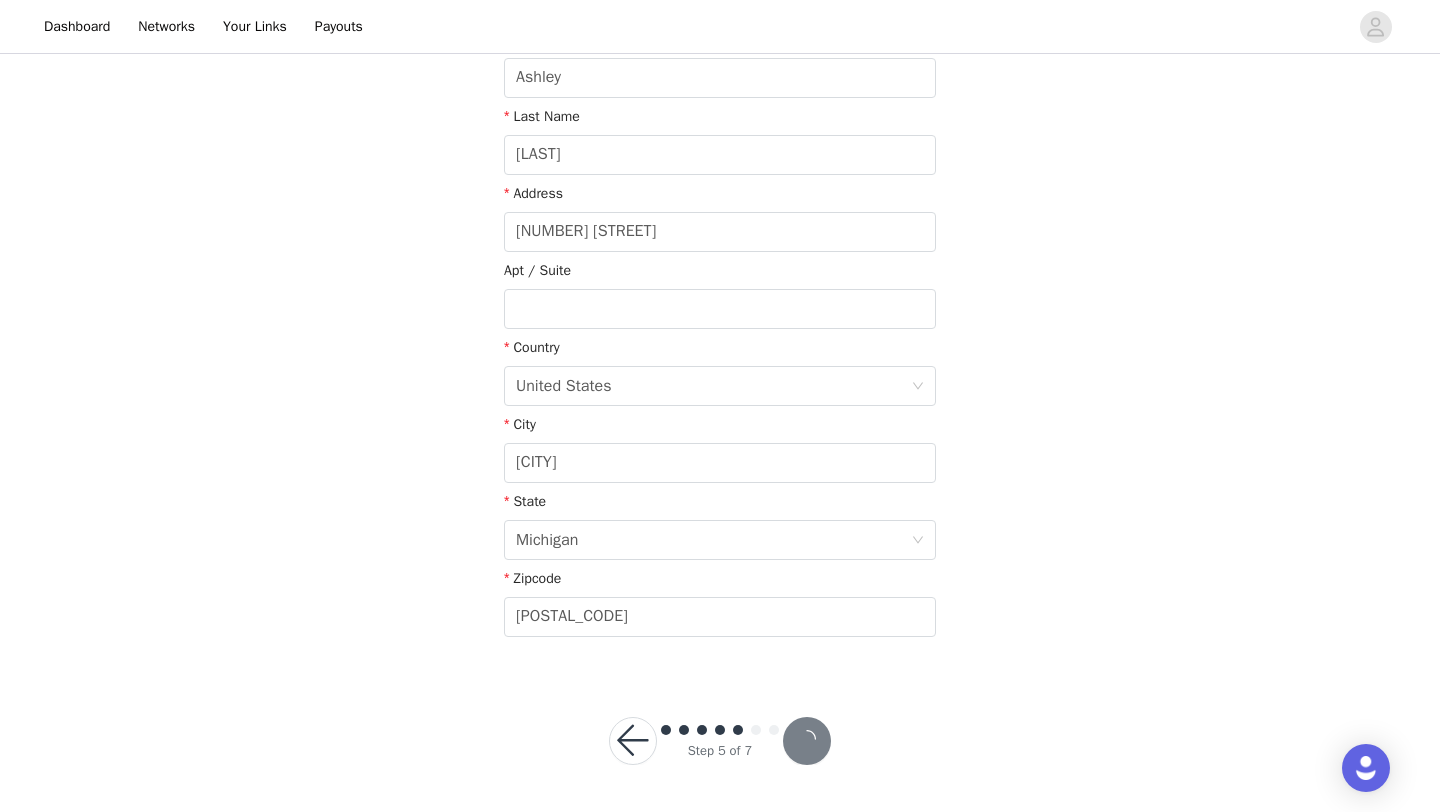 scroll, scrollTop: 348, scrollLeft: 0, axis: vertical 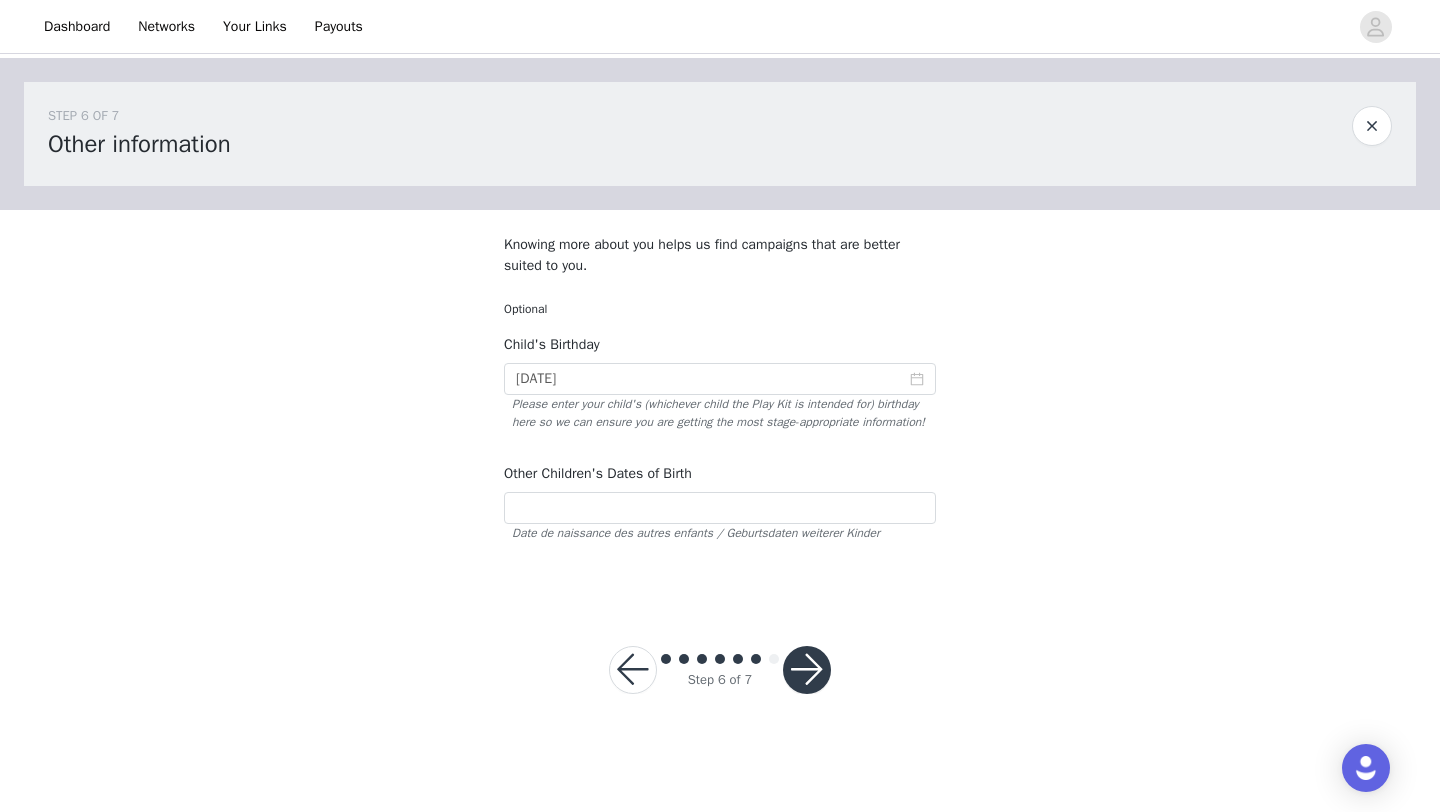click at bounding box center (807, 670) 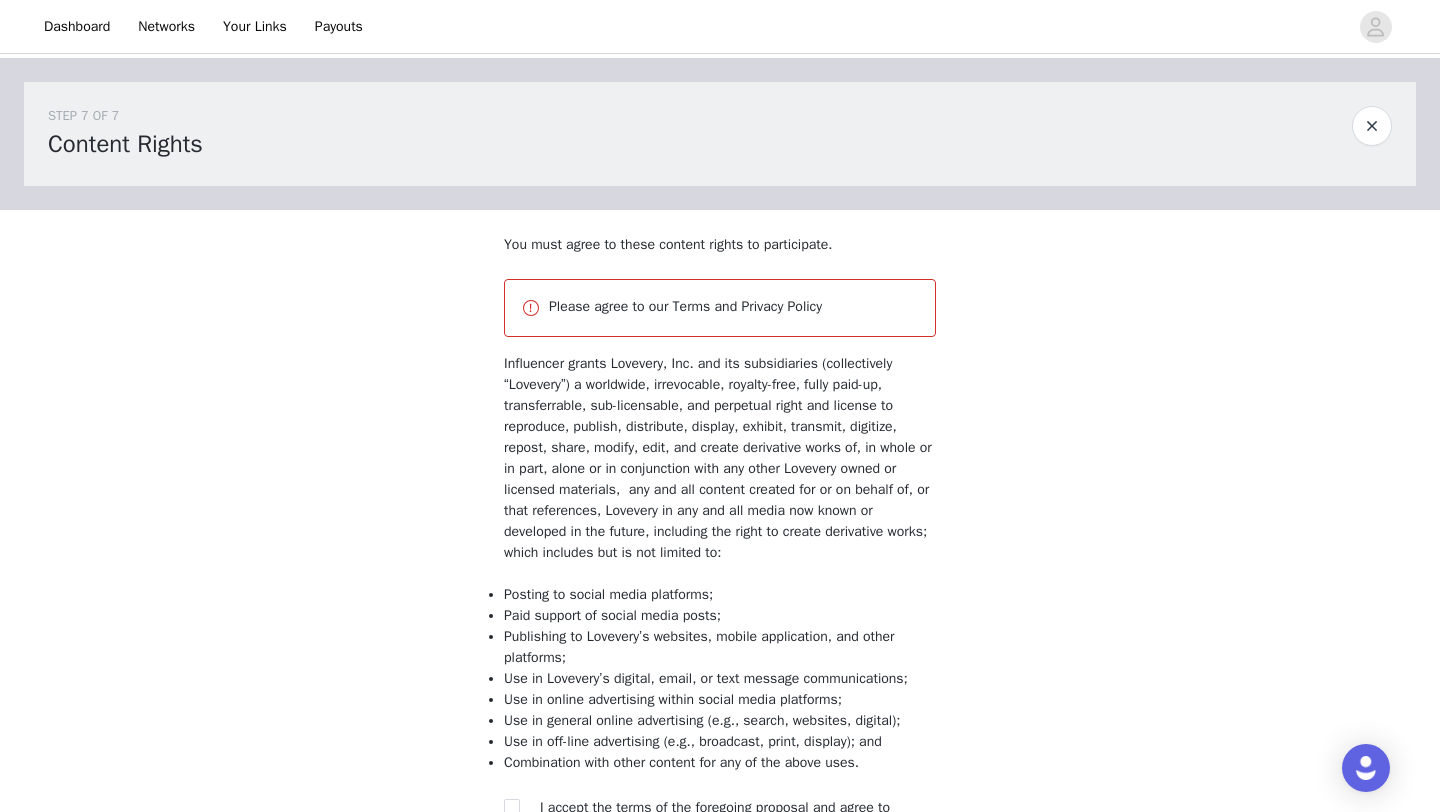 scroll, scrollTop: 226, scrollLeft: 0, axis: vertical 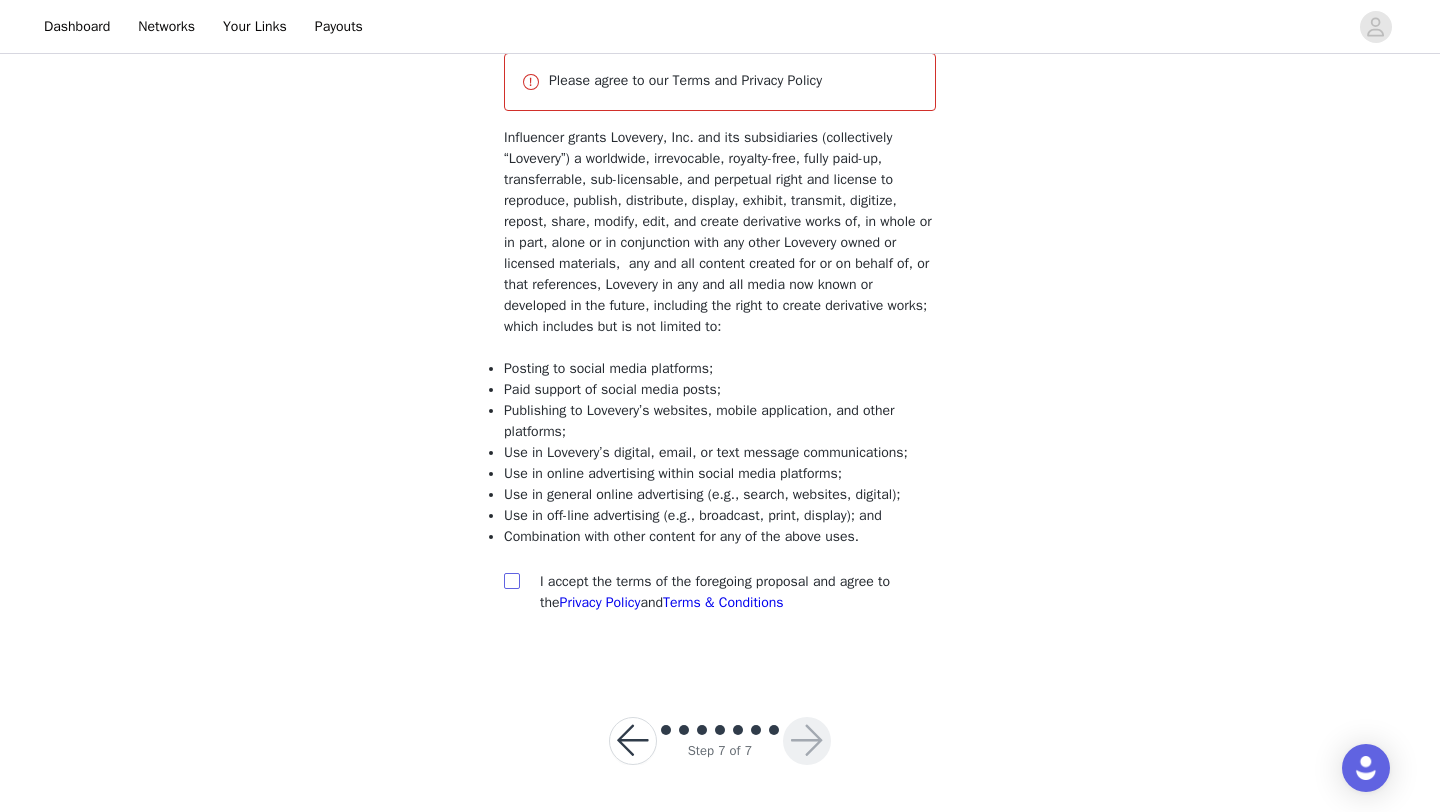 click at bounding box center (511, 580) 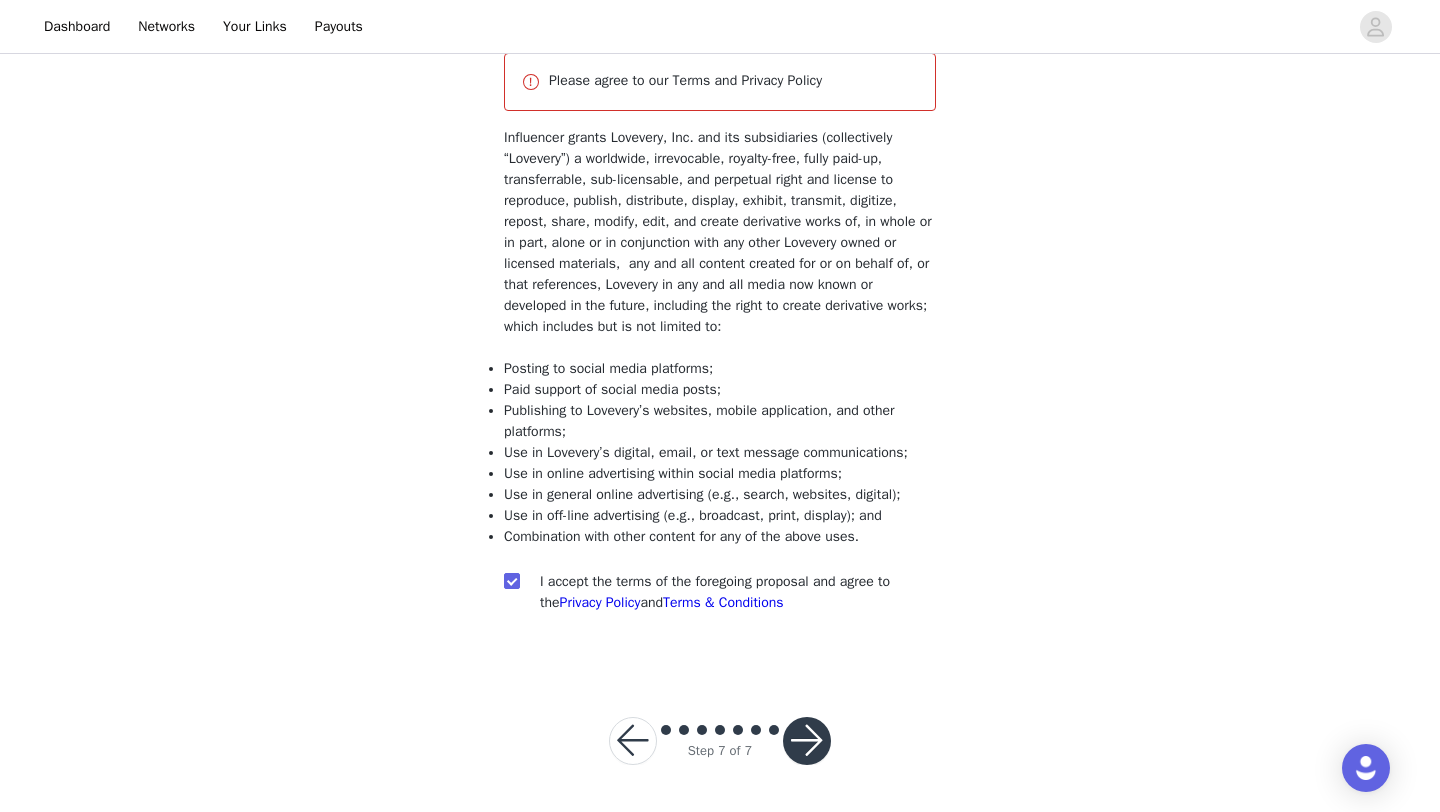 click at bounding box center (807, 741) 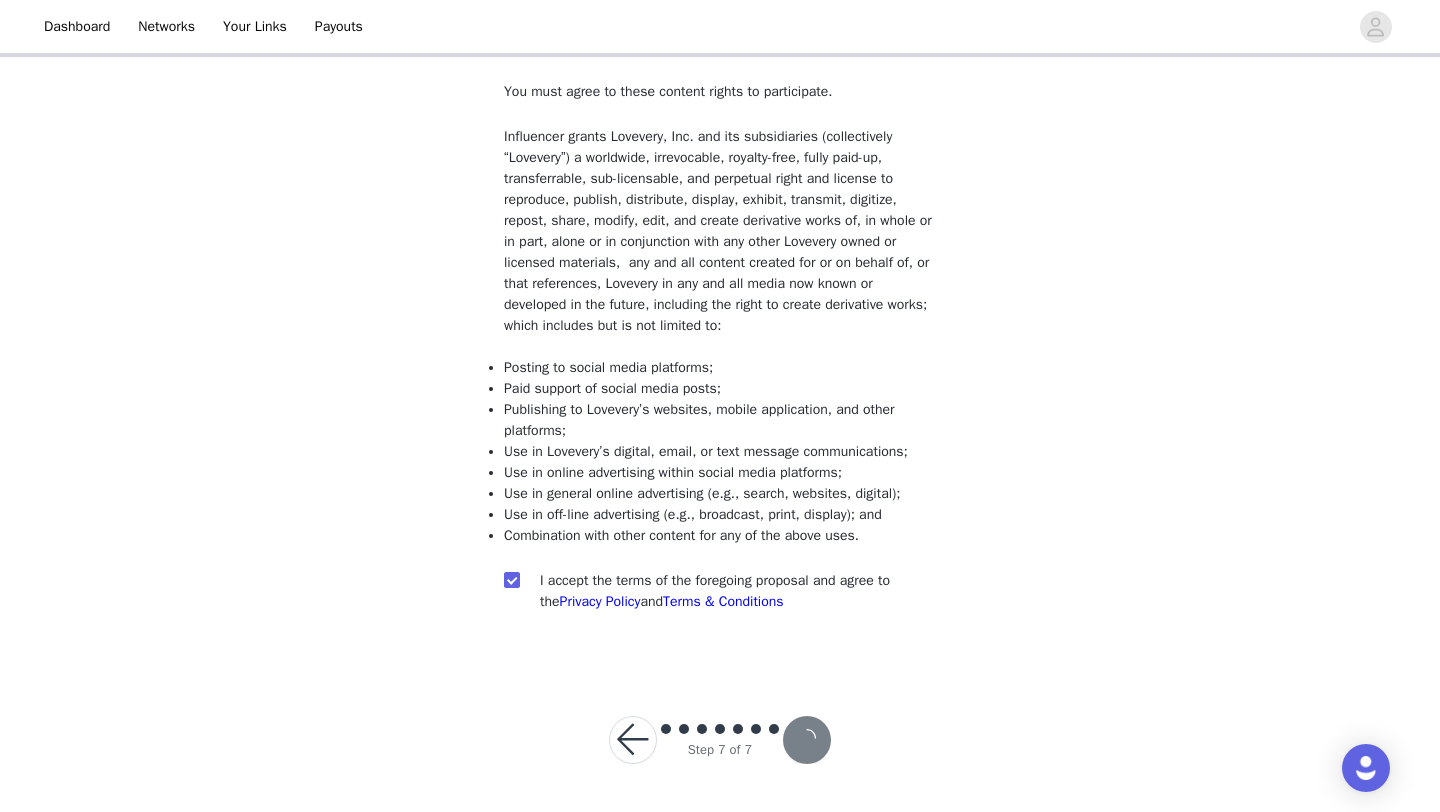 scroll, scrollTop: 152, scrollLeft: 0, axis: vertical 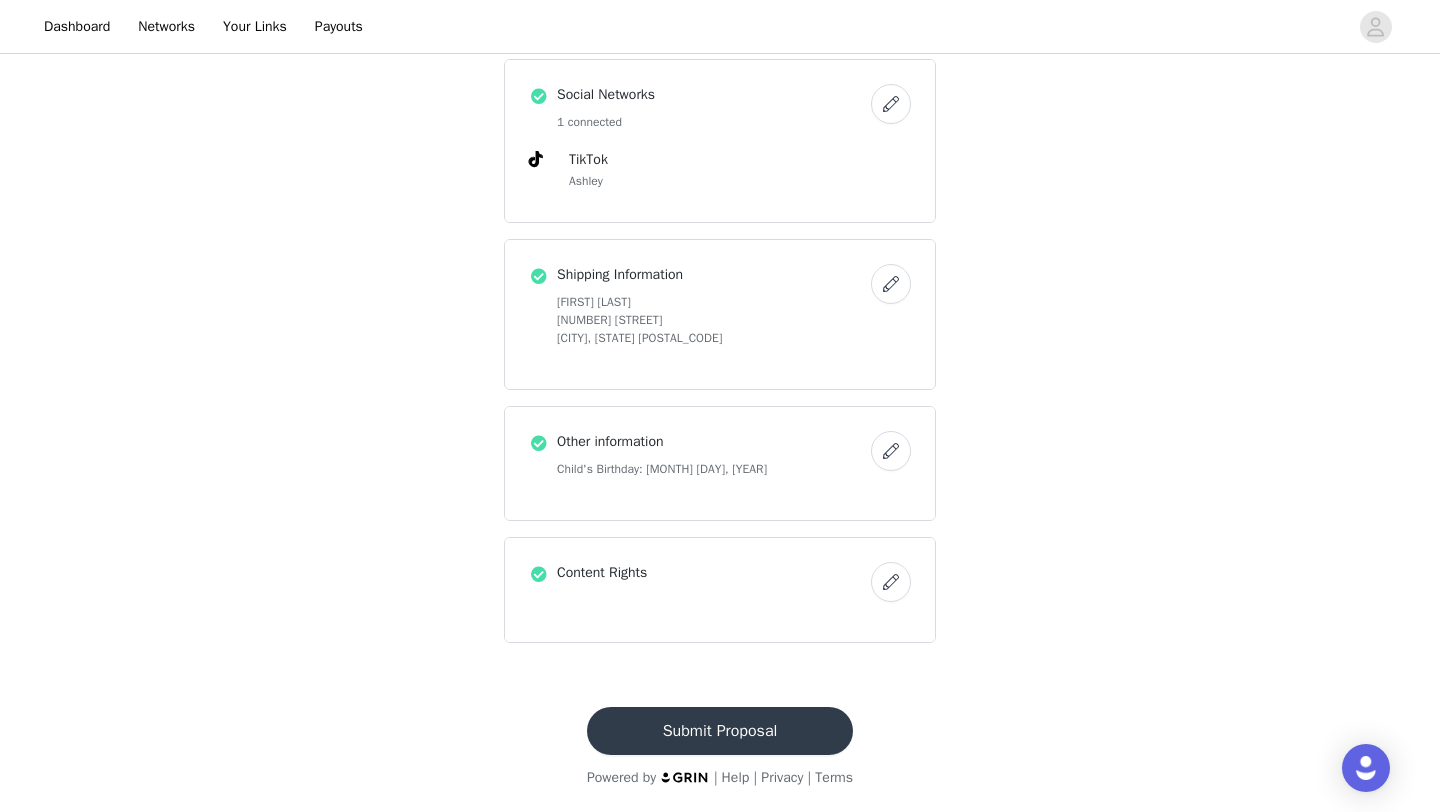 click on "Submit Proposal" at bounding box center [720, 731] 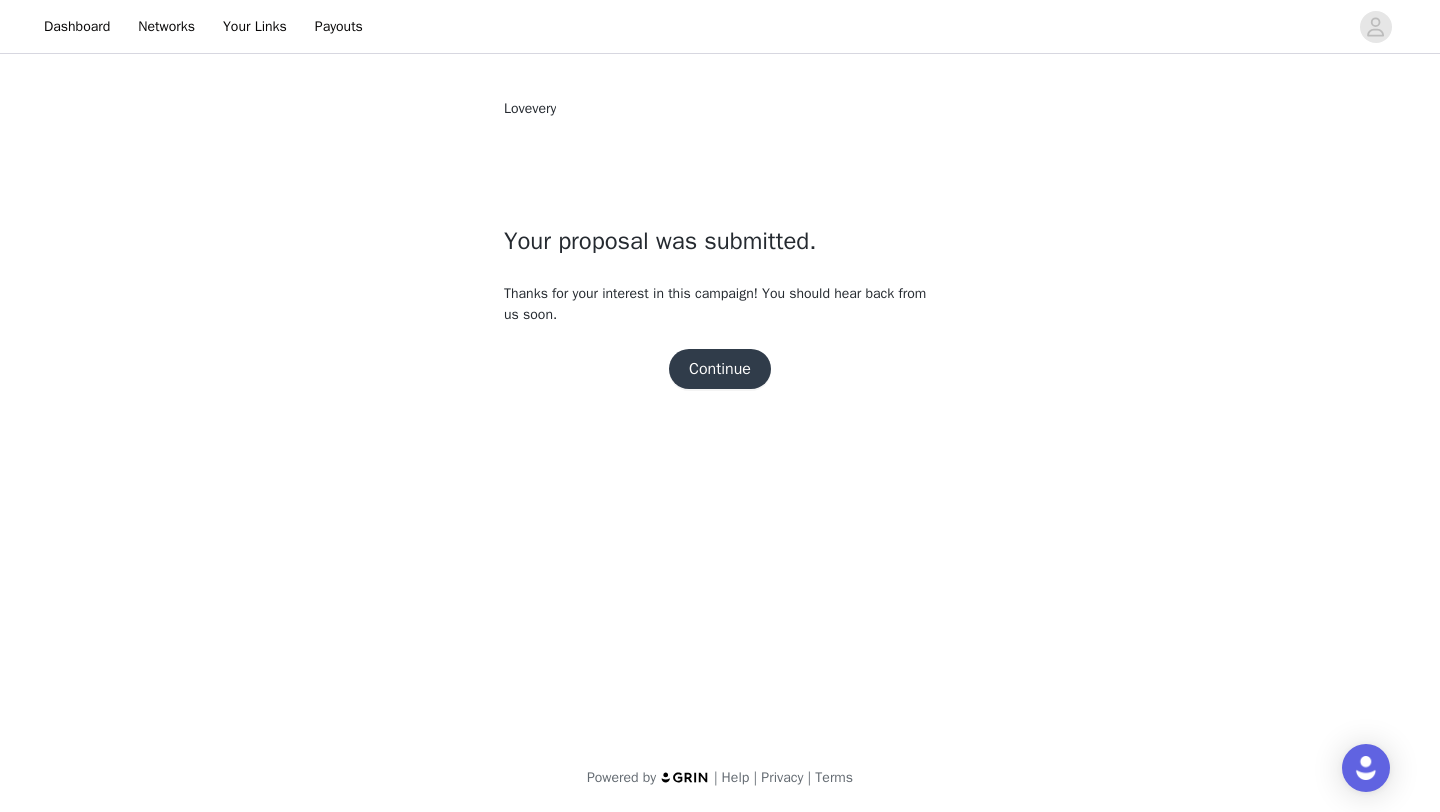 scroll, scrollTop: 0, scrollLeft: 0, axis: both 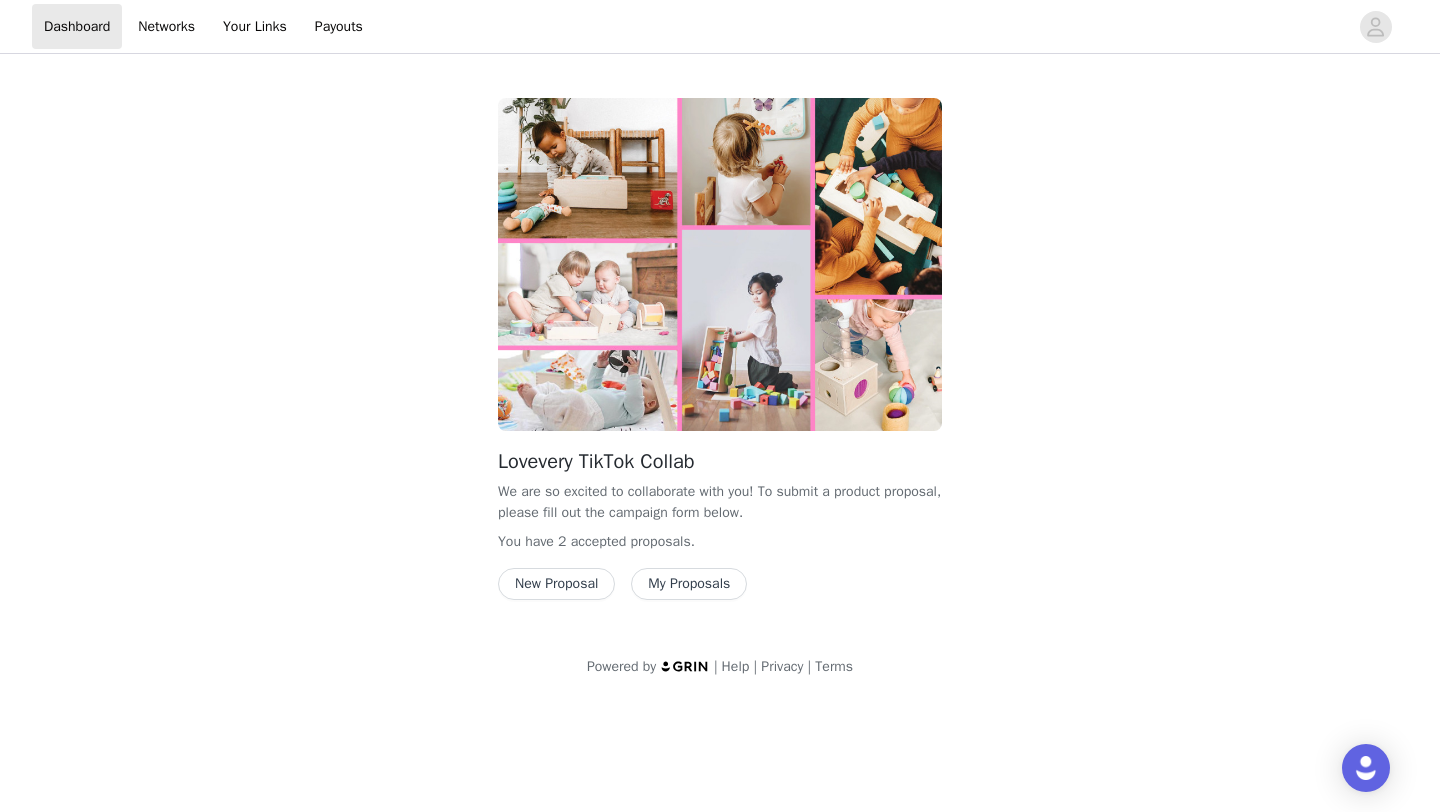 click on "Dashboard Networks Your Links Payouts" at bounding box center [720, 26] 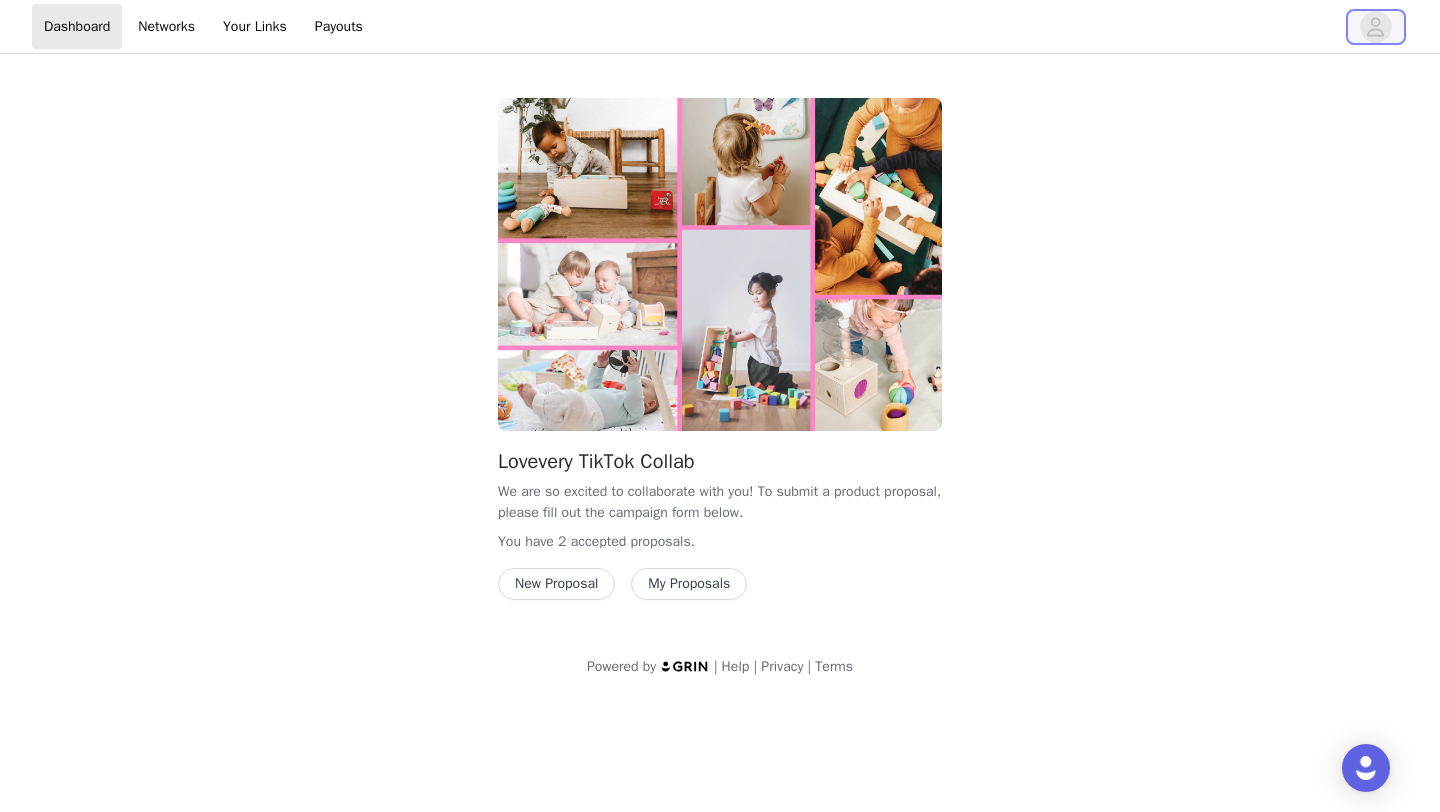 click 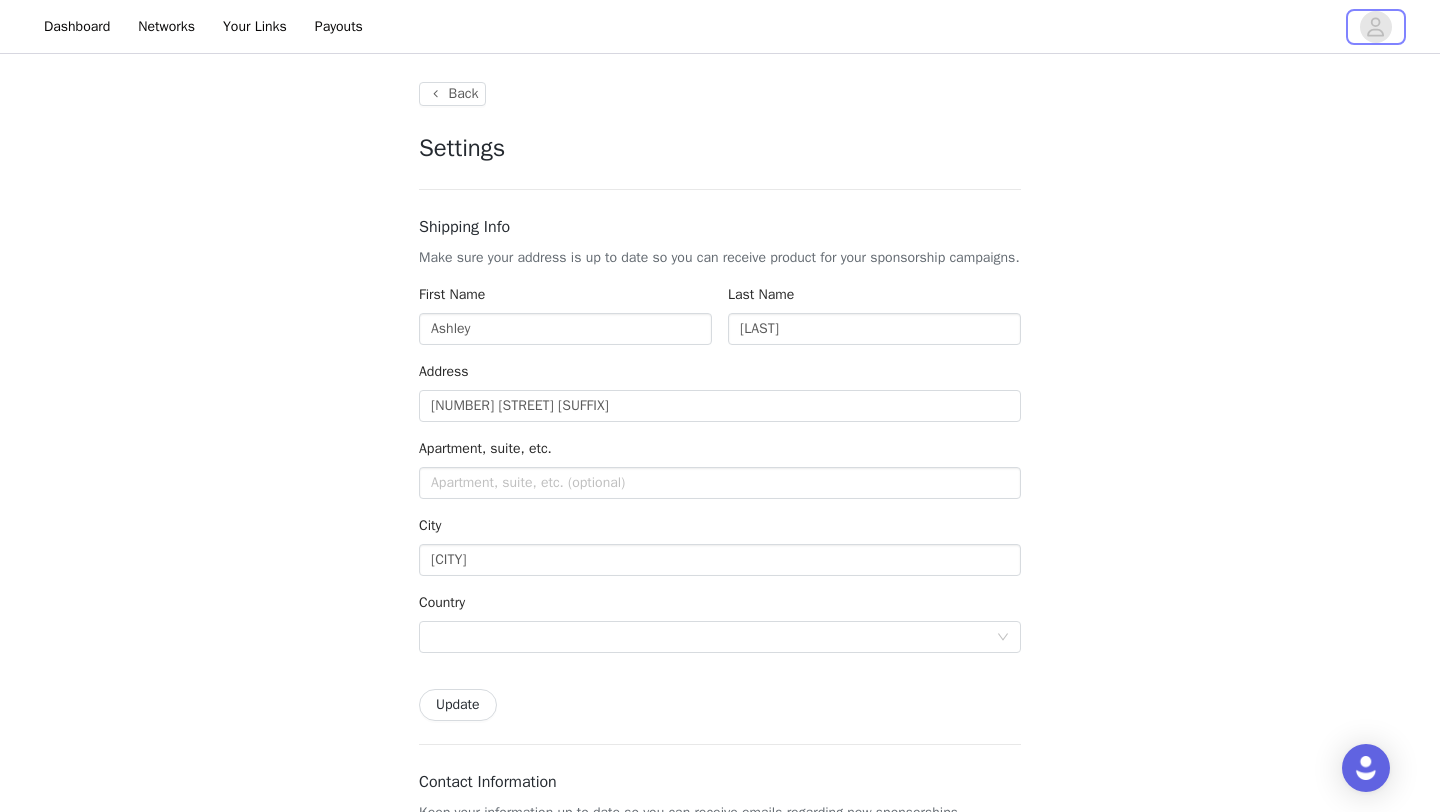 type on "+1 (United States)" 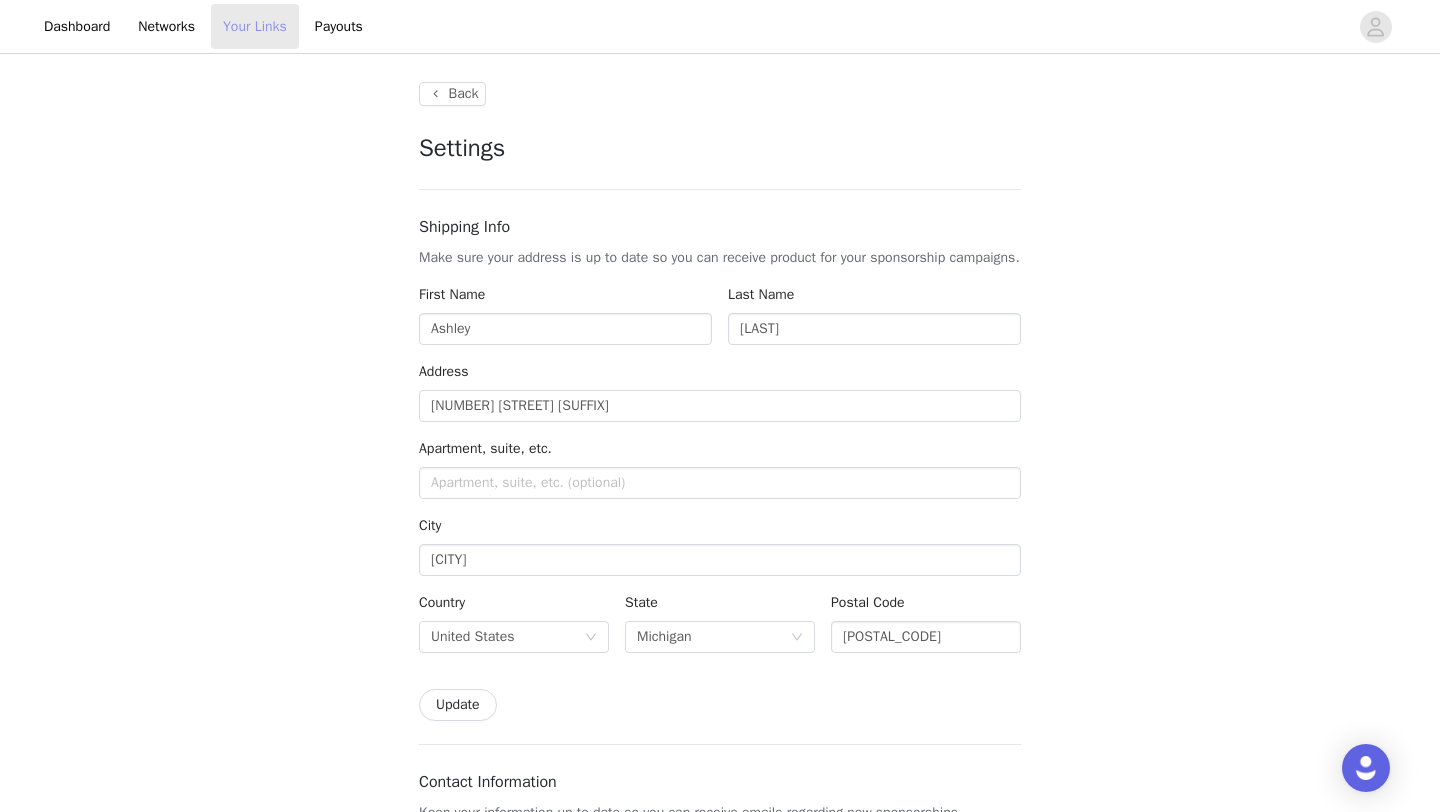 click on "Your Links" at bounding box center (255, 26) 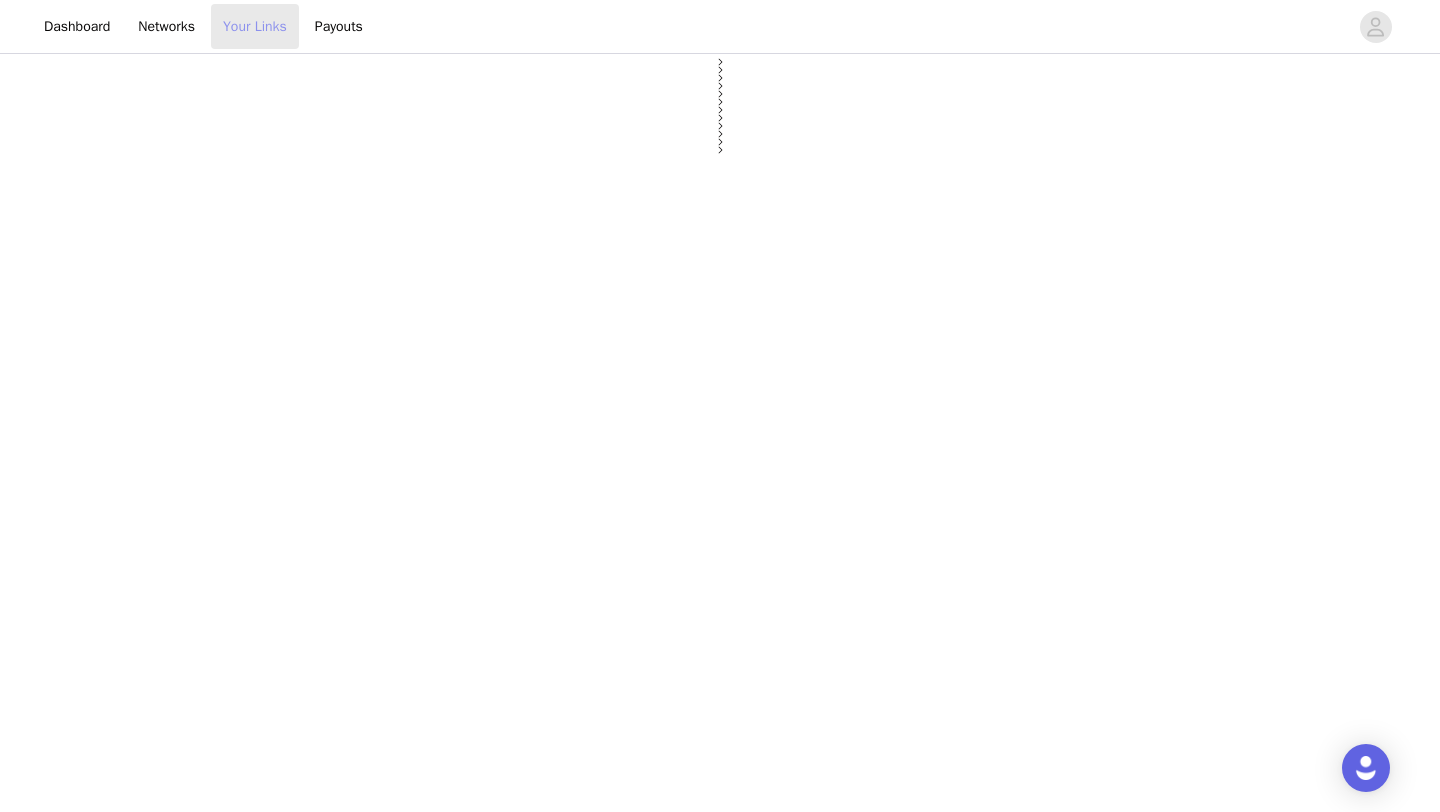 select on "12" 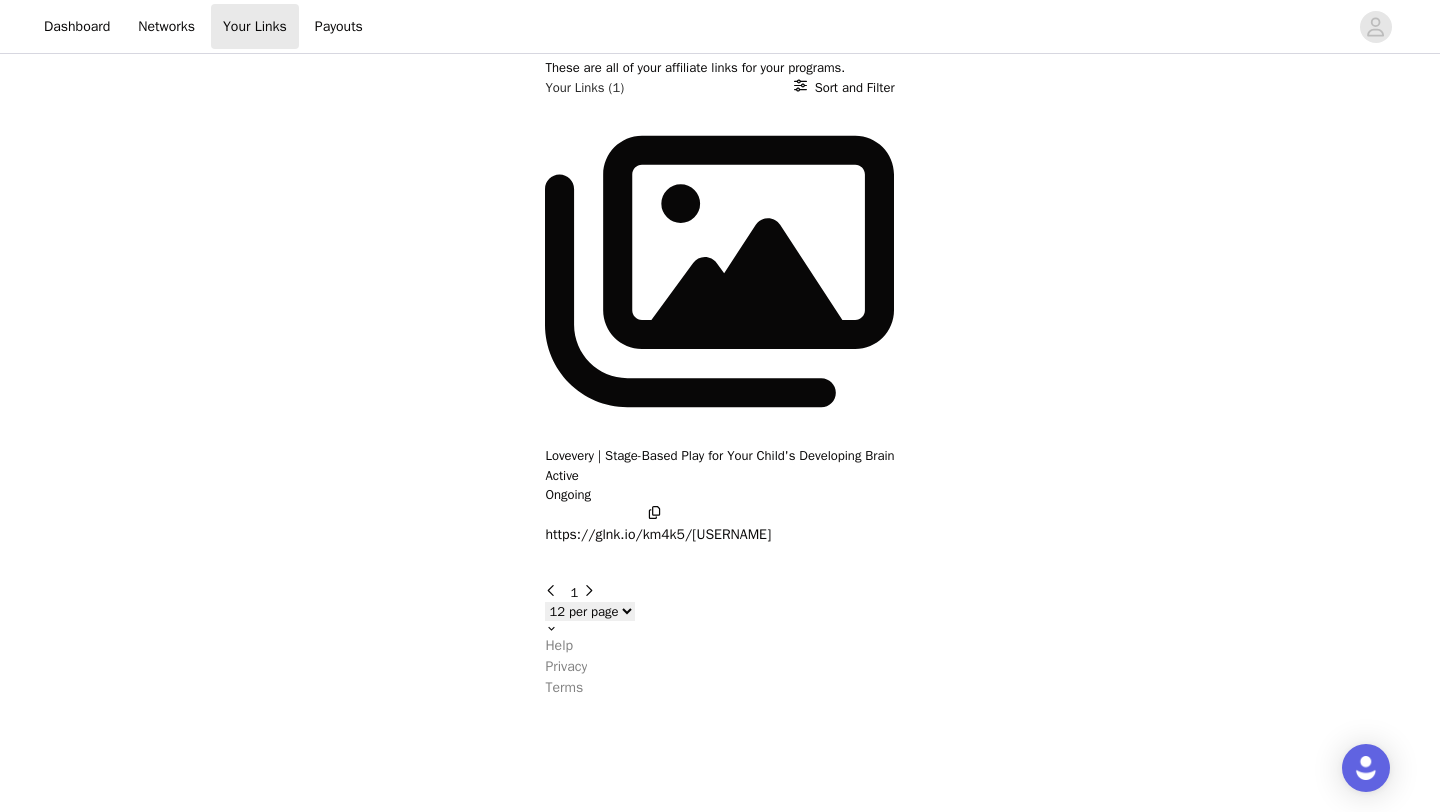click on "Lovevery | Stage-Based Play for Your Child's Developing Brain Active Ongoing" at bounding box center [719, 475] 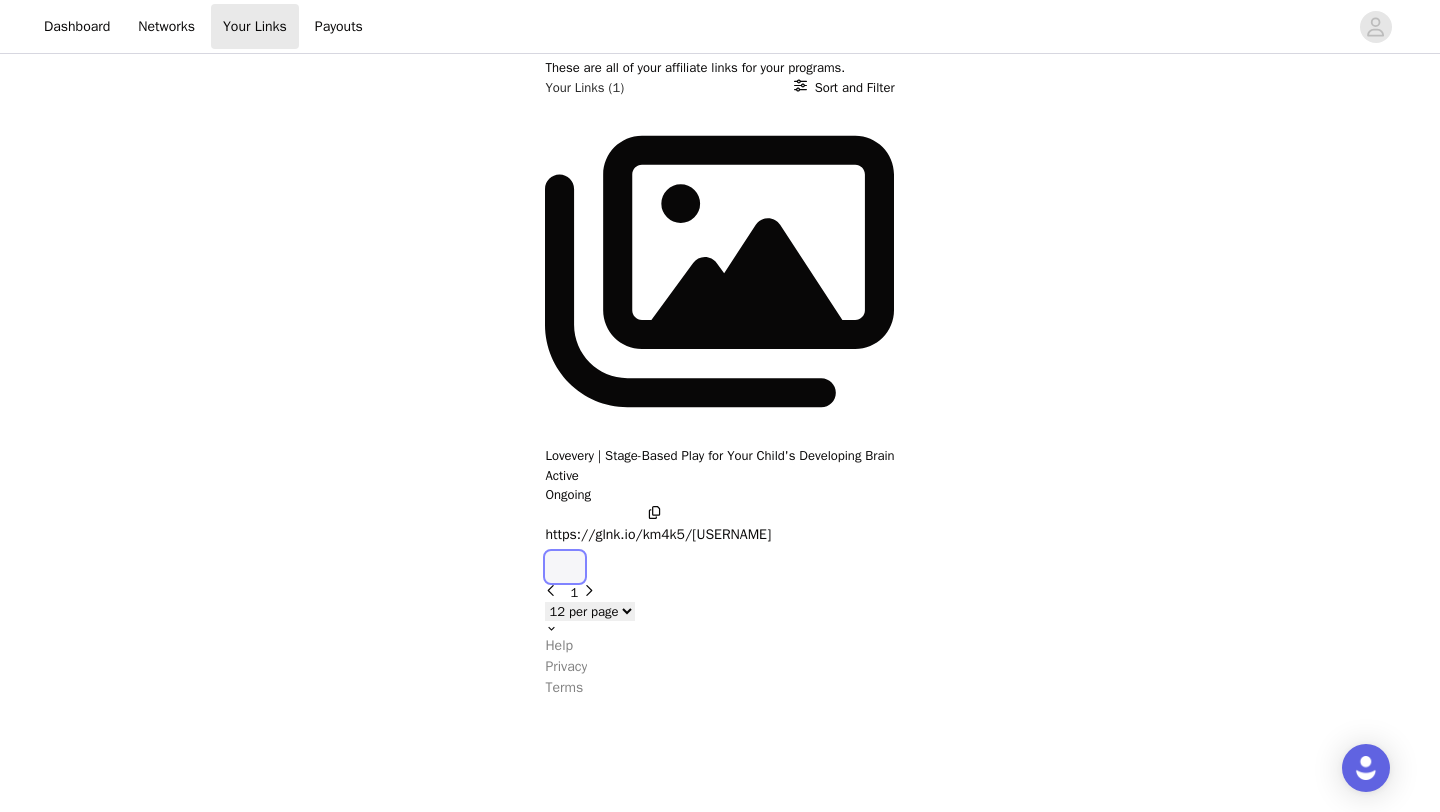 click at bounding box center (565, 567) 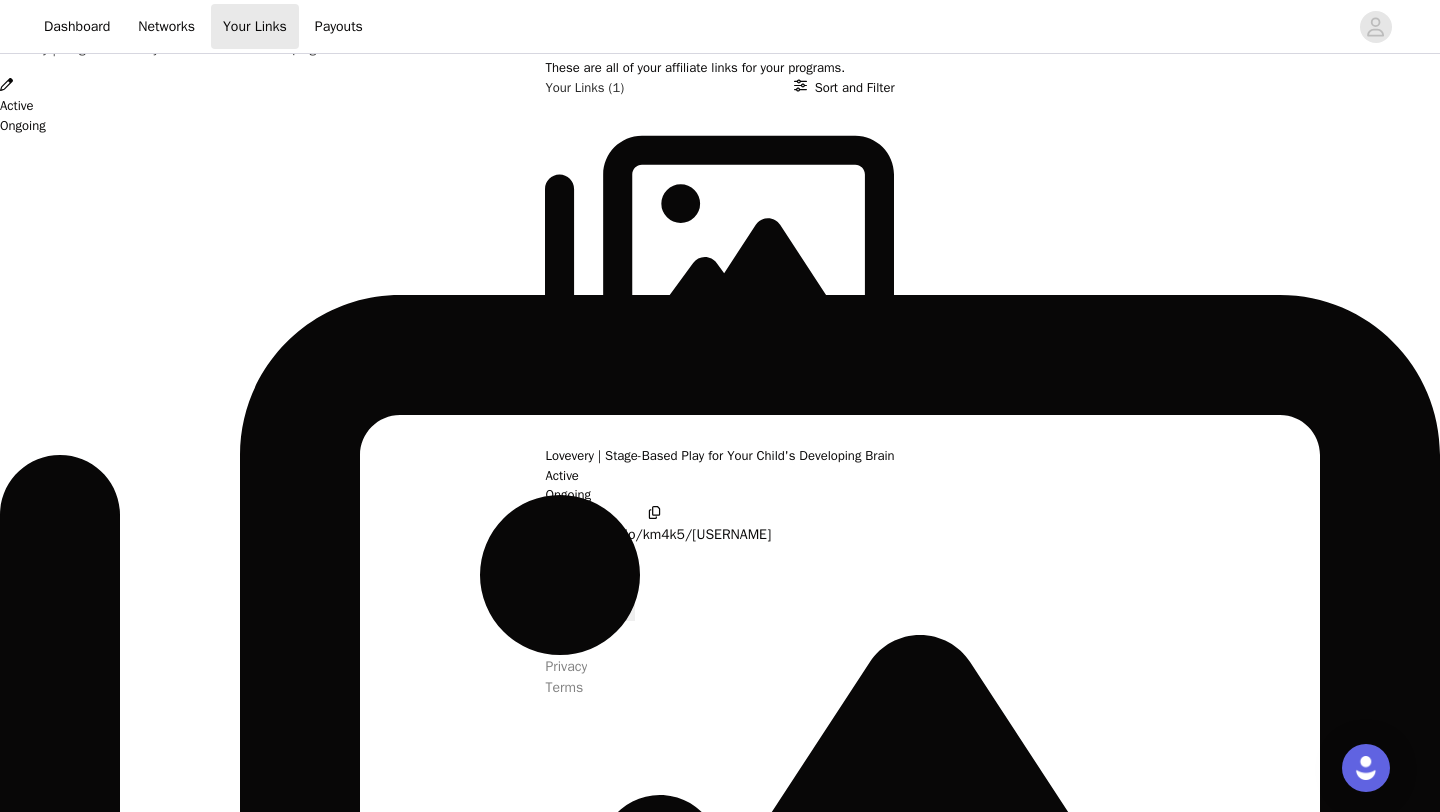 scroll, scrollTop: 80, scrollLeft: 0, axis: vertical 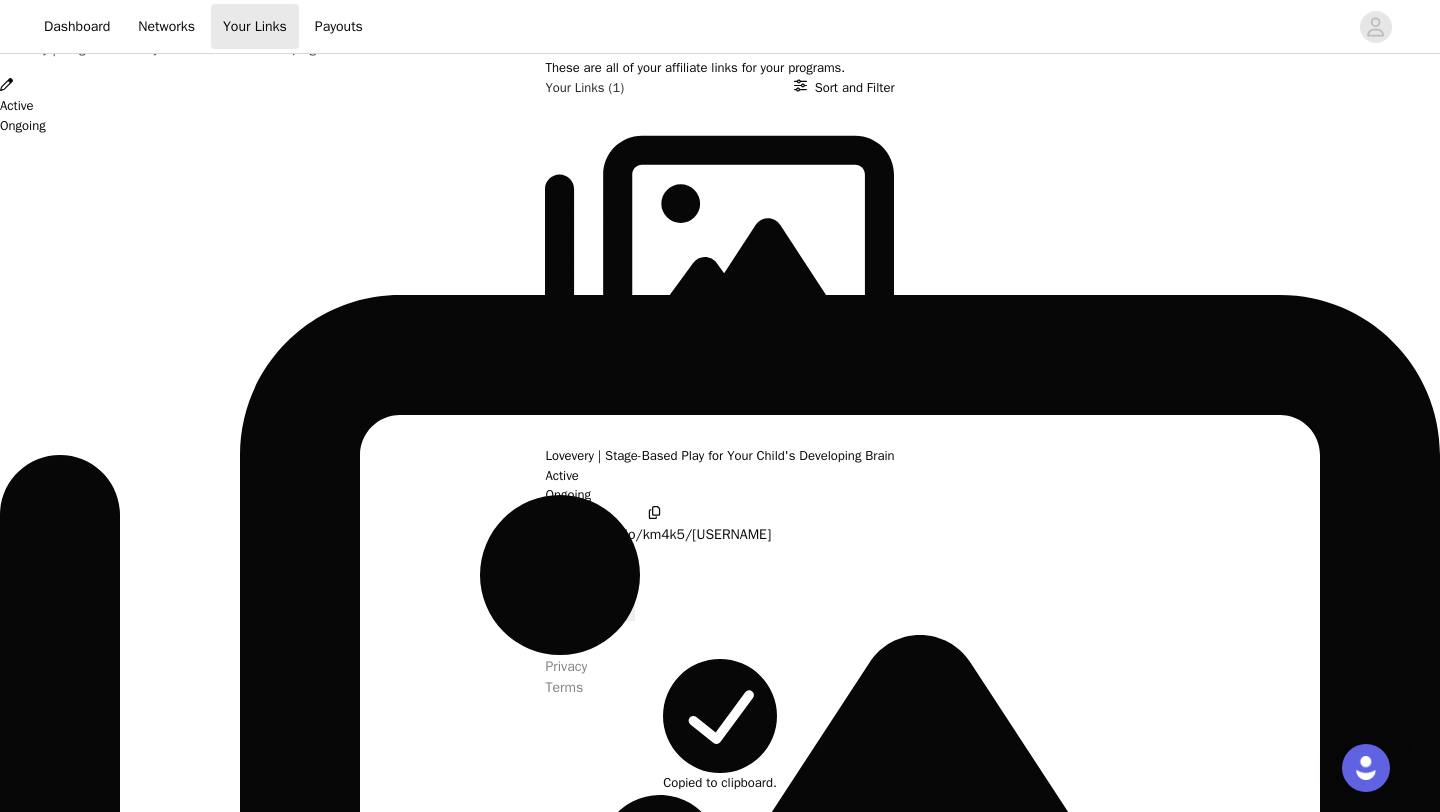 click on "Link Details Lovevery | Stage-Based Play for Your Child's Developing Brain Active Ongoing https://glnk.io/km4k5/ashley281 Copy affiliate link Destination URL: https://lovevery.com/ Programs: US | TikTok Campaign Payout Details: Percentage of Sale 10% Start Date: Feb 21, 2025 End Date: Ongoing" at bounding box center [720, 698] 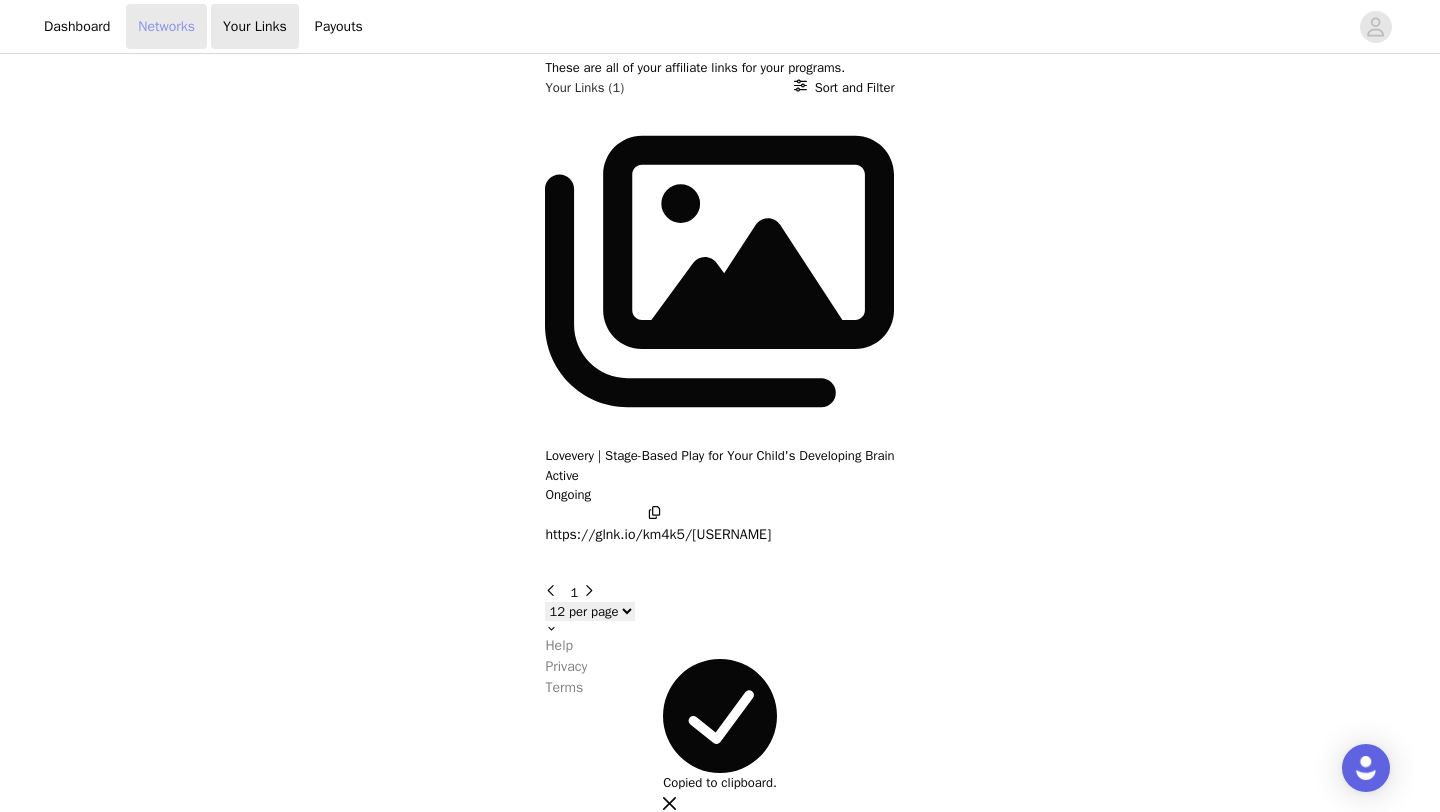 click on "Networks" at bounding box center [166, 26] 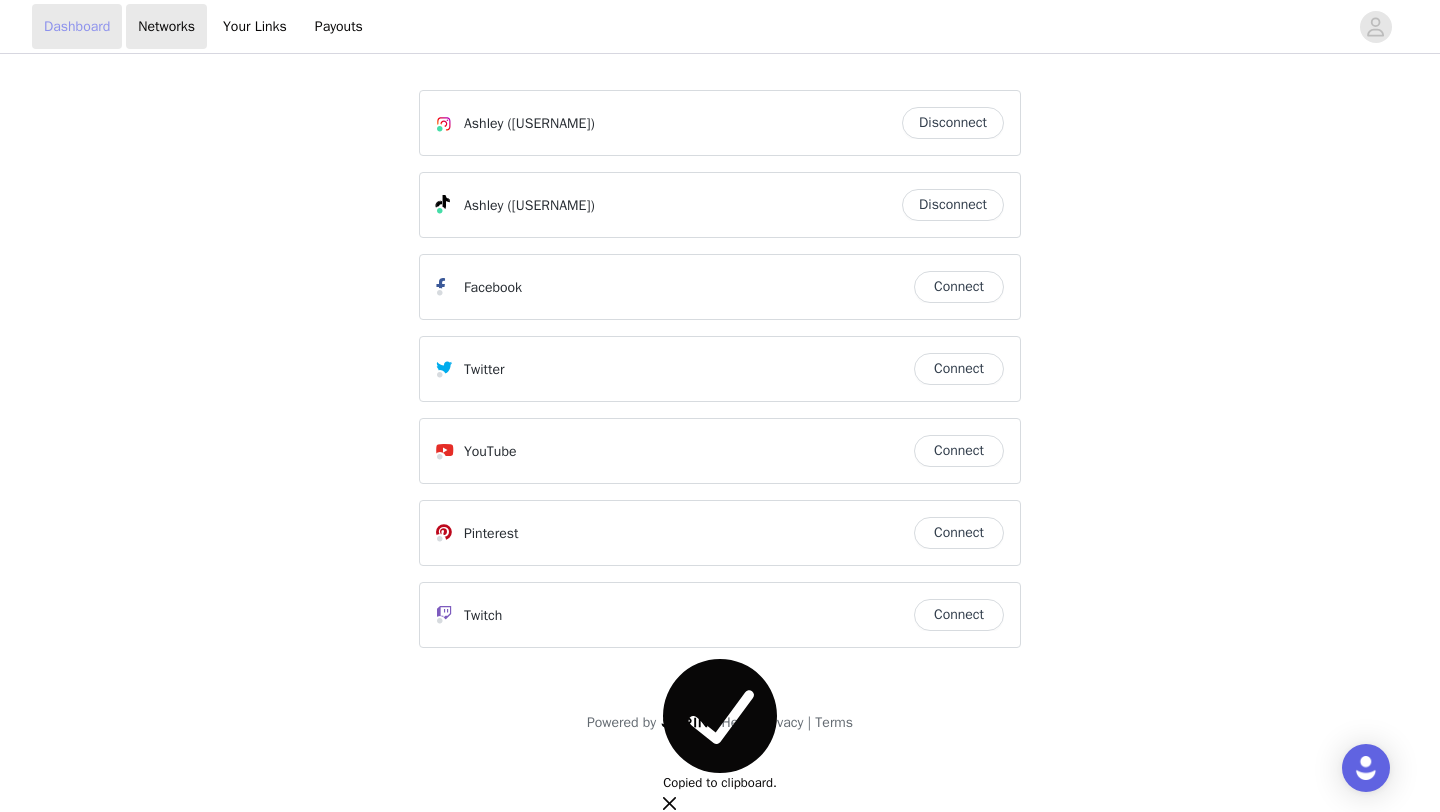 click on "Dashboard" at bounding box center (77, 26) 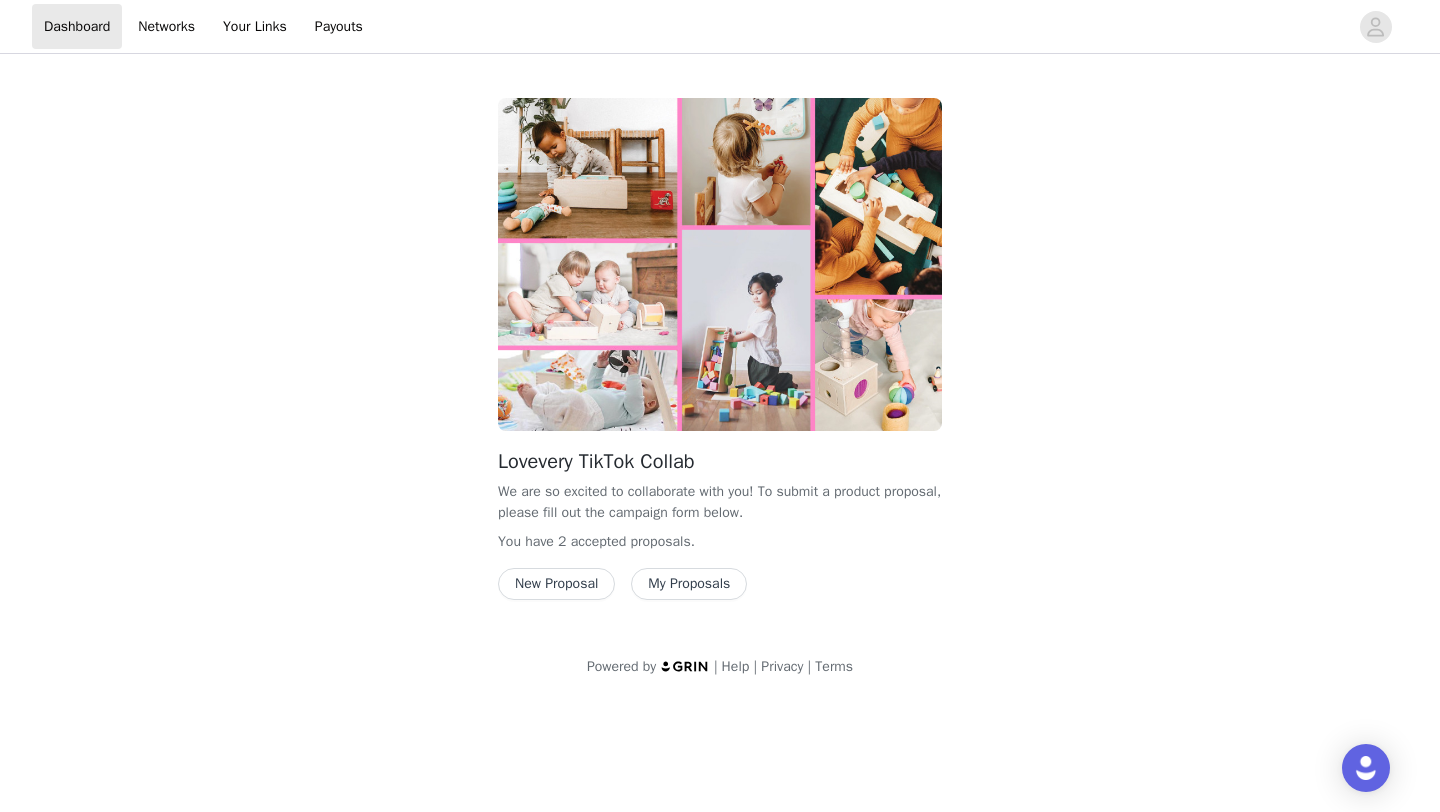 click on "My Proposals" at bounding box center (689, 584) 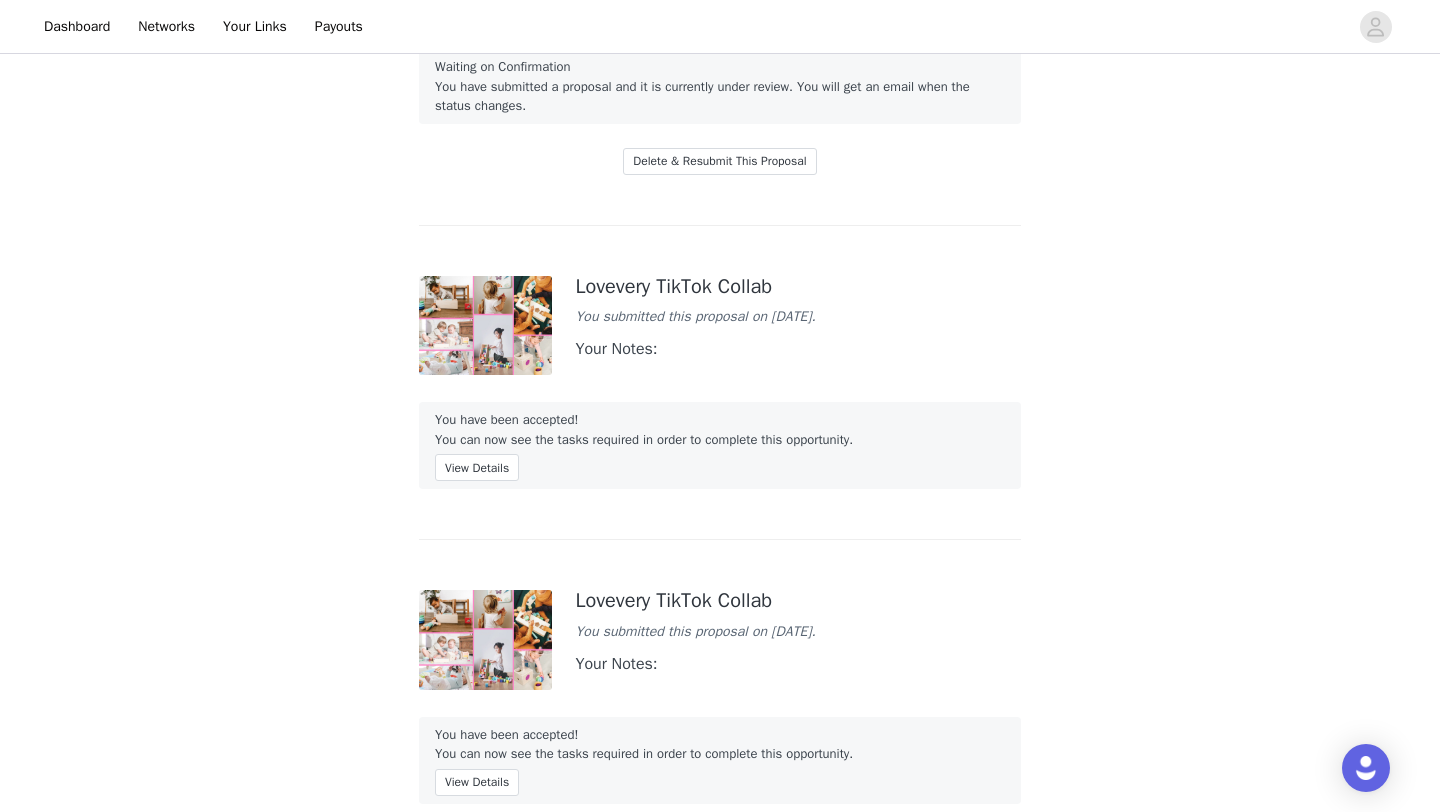 scroll, scrollTop: 366, scrollLeft: 0, axis: vertical 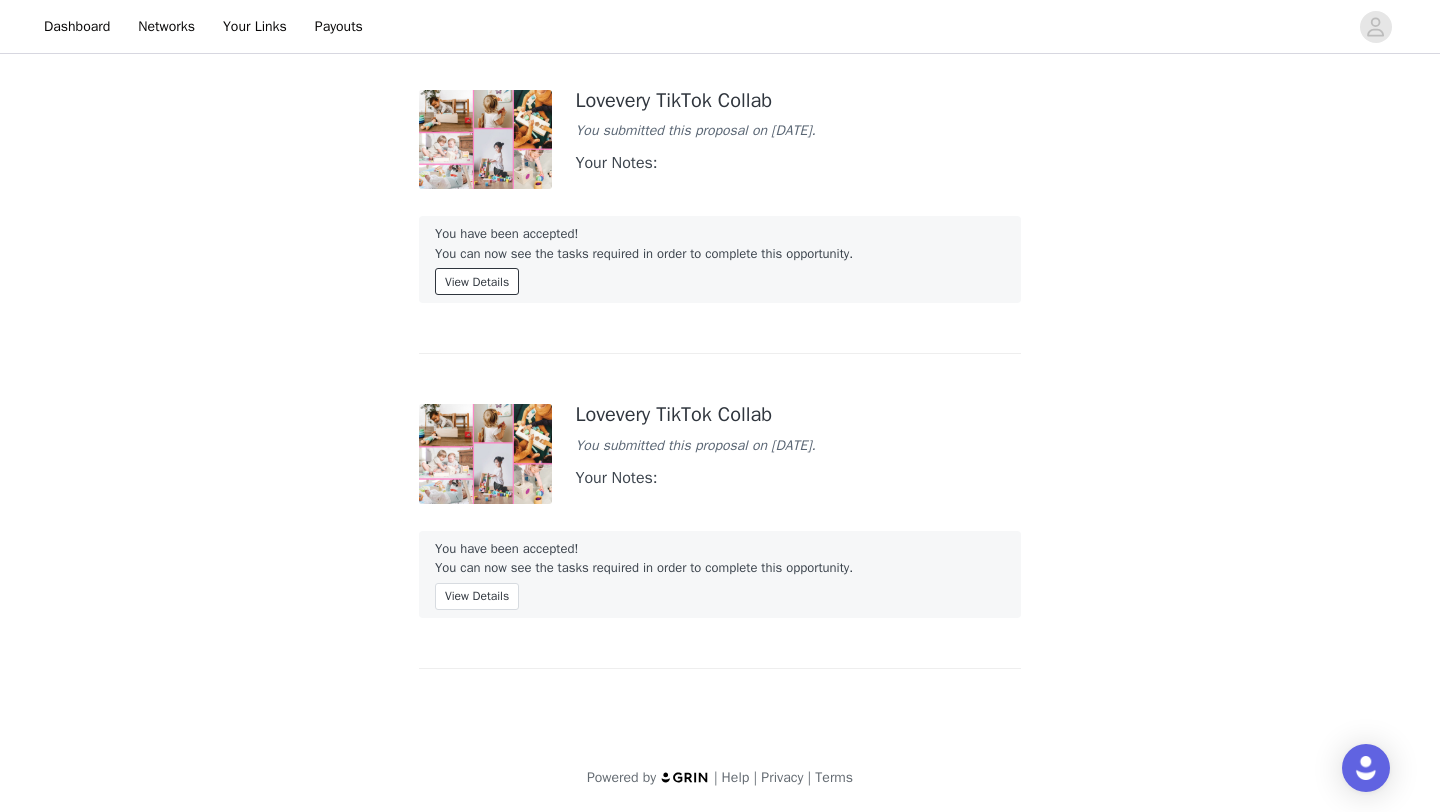 click on "View Details" at bounding box center (477, 281) 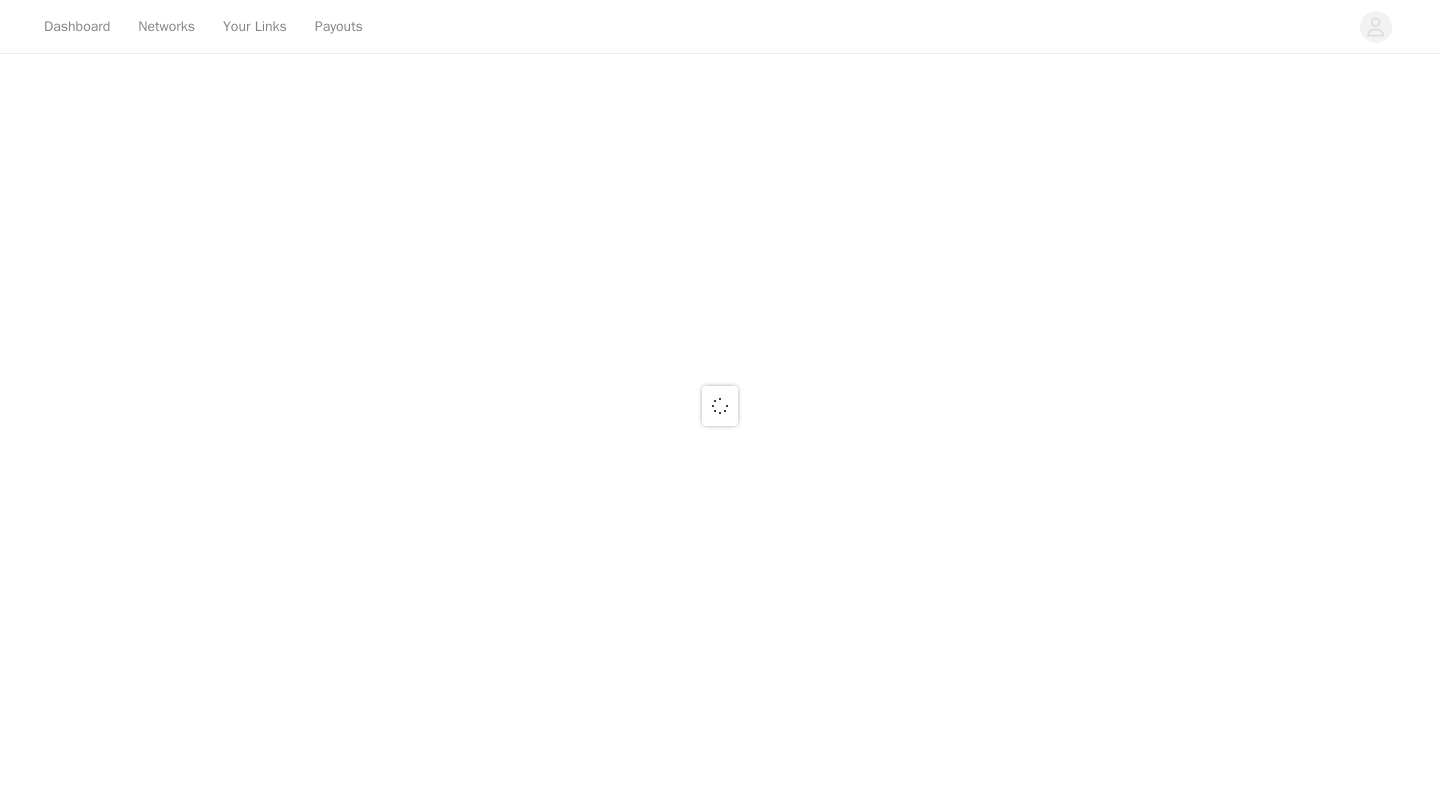 scroll, scrollTop: 0, scrollLeft: 0, axis: both 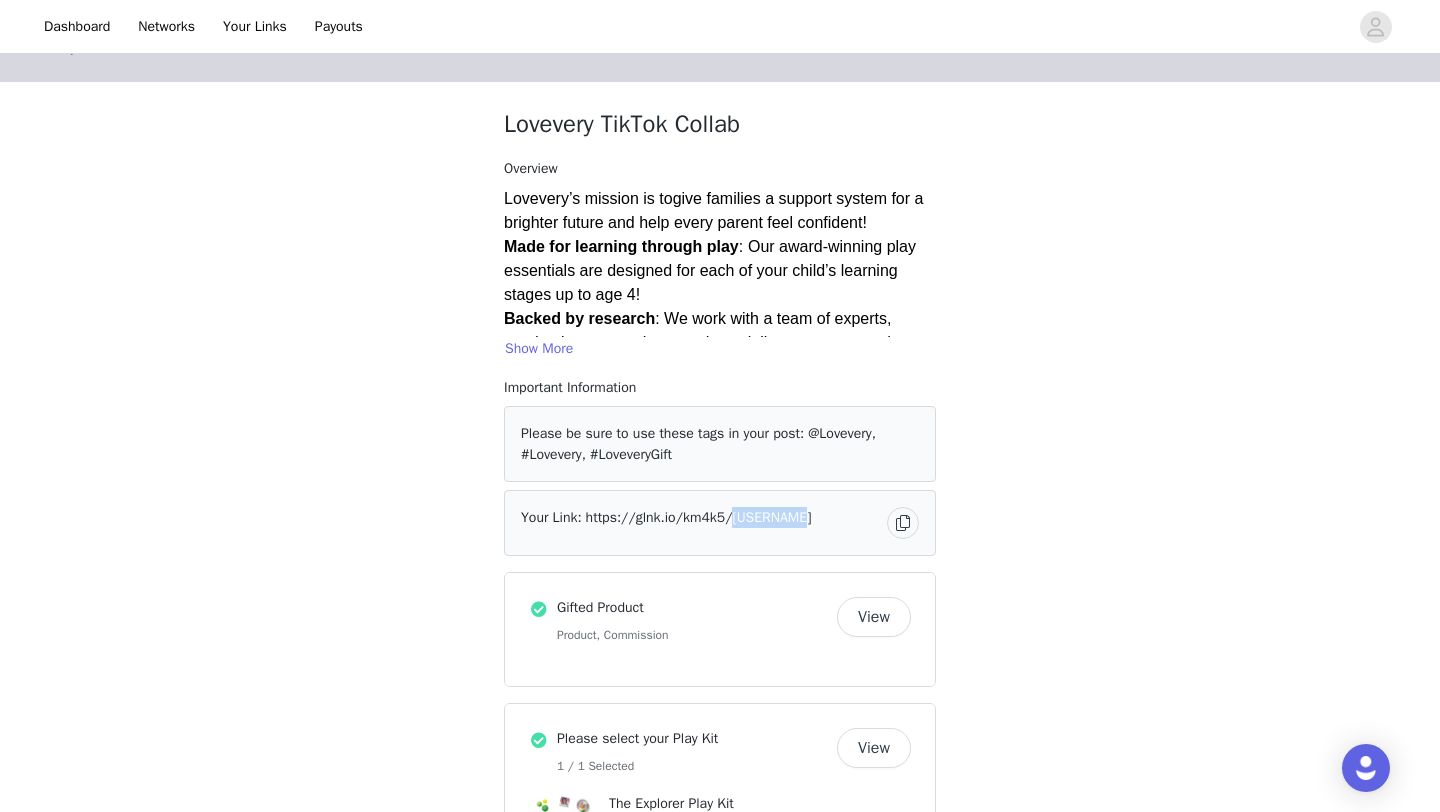 drag, startPoint x: 732, startPoint y: 516, endPoint x: 815, endPoint y: 516, distance: 83 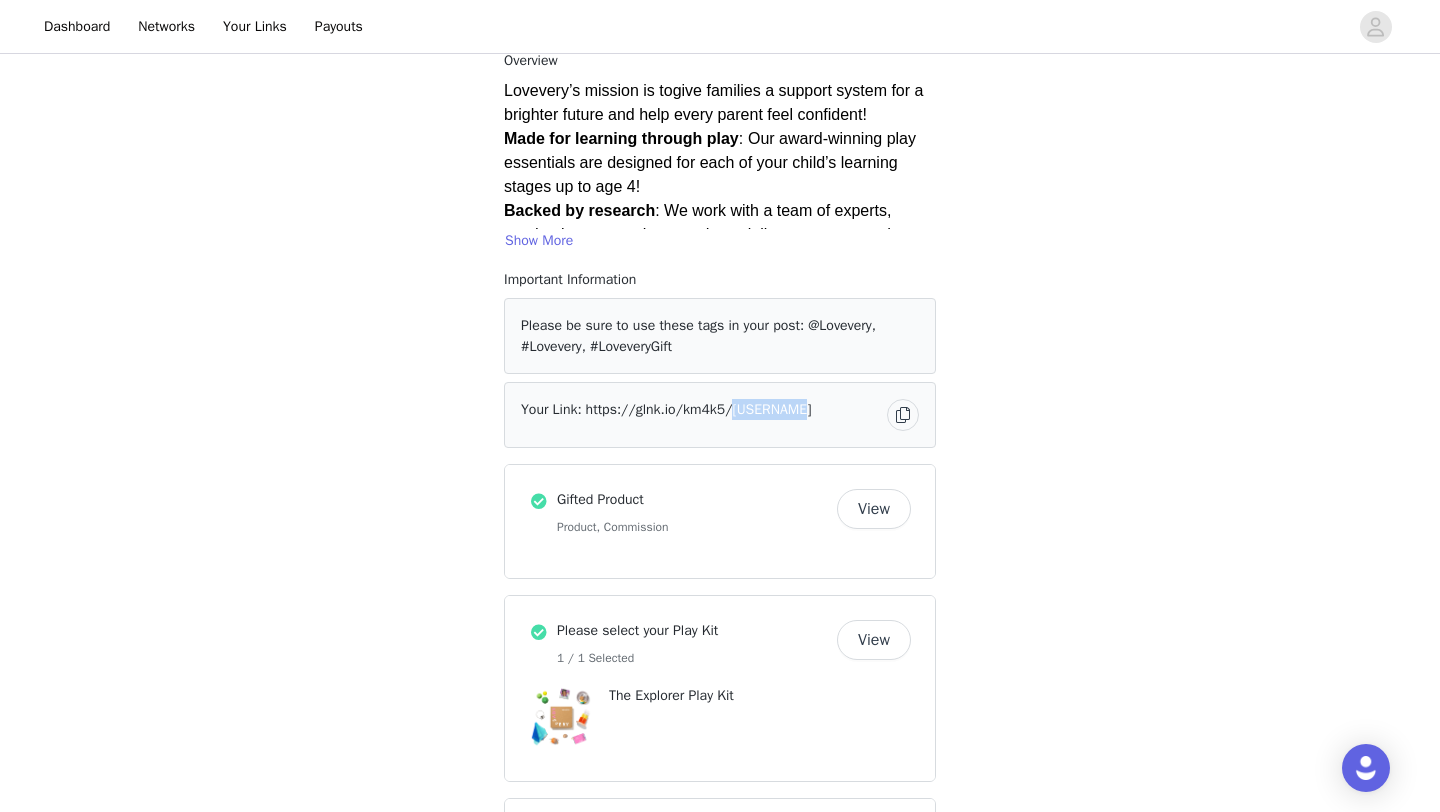scroll, scrollTop: 199, scrollLeft: 0, axis: vertical 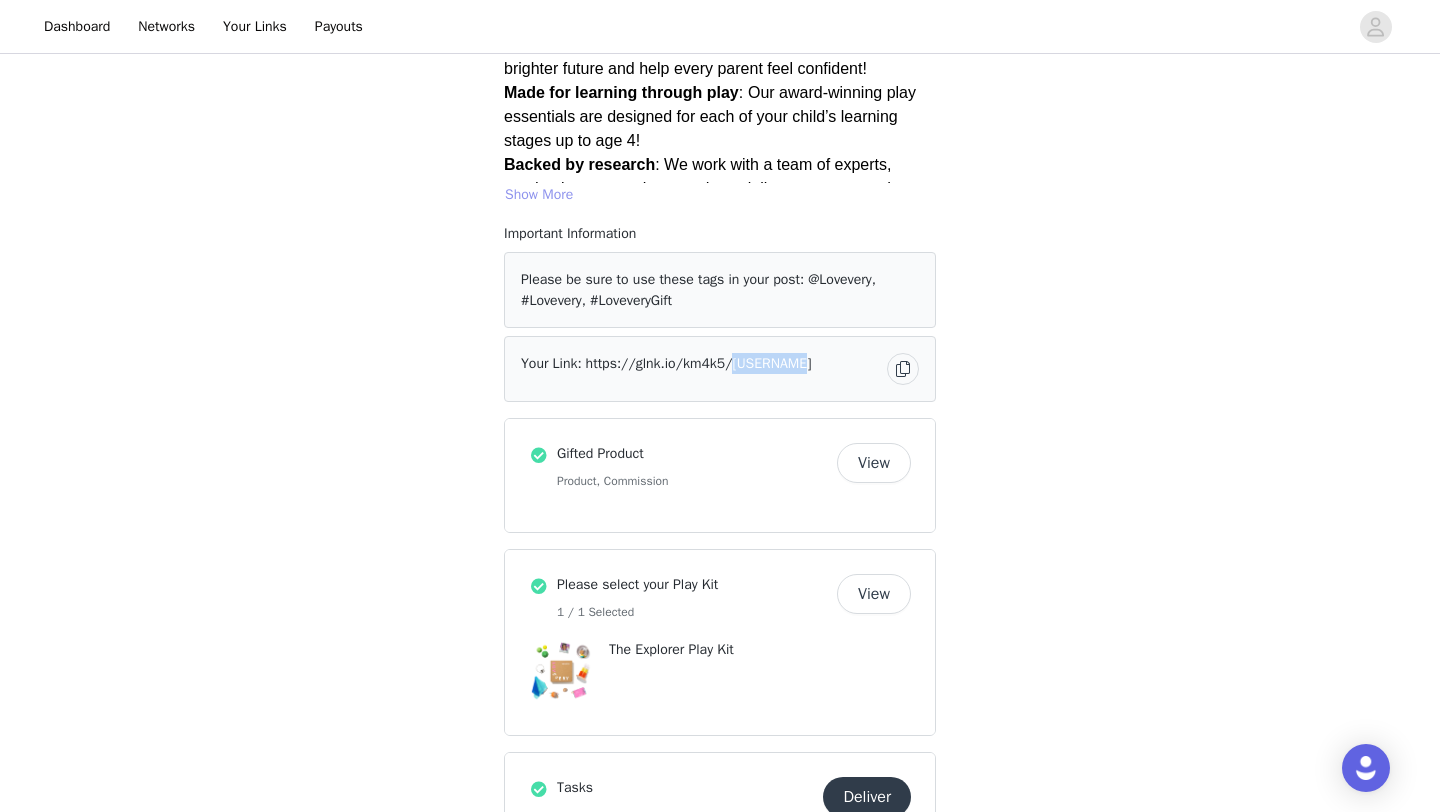click on "Show More" at bounding box center (539, 195) 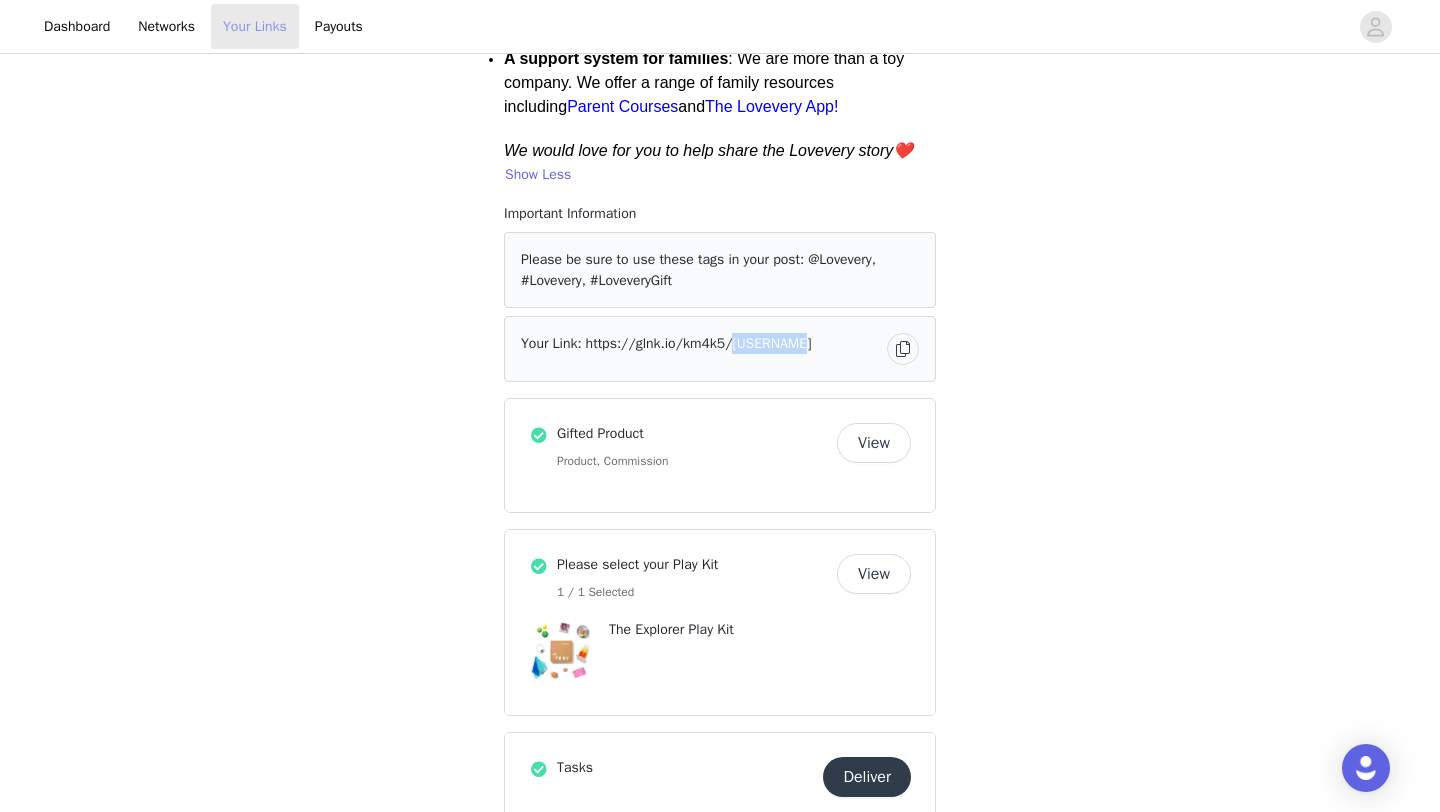 click on "Your Links" at bounding box center (255, 26) 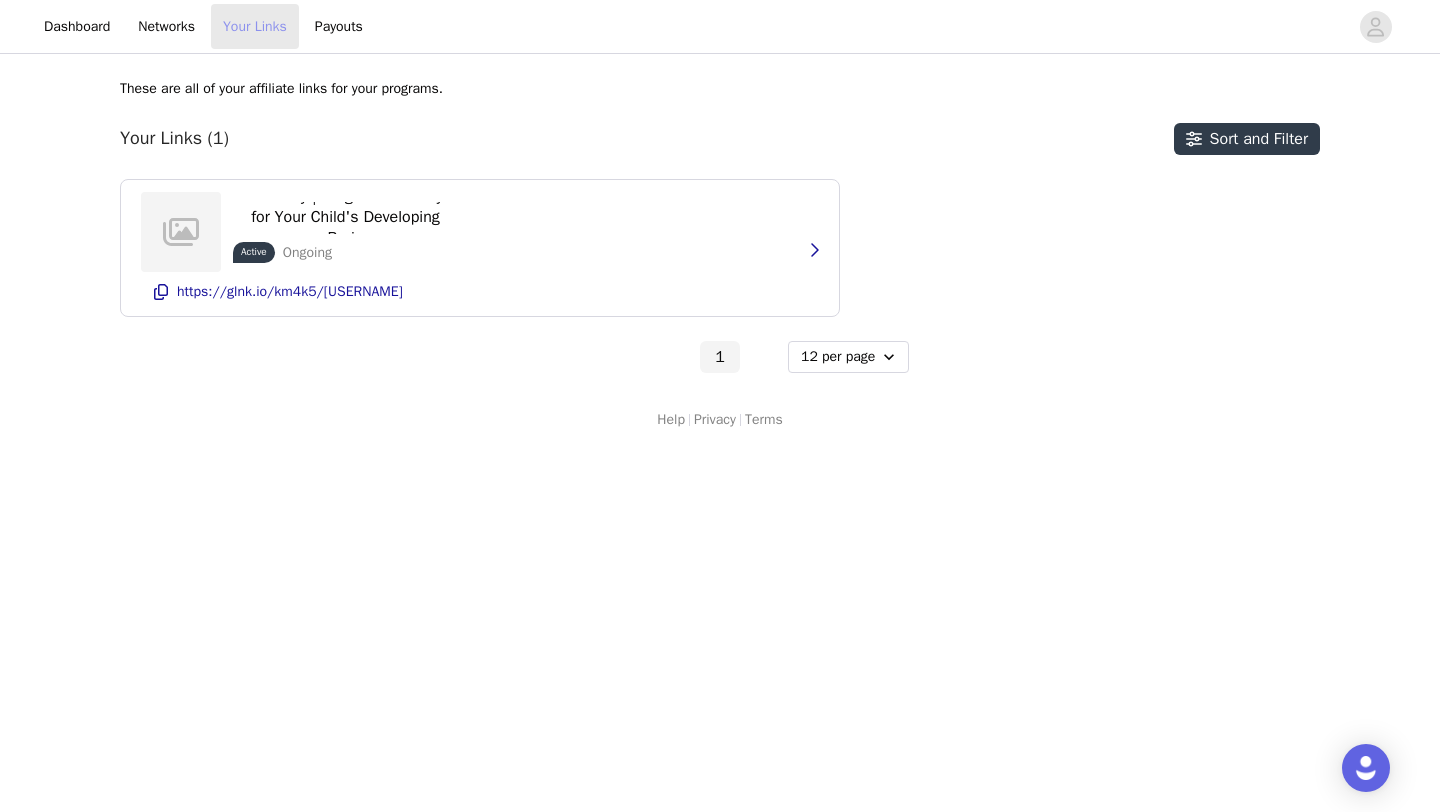 scroll, scrollTop: 0, scrollLeft: 0, axis: both 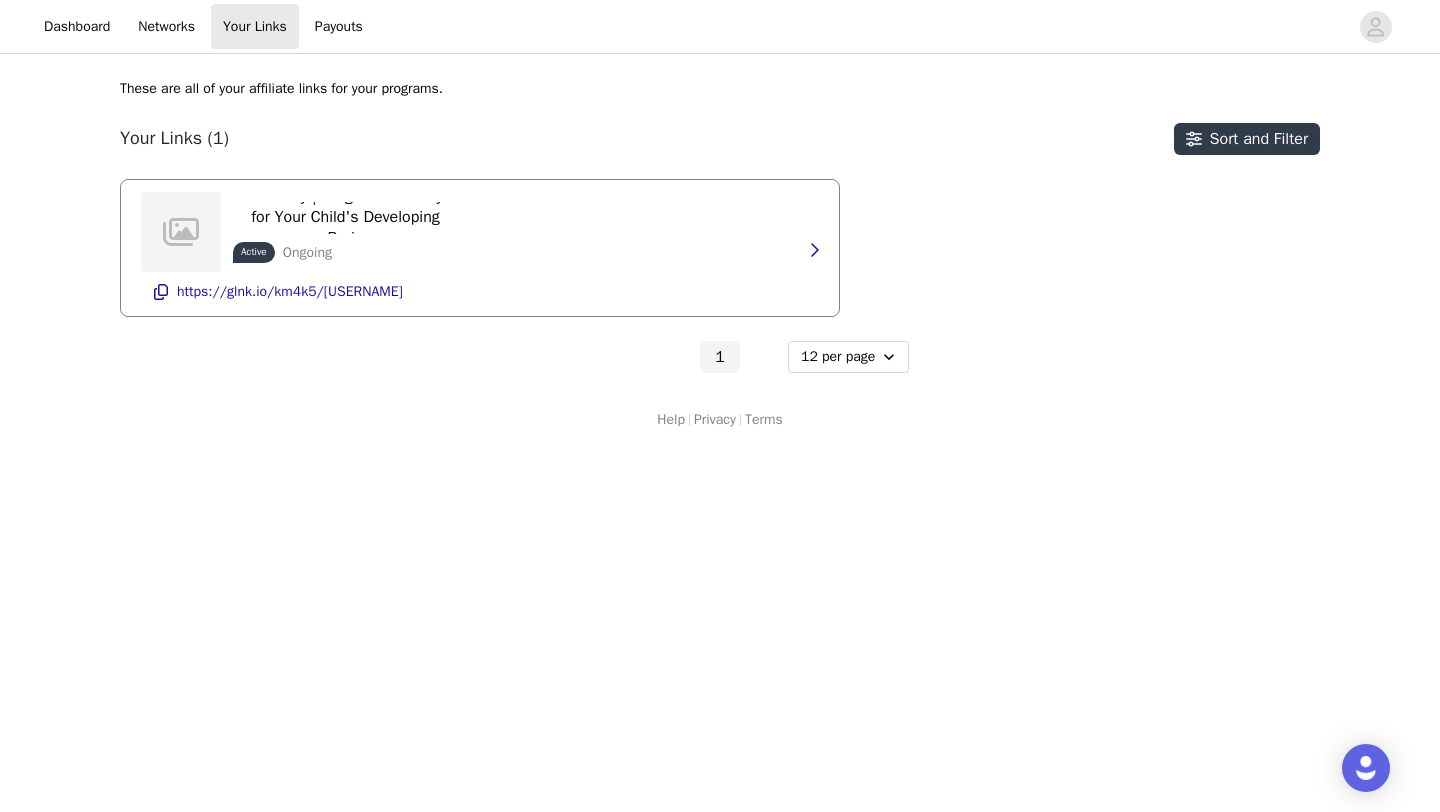 click on "Lovevery | Stage-Based Play for Your Child's Developing Brain Active Ongoing" at bounding box center [299, 232] 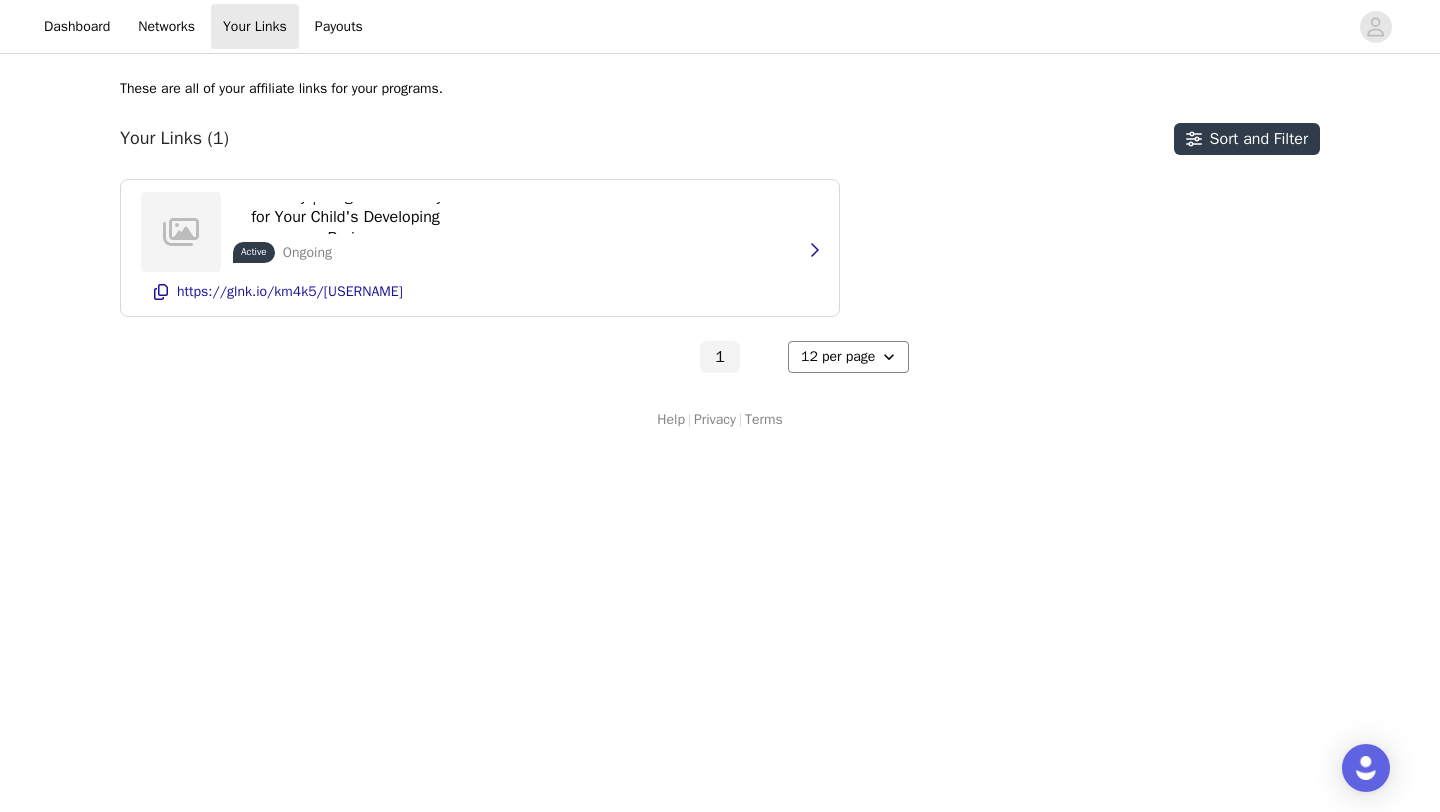 click on "6 per page 12 per page 24 per page" at bounding box center [848, 357] 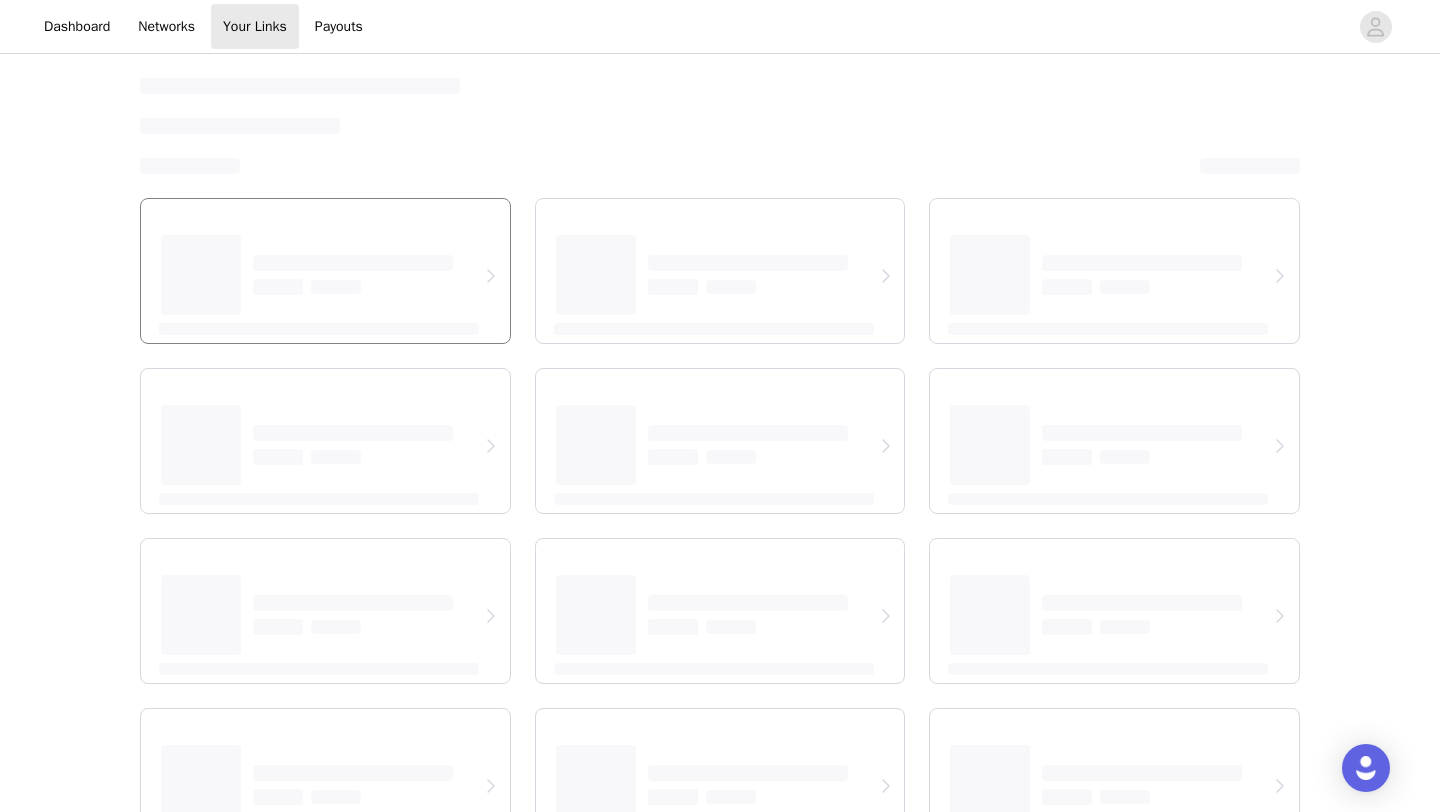 select on "24" 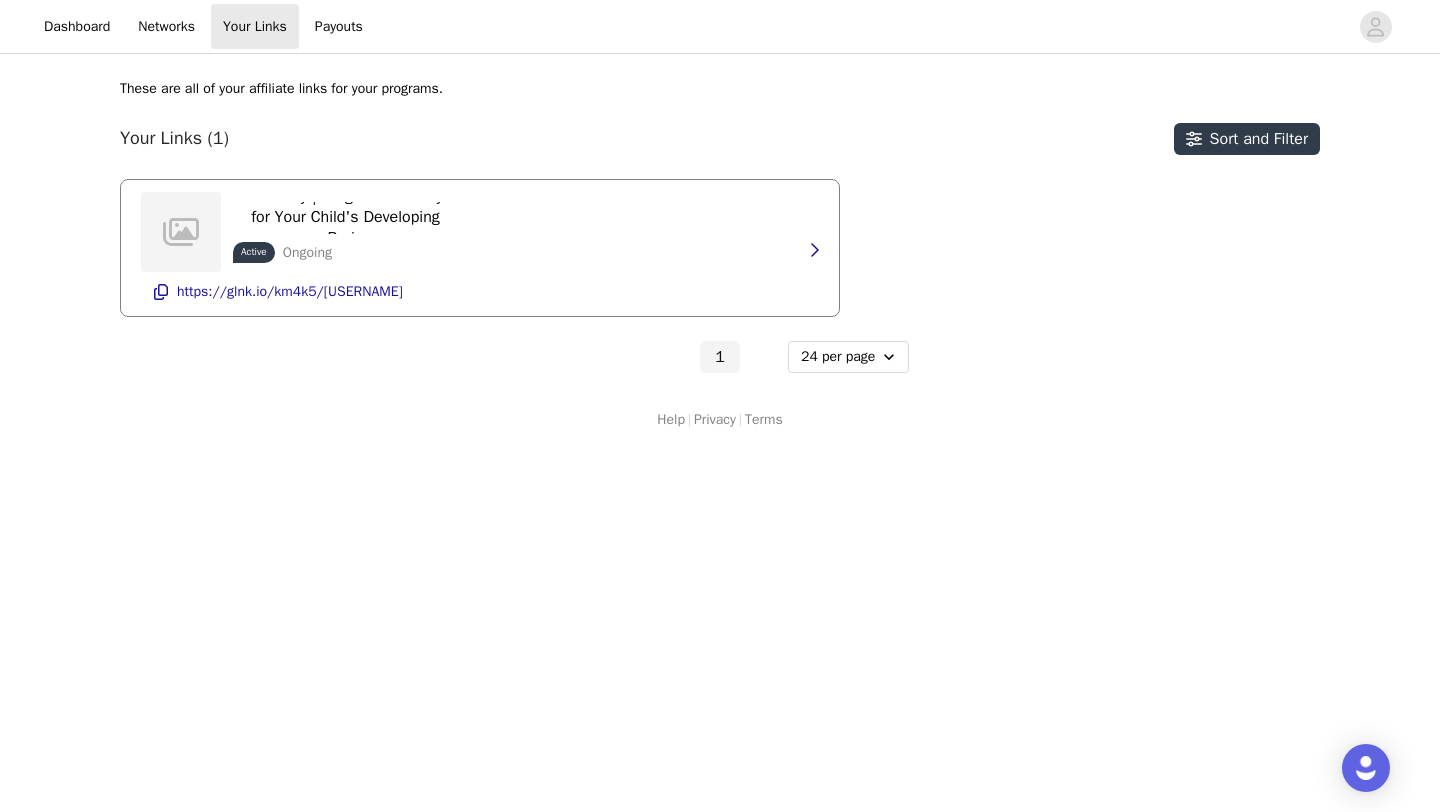 click on "Lovevery | Stage-Based Play for Your Child's Developing Brain Active Ongoing https://glnk.io/km4k5/[USERNAME]" at bounding box center (480, 248) 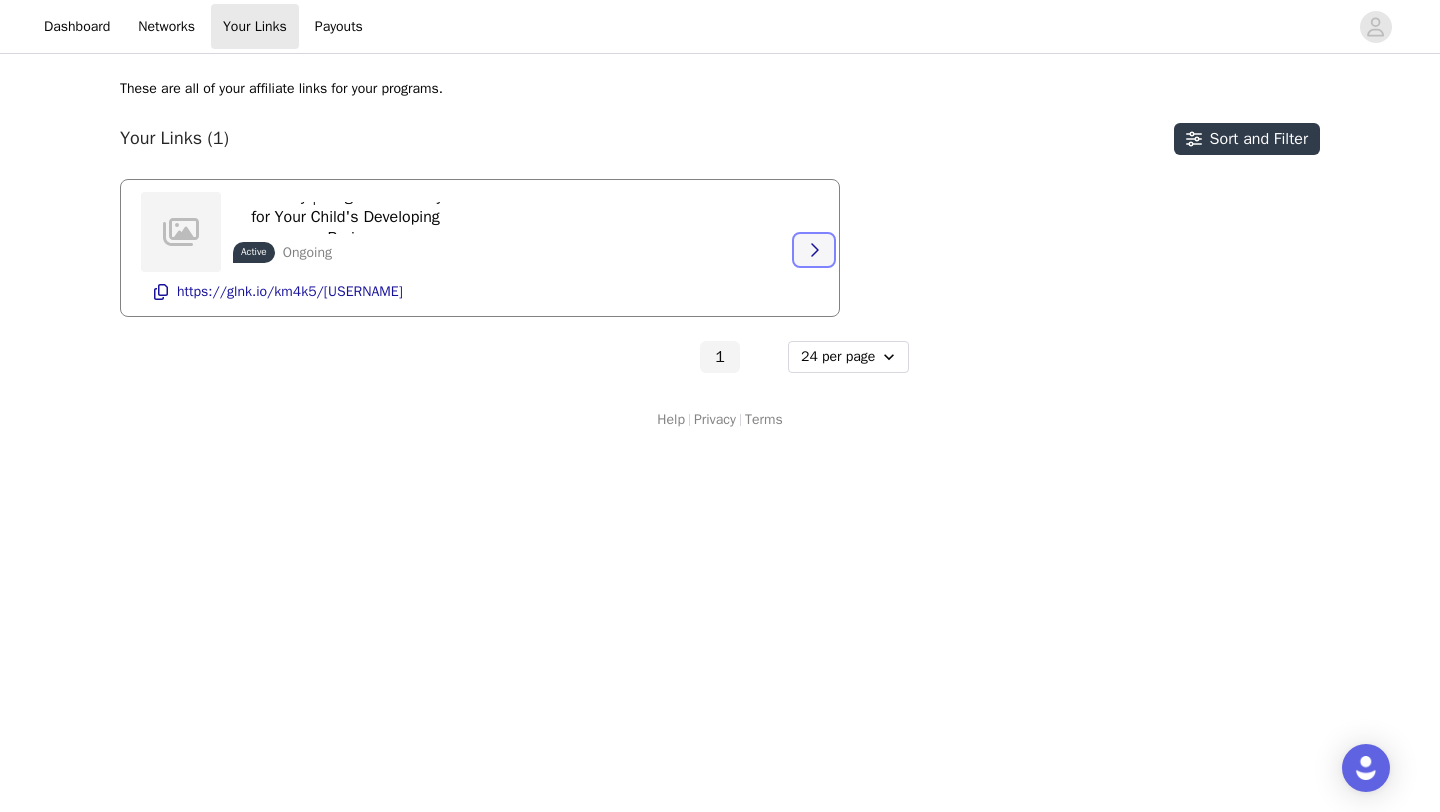 click 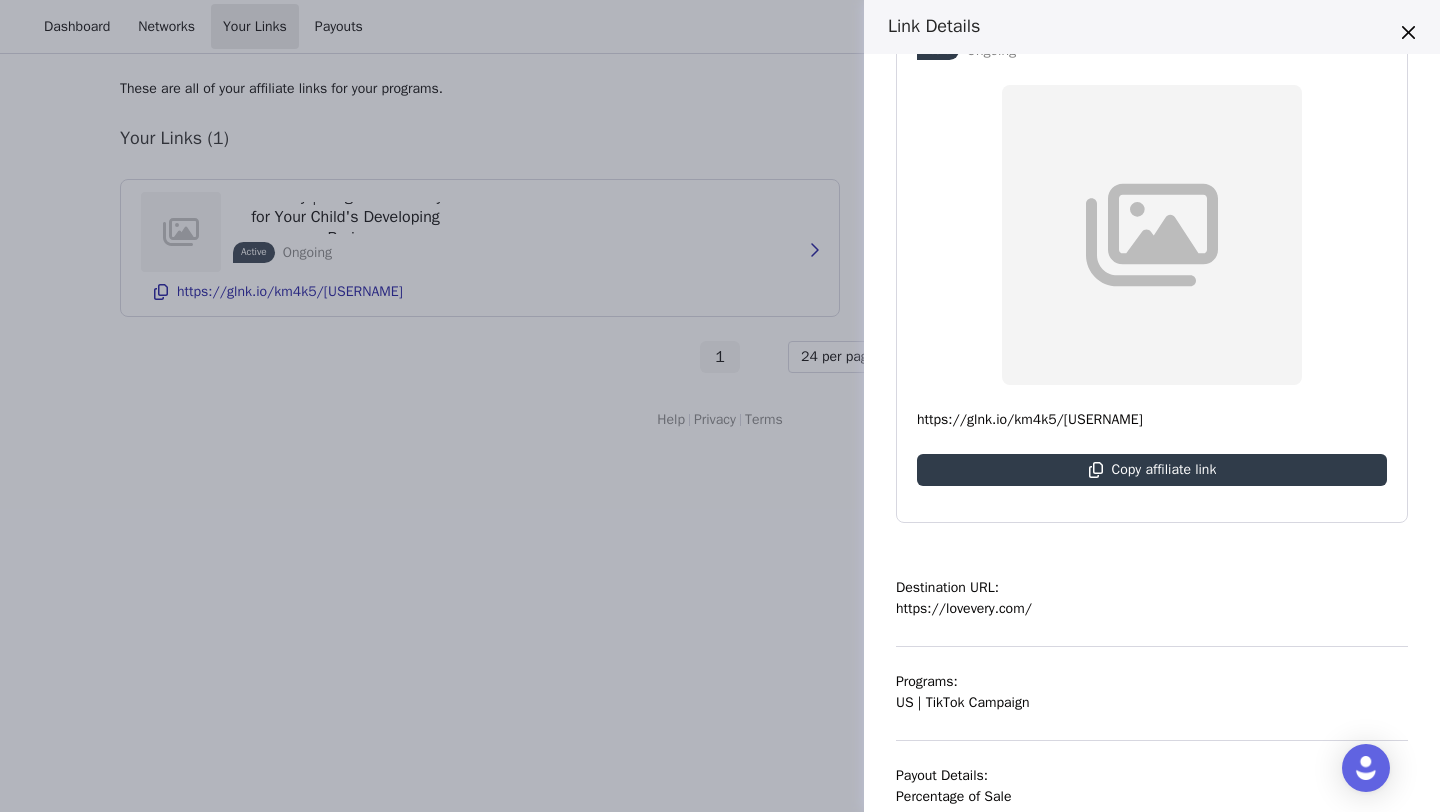 scroll, scrollTop: 289, scrollLeft: 0, axis: vertical 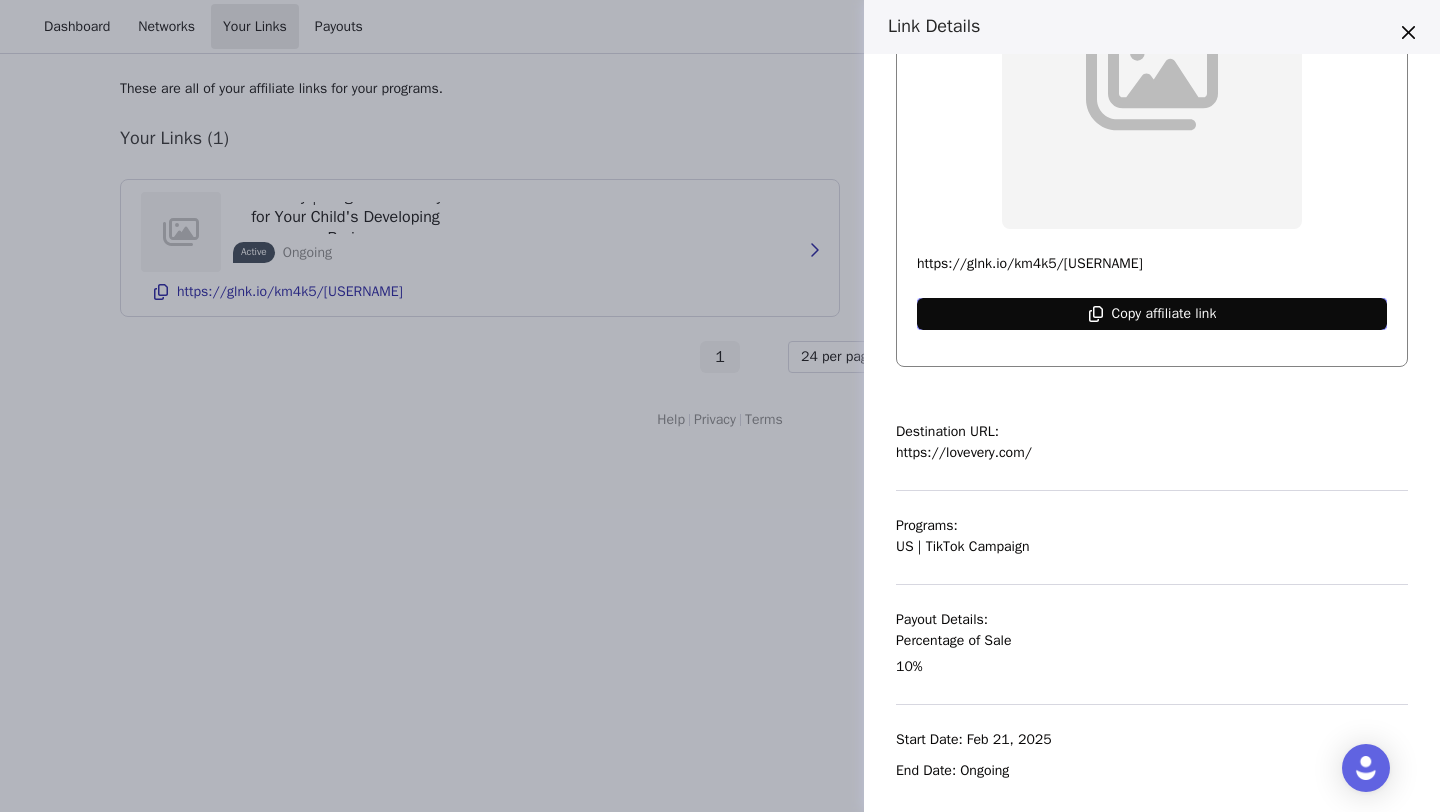 click on "Copy affiliate link" at bounding box center (1164, 314) 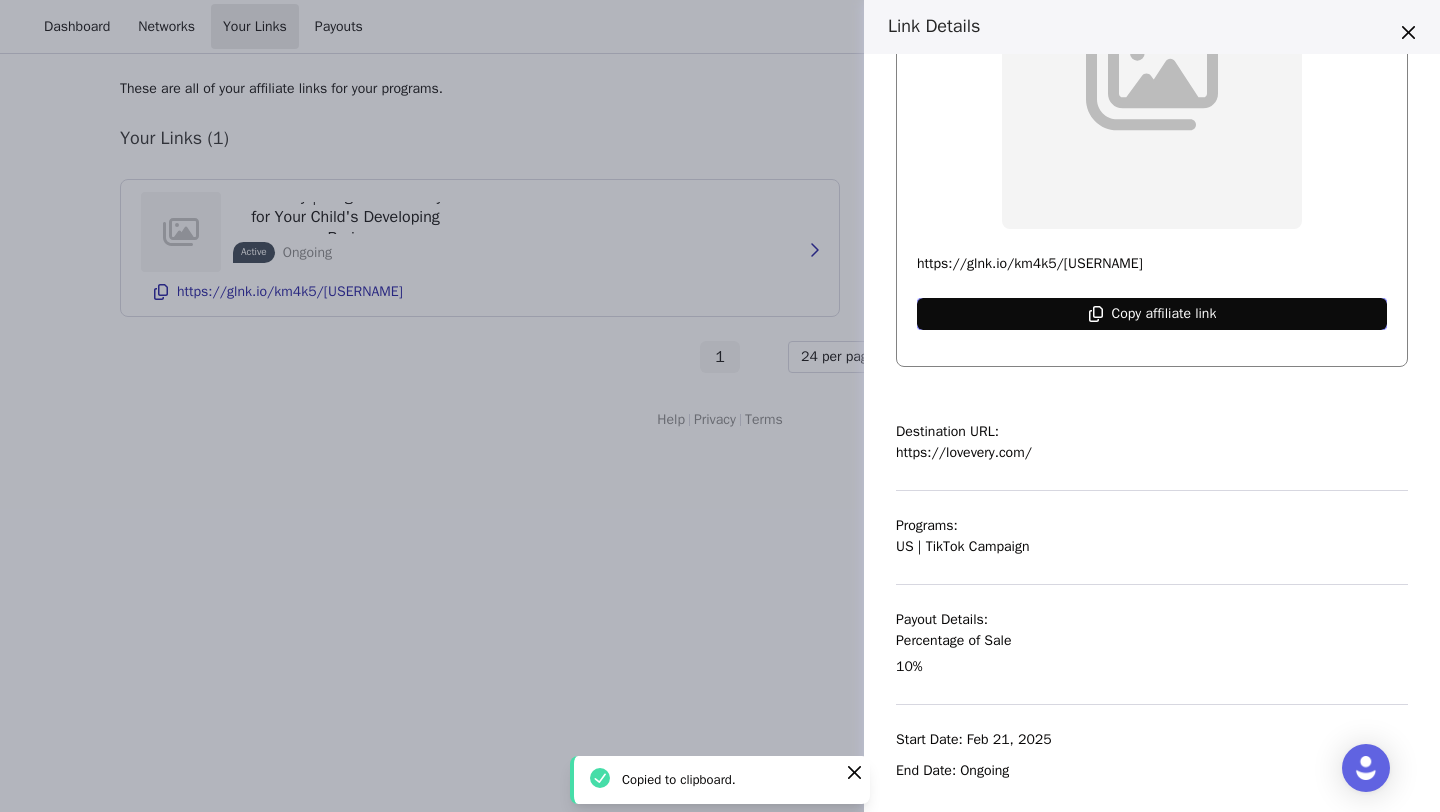 type 